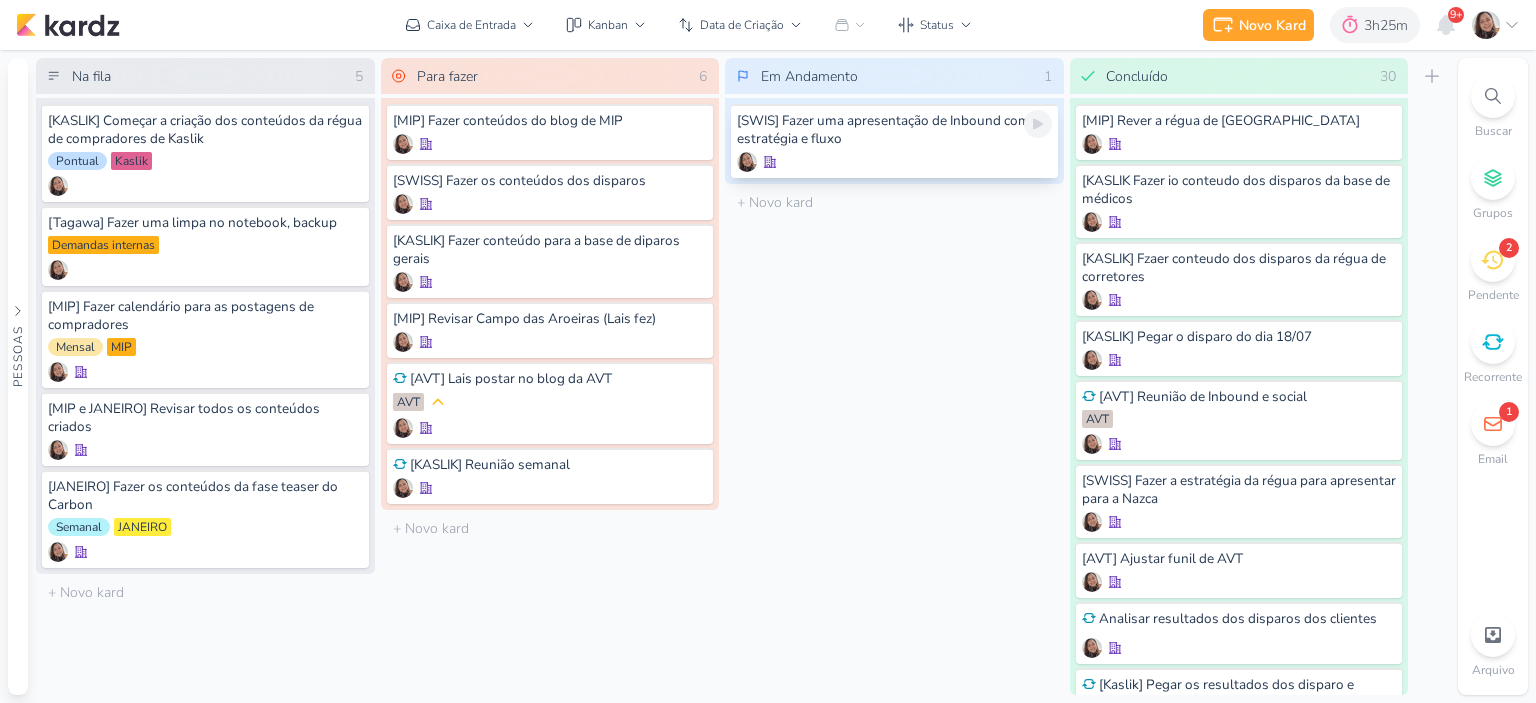scroll, scrollTop: 0, scrollLeft: 0, axis: both 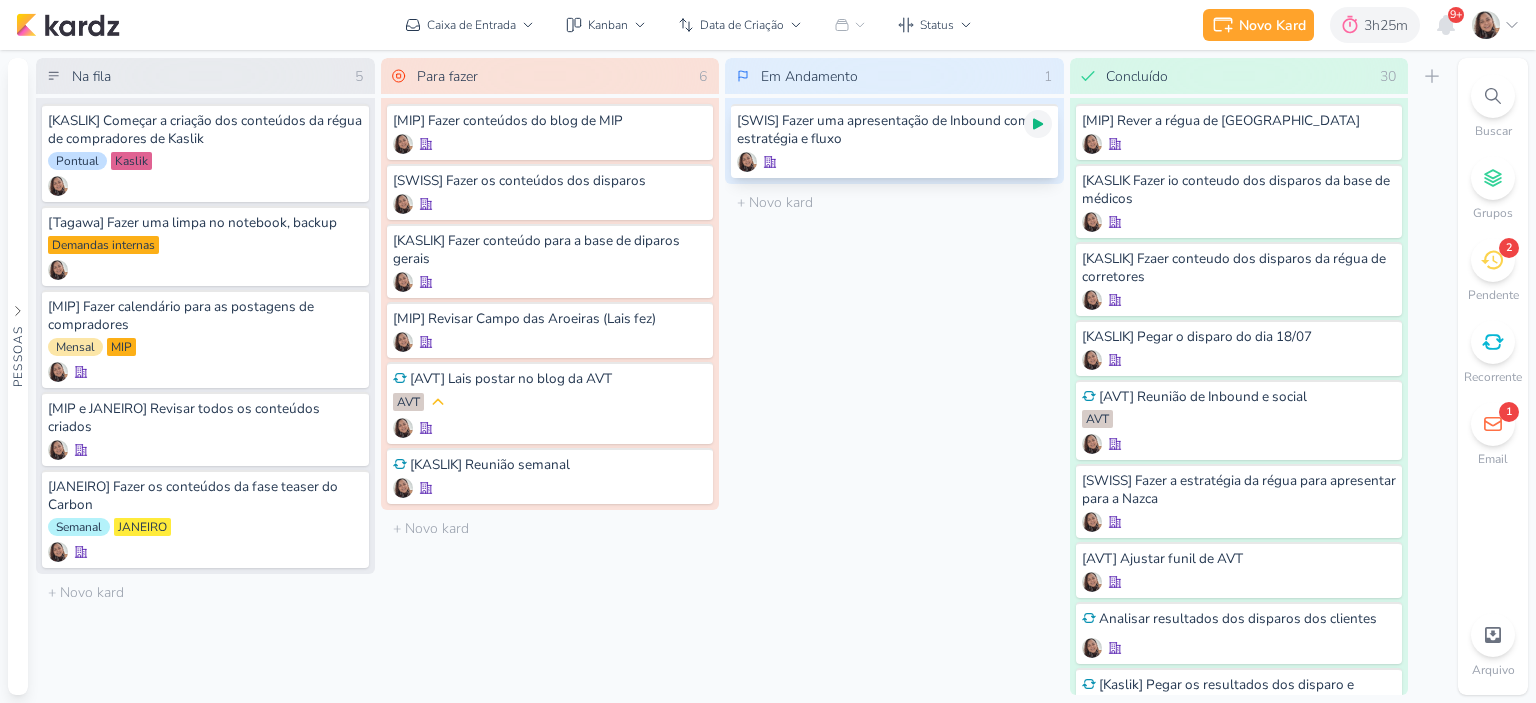 click at bounding box center [1038, 124] 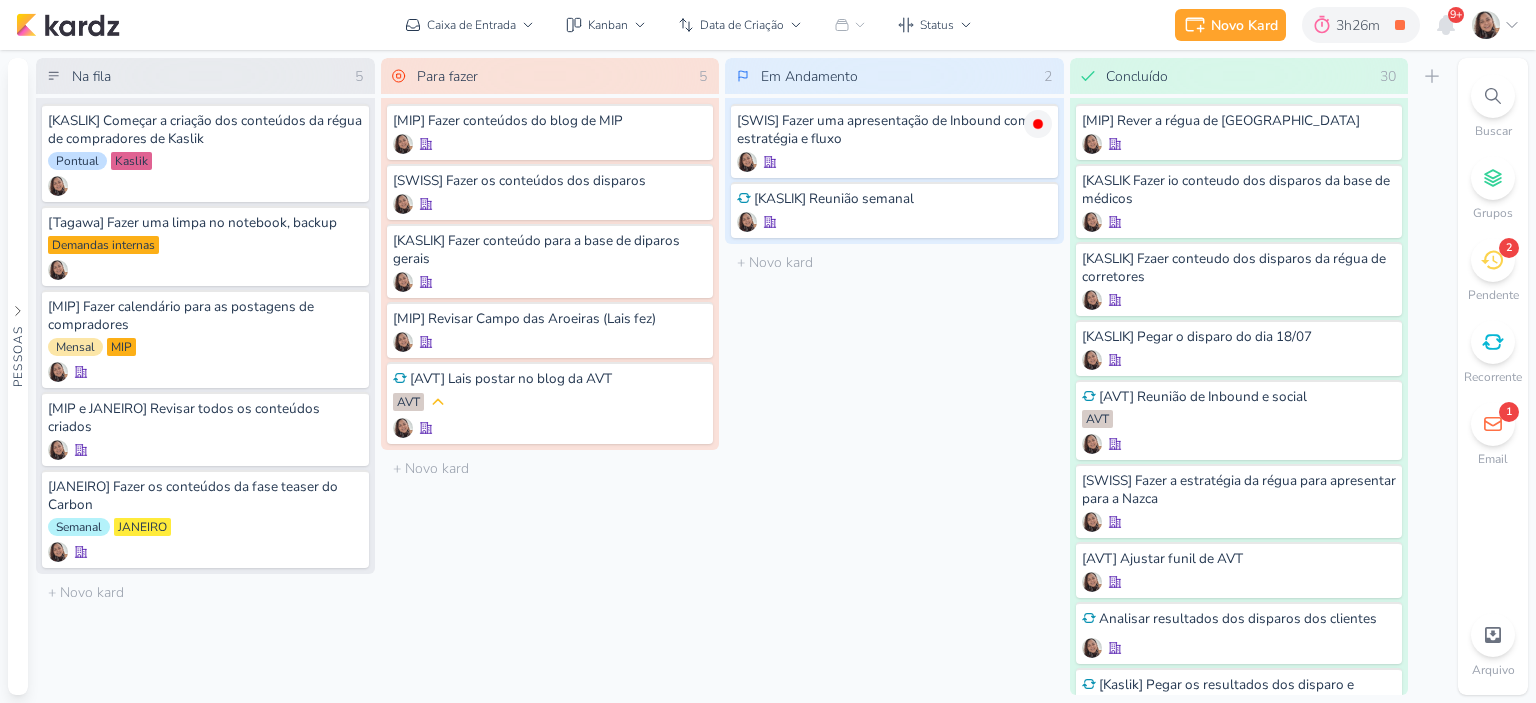 click at bounding box center (1493, 342) 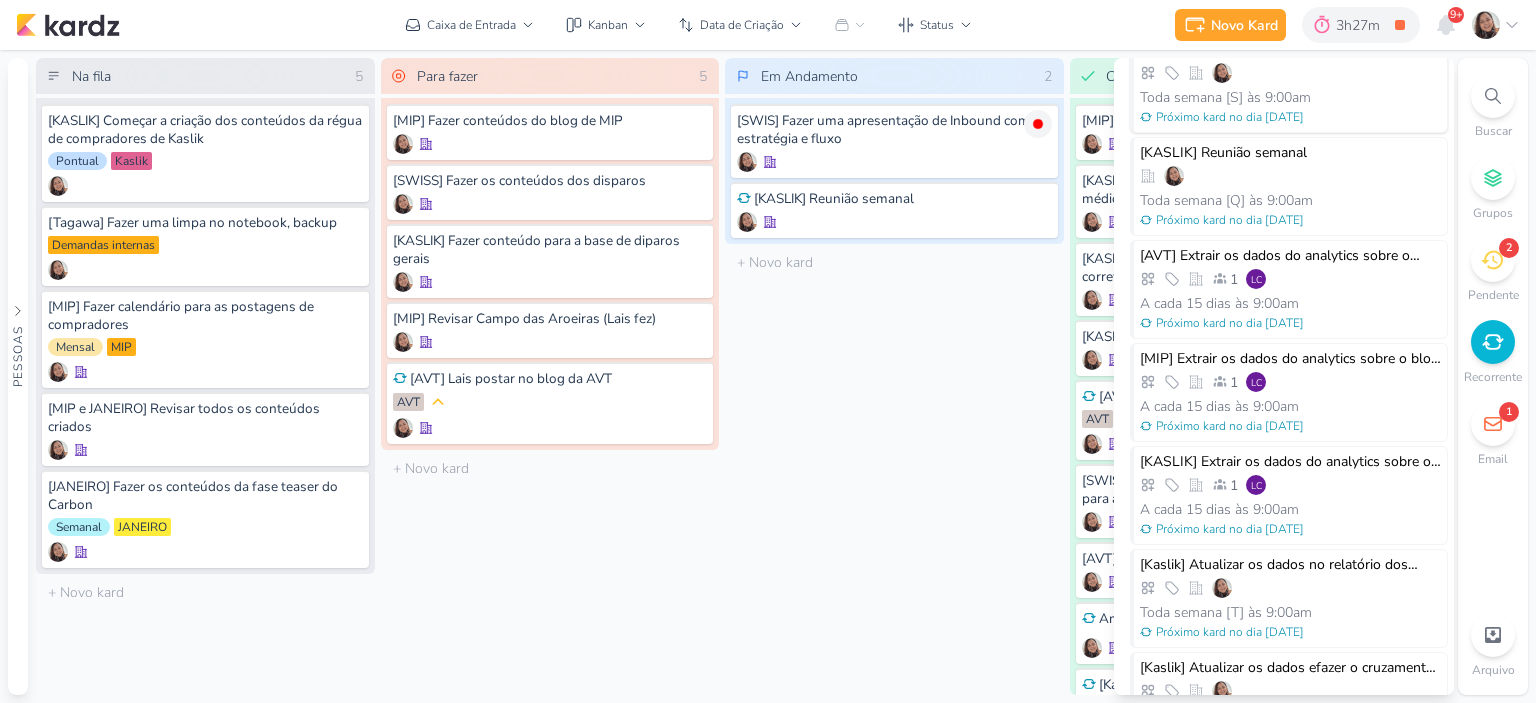 scroll, scrollTop: 1200, scrollLeft: 0, axis: vertical 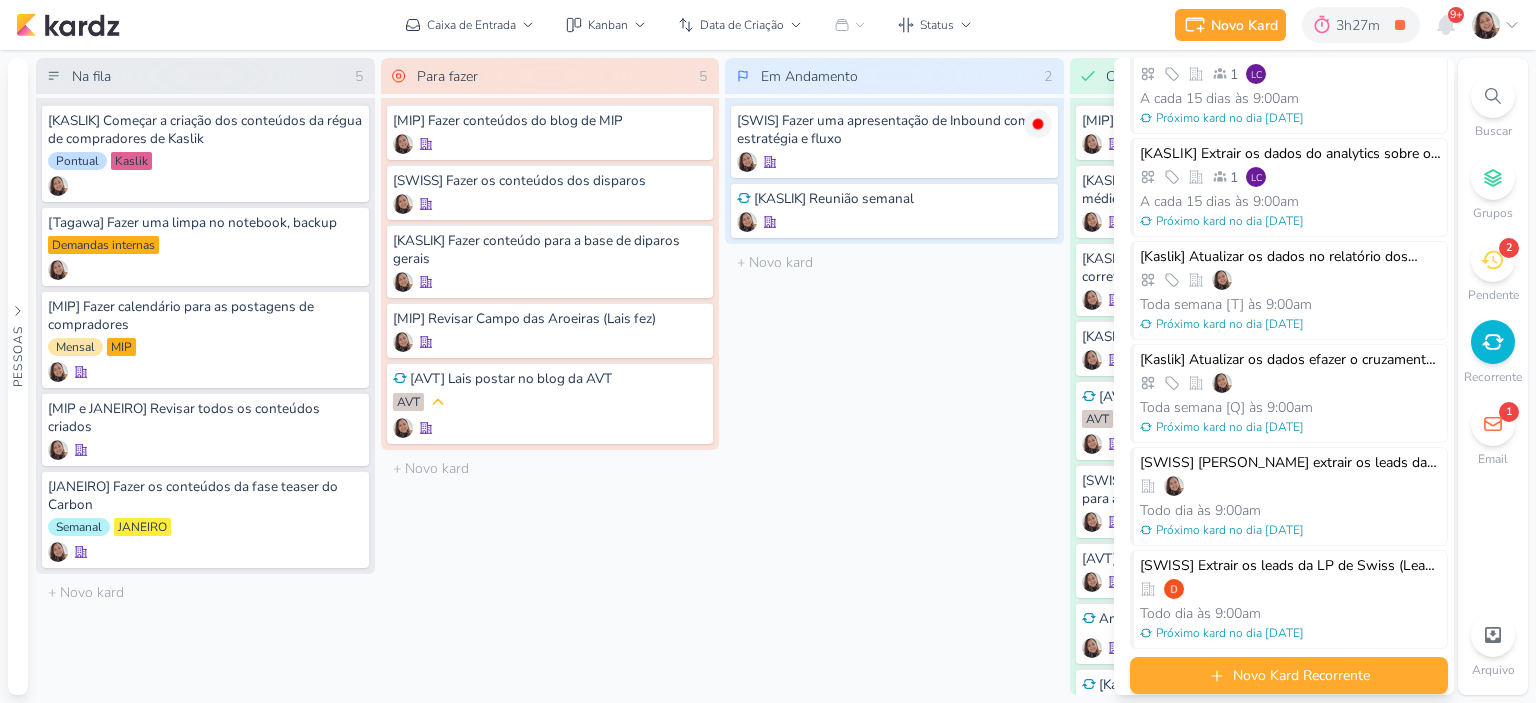 click on "Novo Kard Recorrente" at bounding box center (1301, 675) 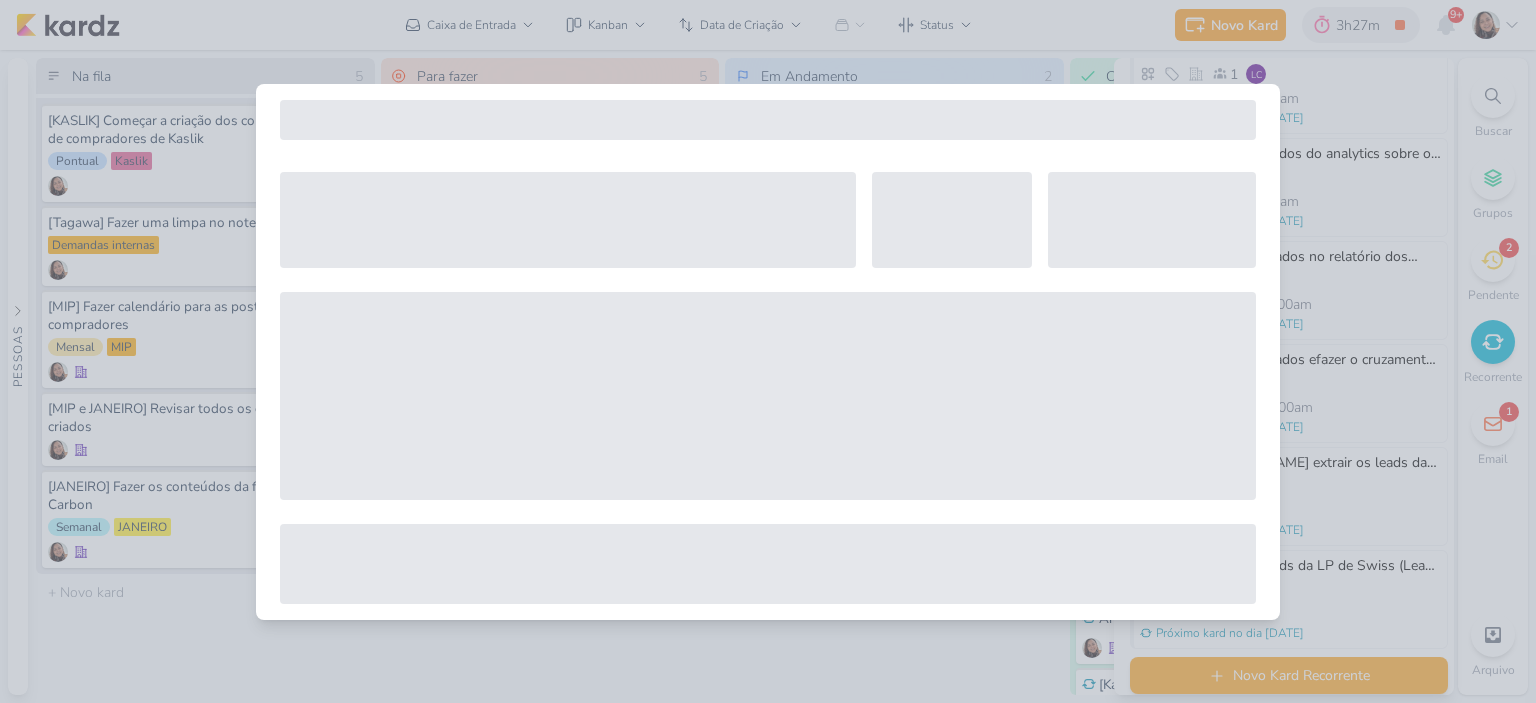 select on "5" 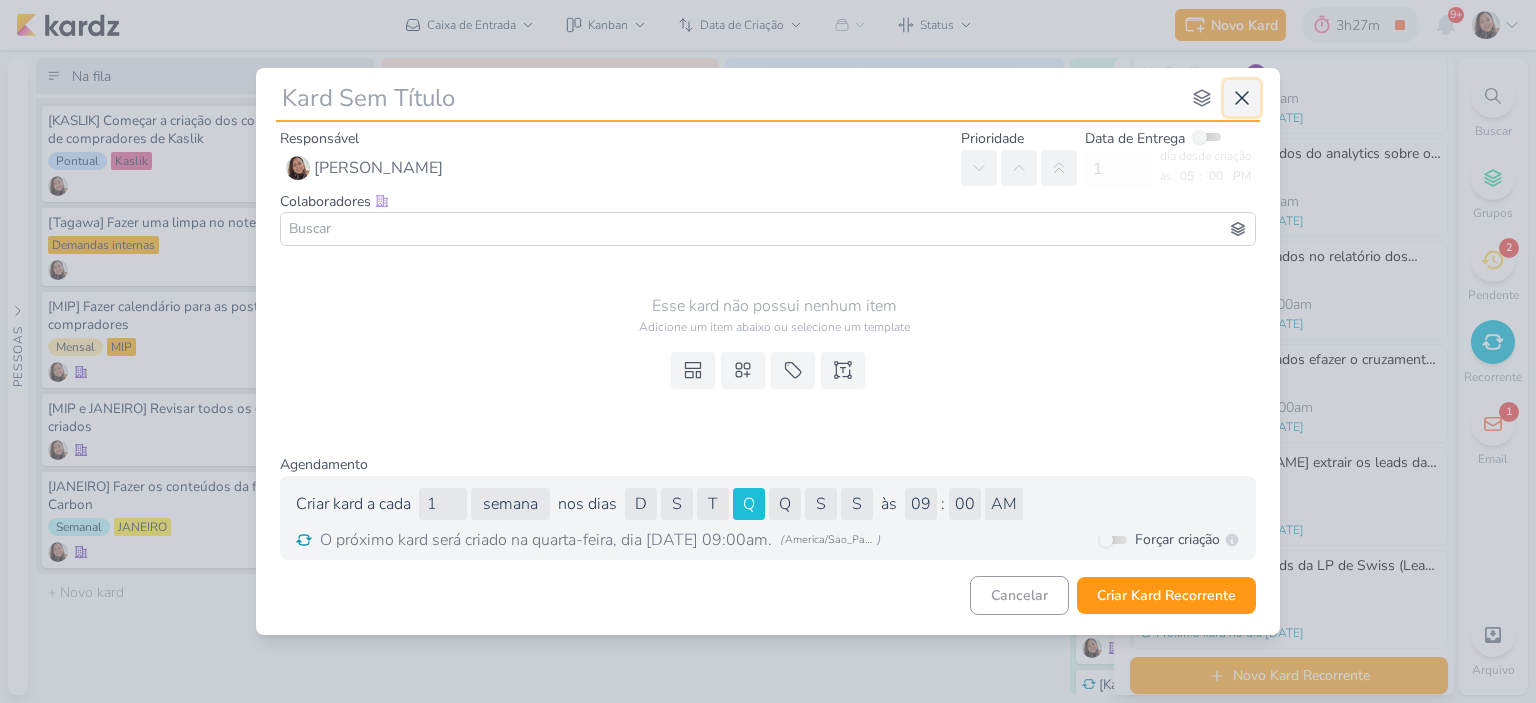 click 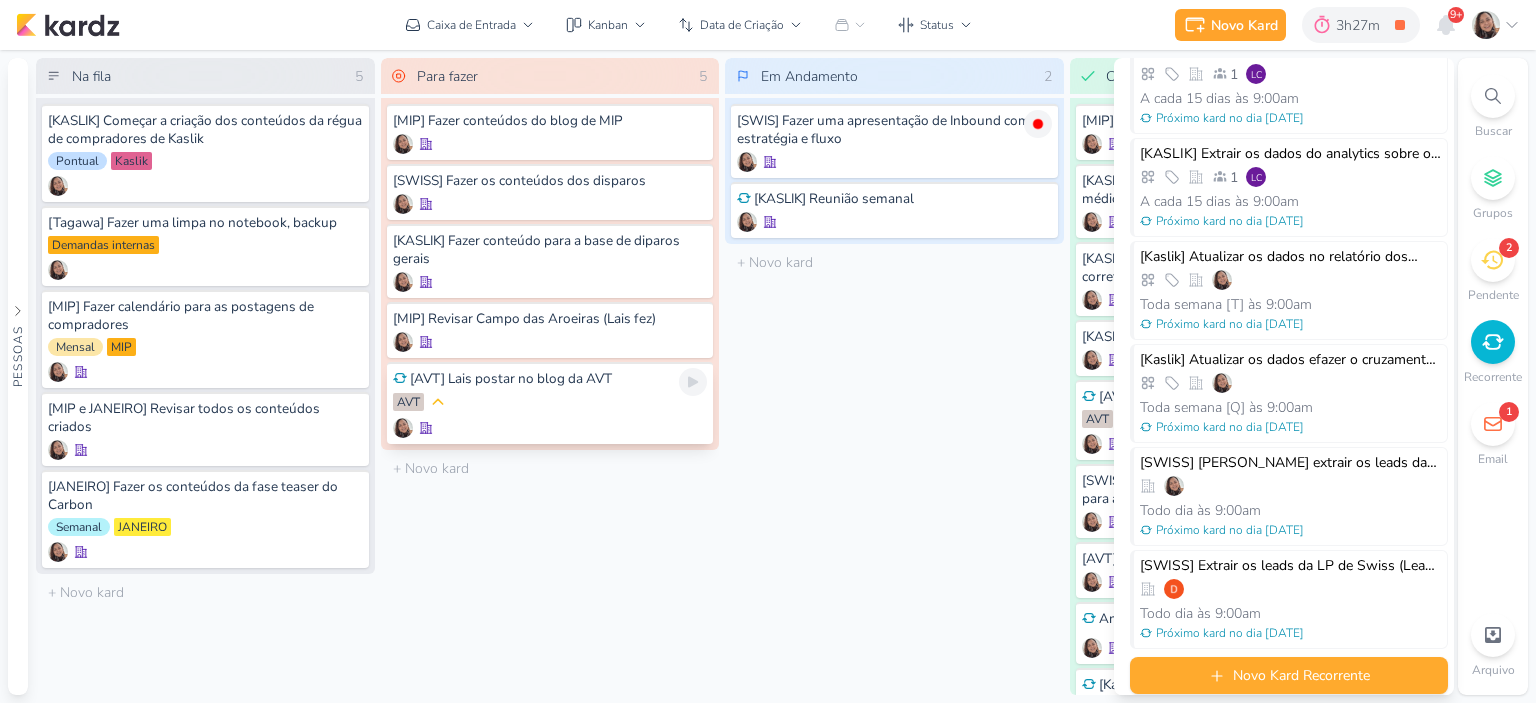 click on "[AVT] Lais postar no blog da AVT" at bounding box center (550, 379) 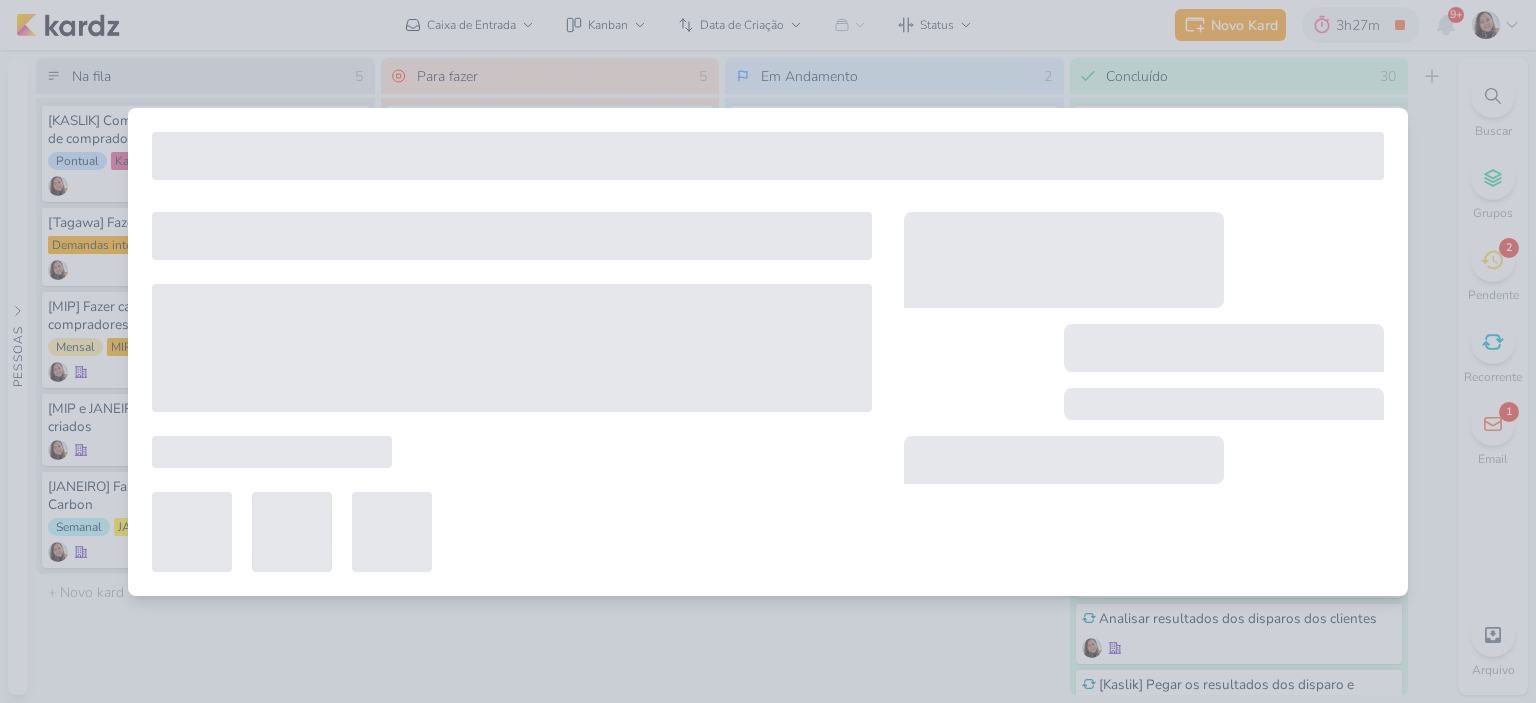 type on "[AVT] Lais postar no blog da AVT" 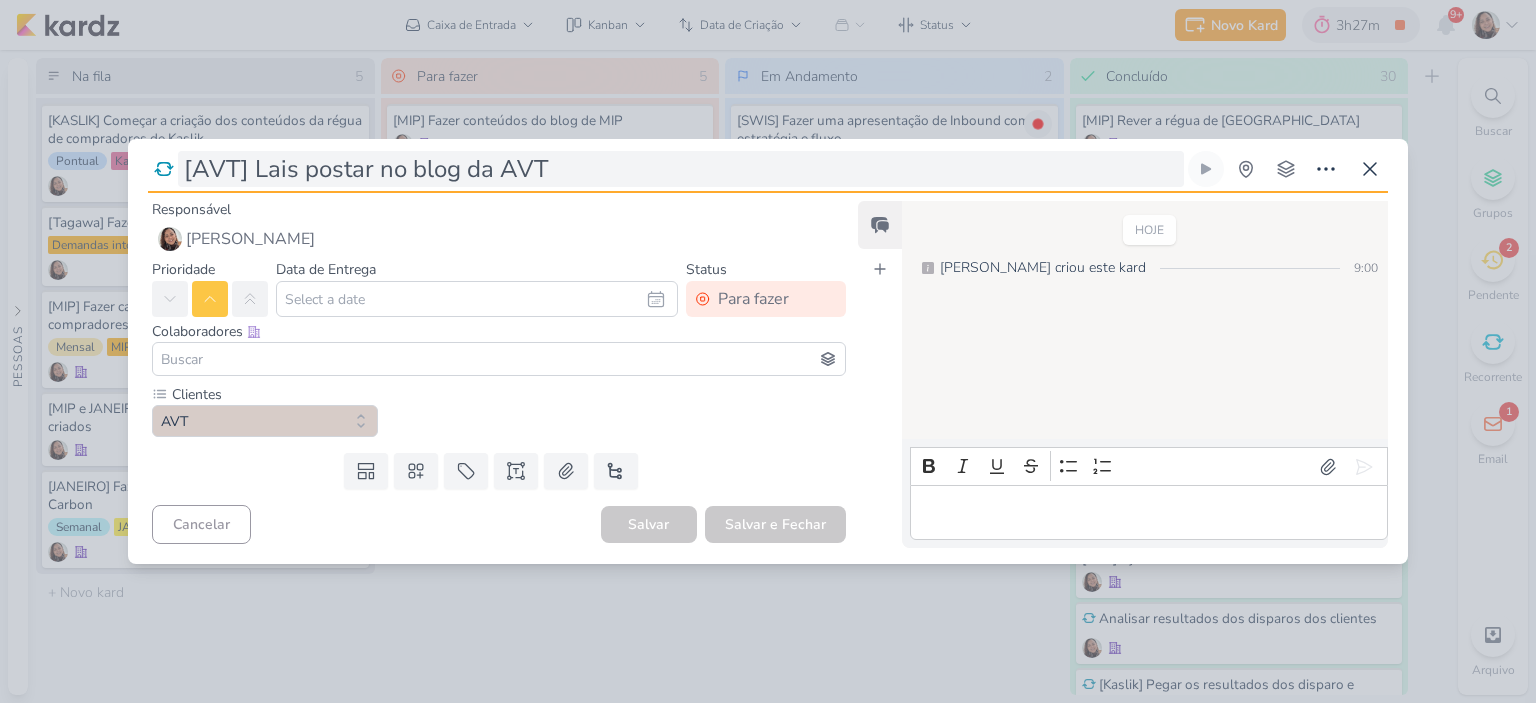 type 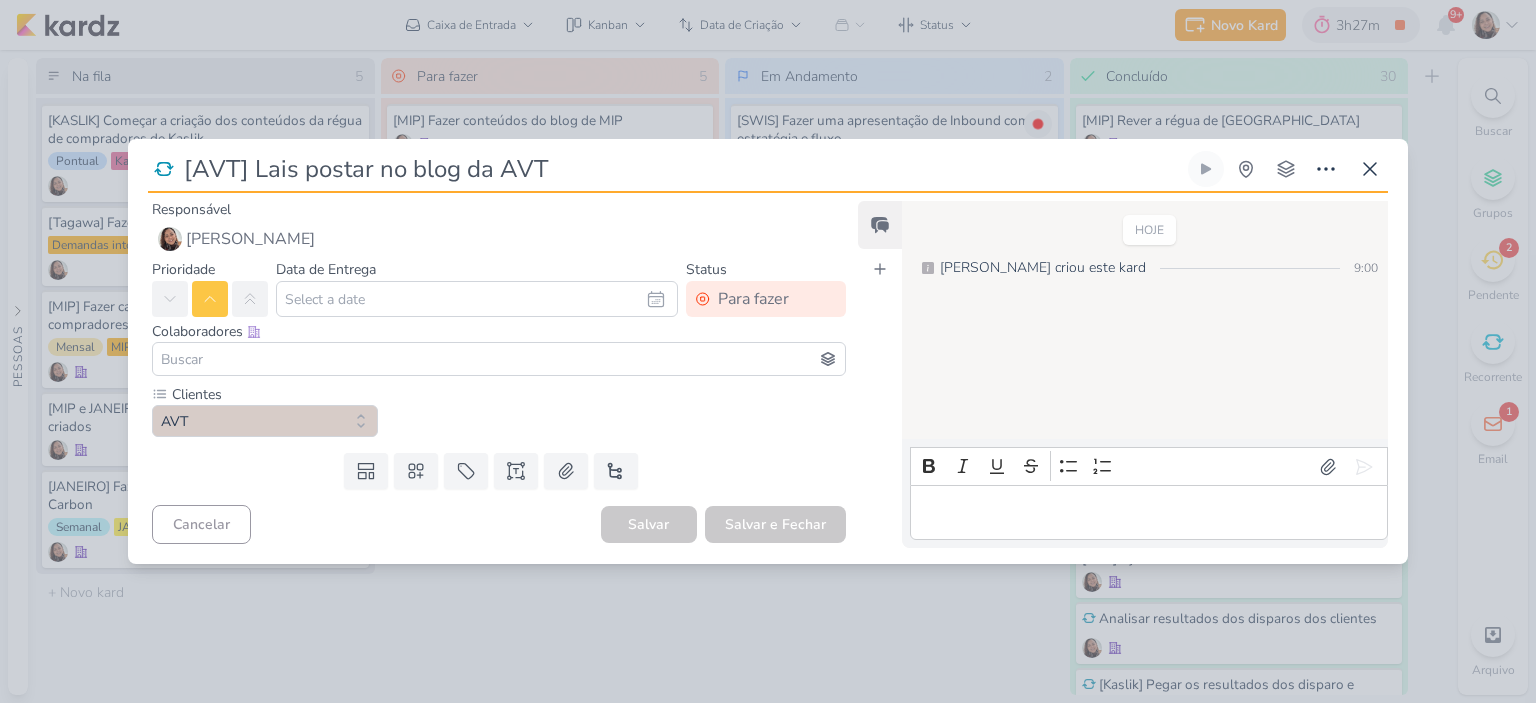 drag, startPoint x: 581, startPoint y: 173, endPoint x: 97, endPoint y: 160, distance: 484.17456 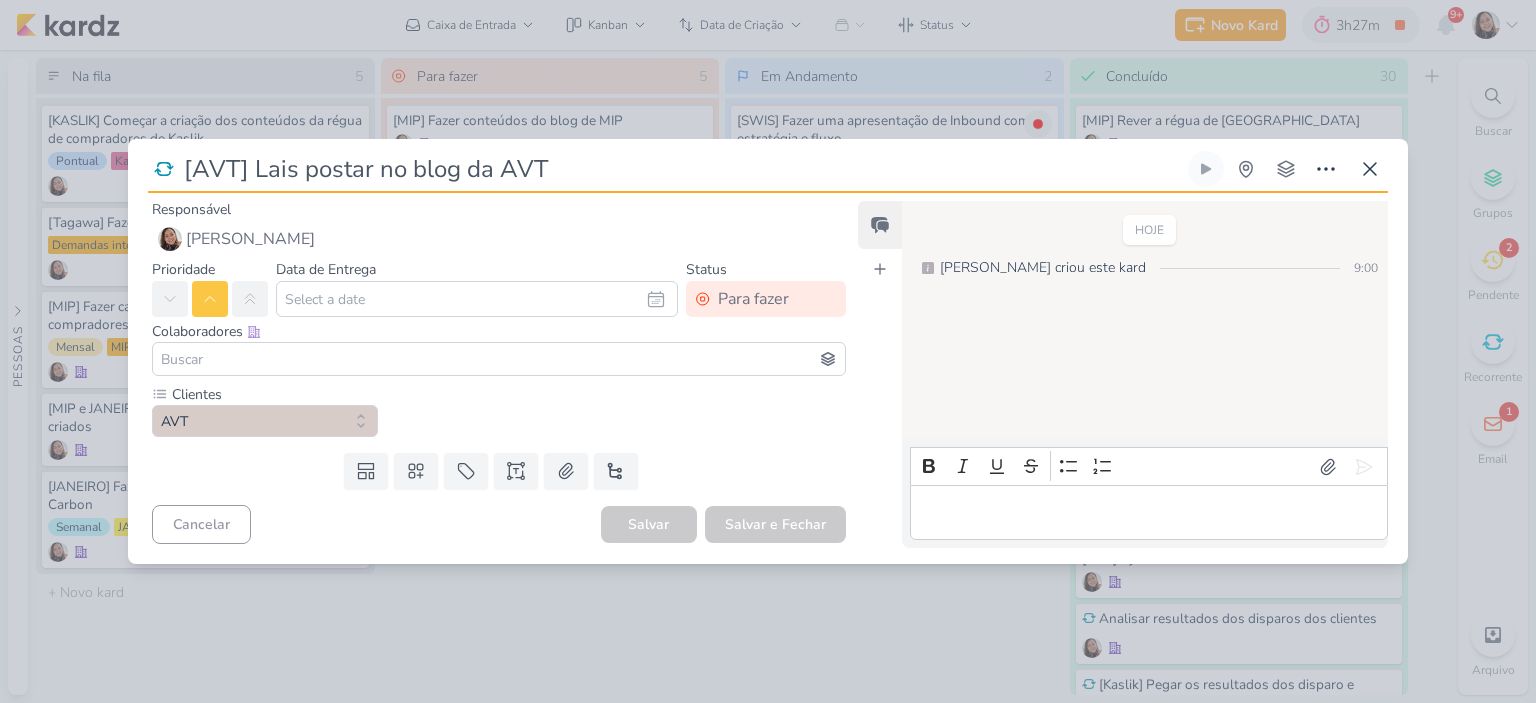 click on "[AVT] Lais postar no blog da AVT" at bounding box center [768, 351] 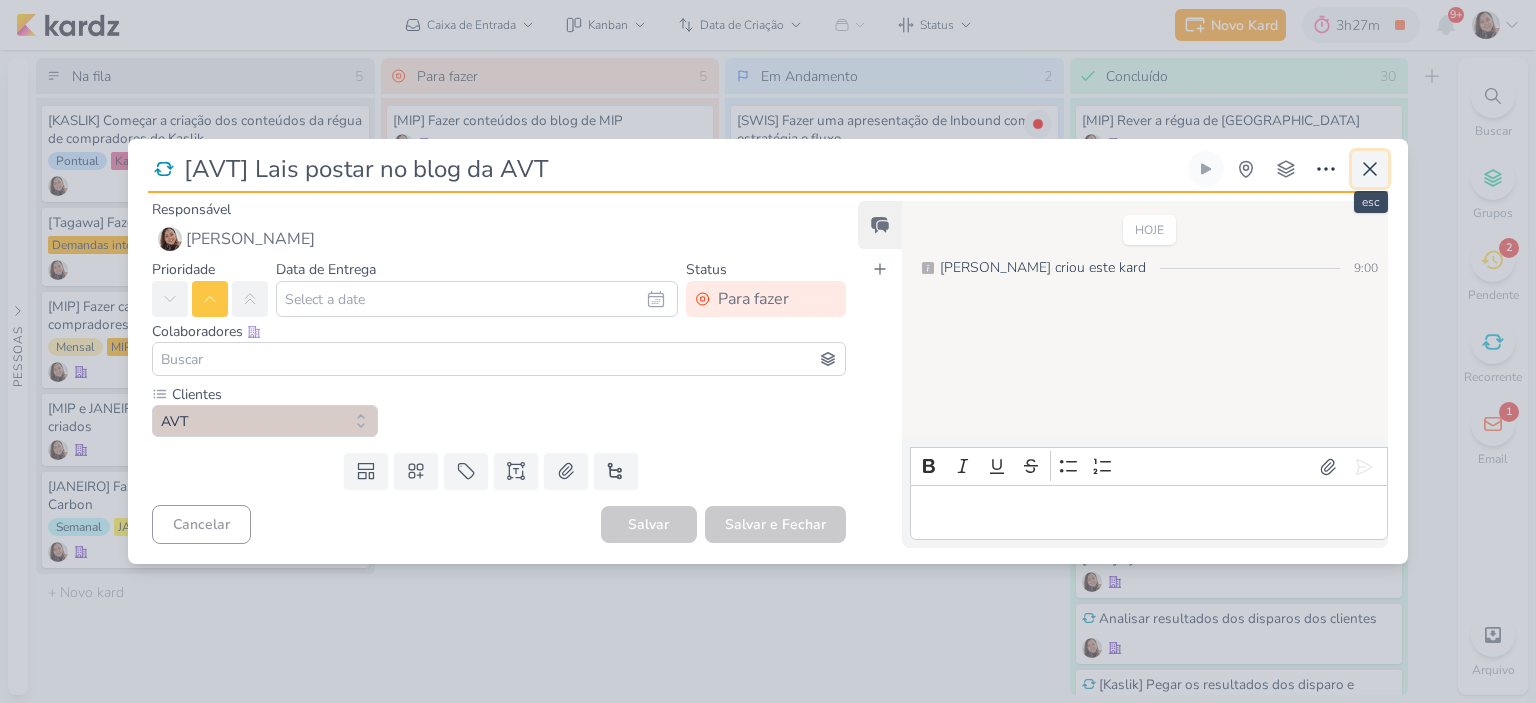 click 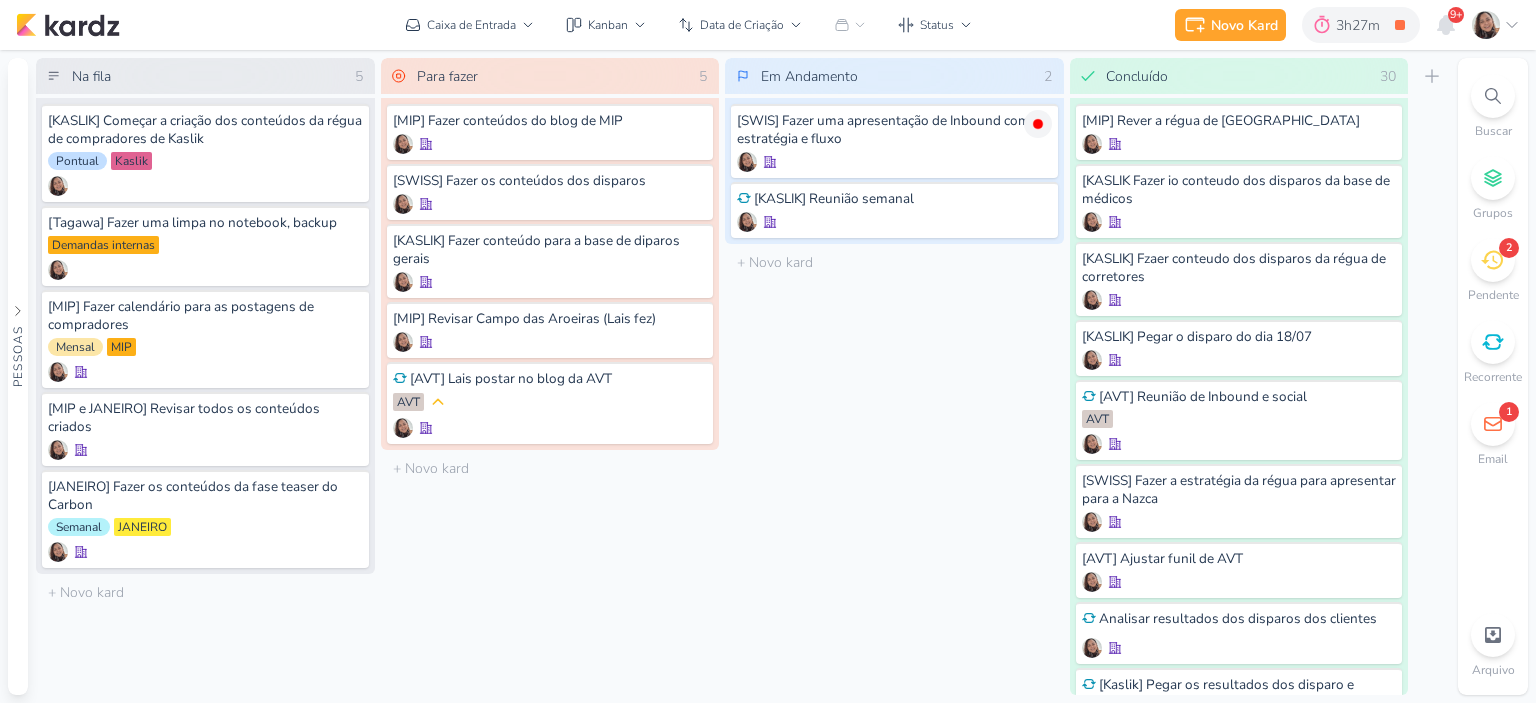 click 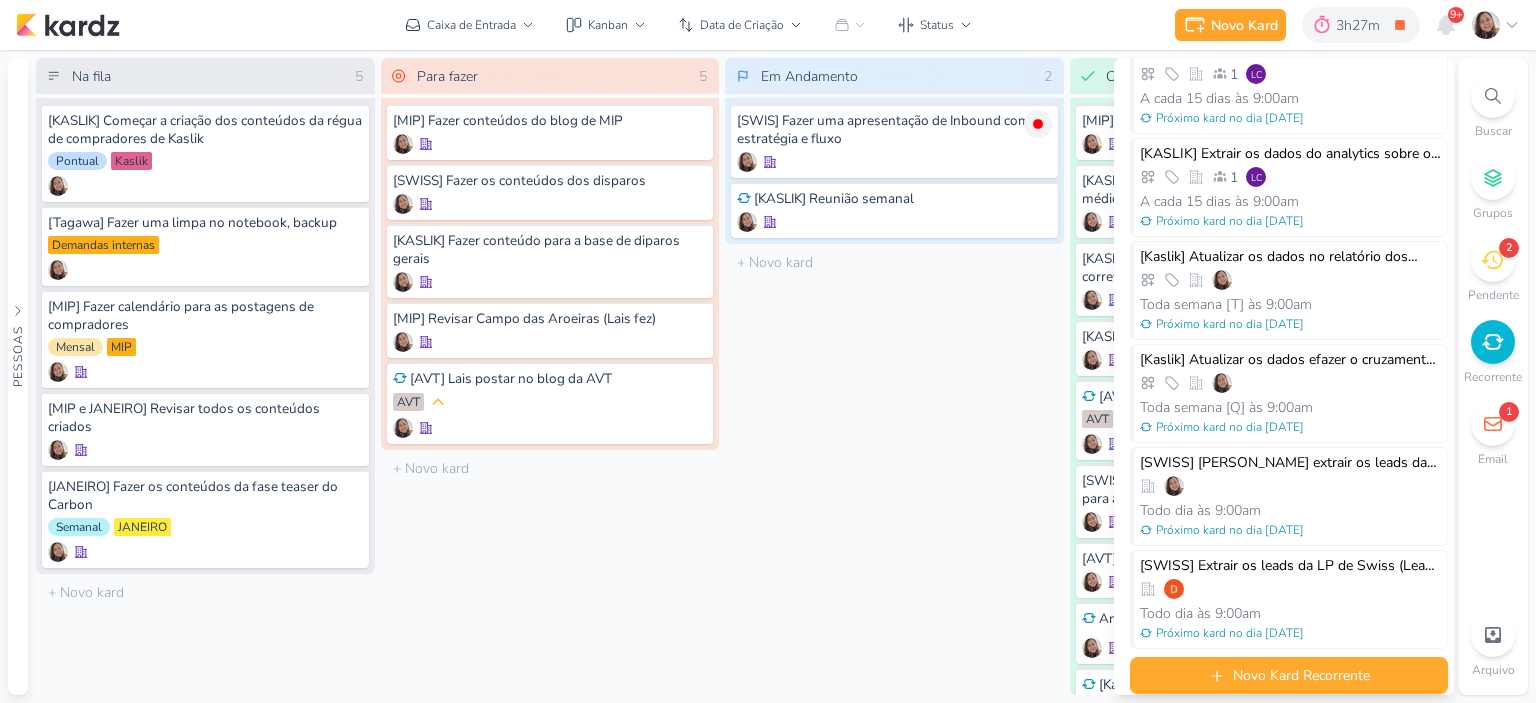 click on "Novo Kard Recorrente" at bounding box center [1301, 675] 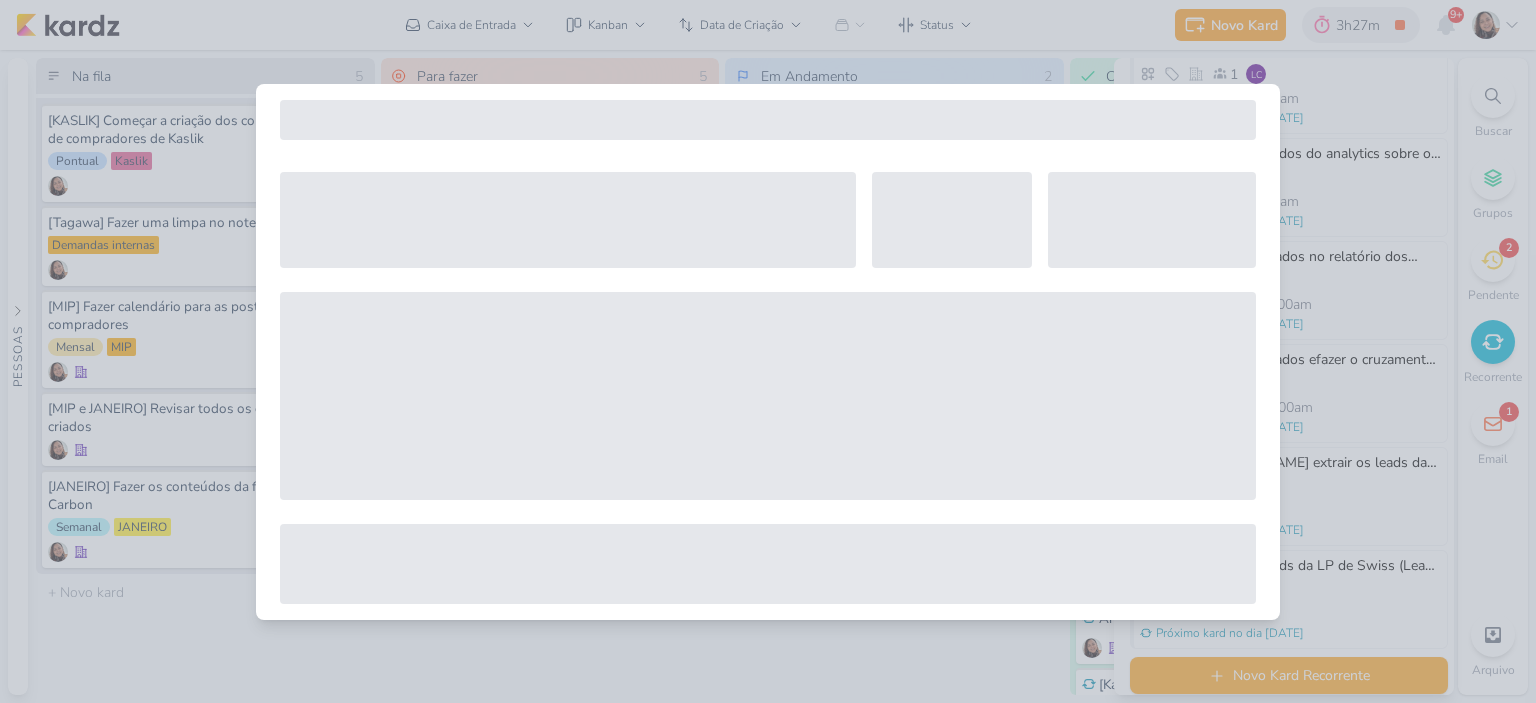 select on "5" 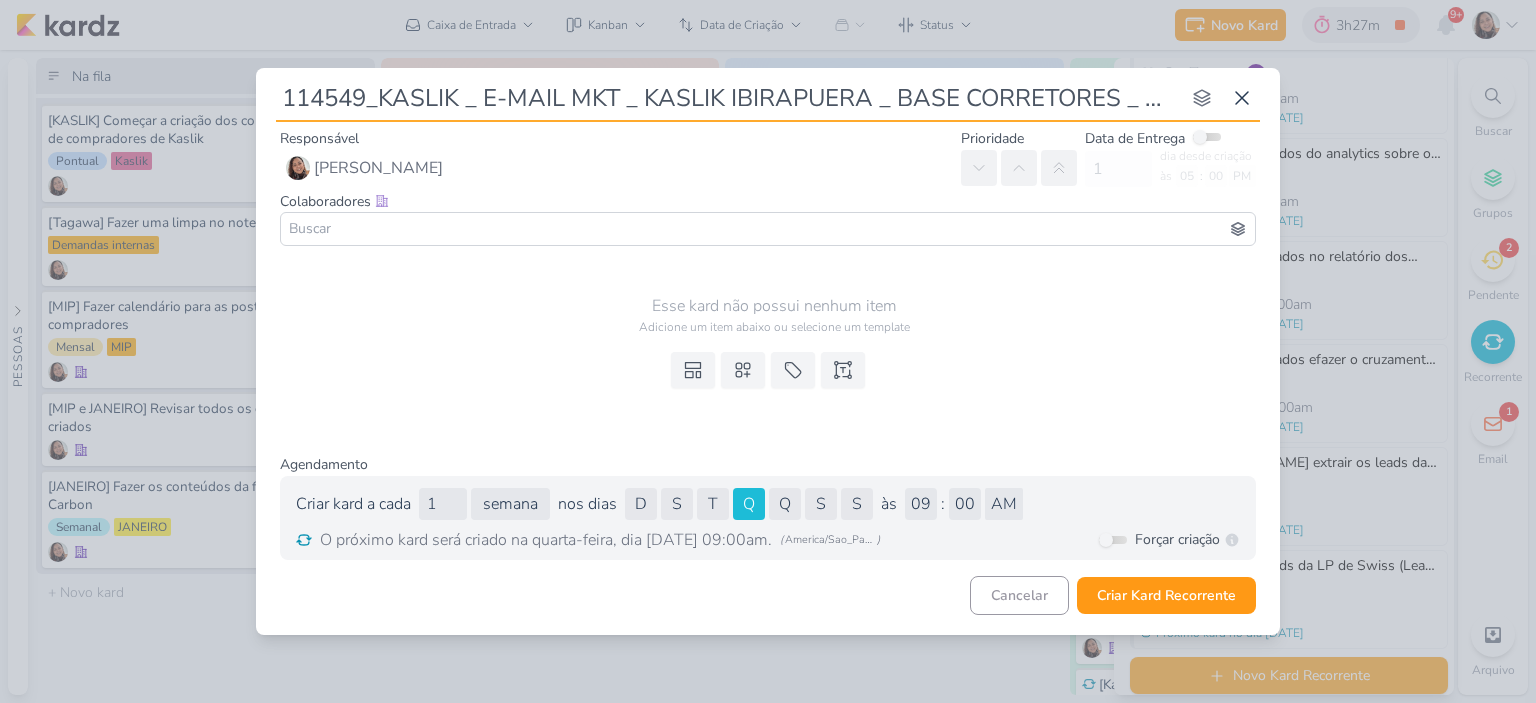 scroll, scrollTop: 0, scrollLeft: 618, axis: horizontal 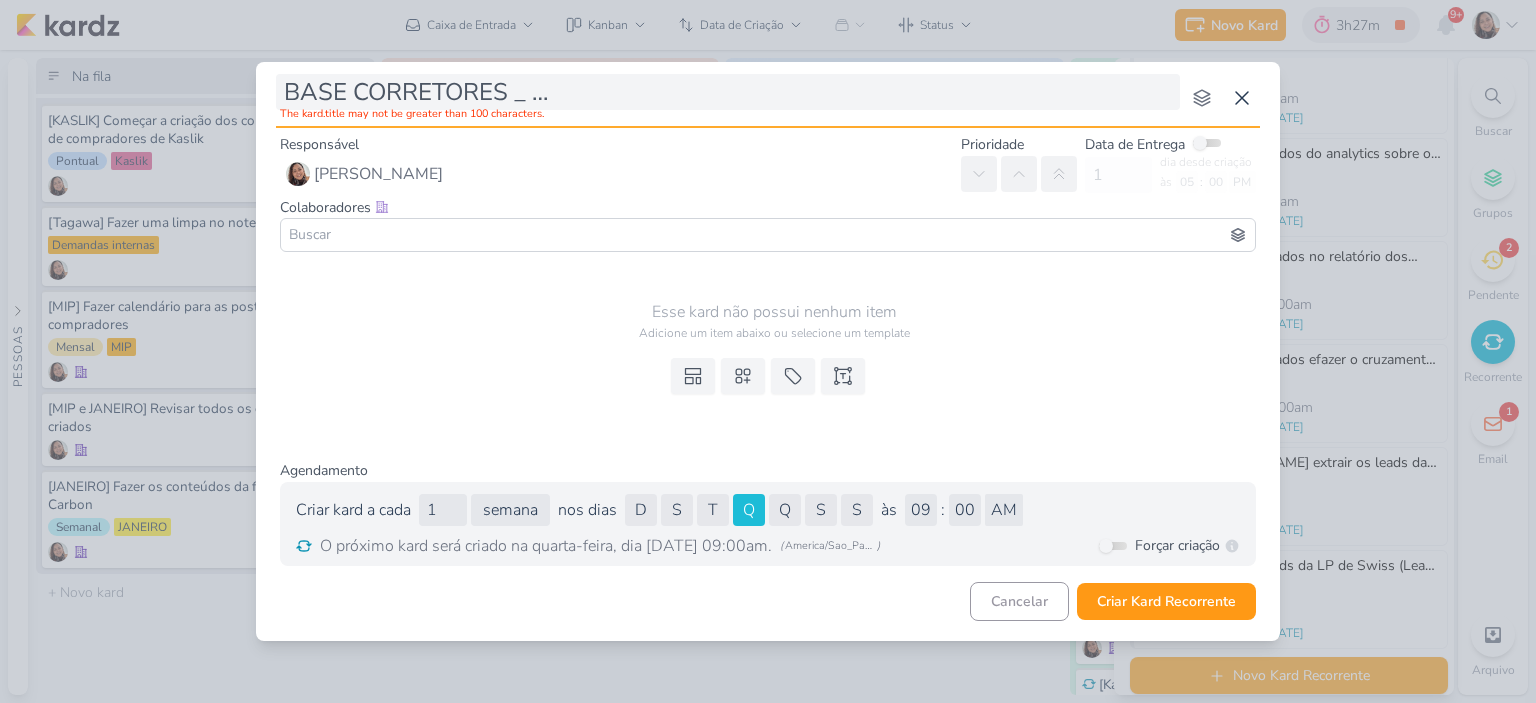 click on "114549_KASLIK _ E-MAIL MKT _ KASLIK IBIRAPUERA _ BASE CORRETORES _ UM PRODUTO, MÚLTIPLAS OPORTUNIDADES DE GANHO" at bounding box center (728, 92) 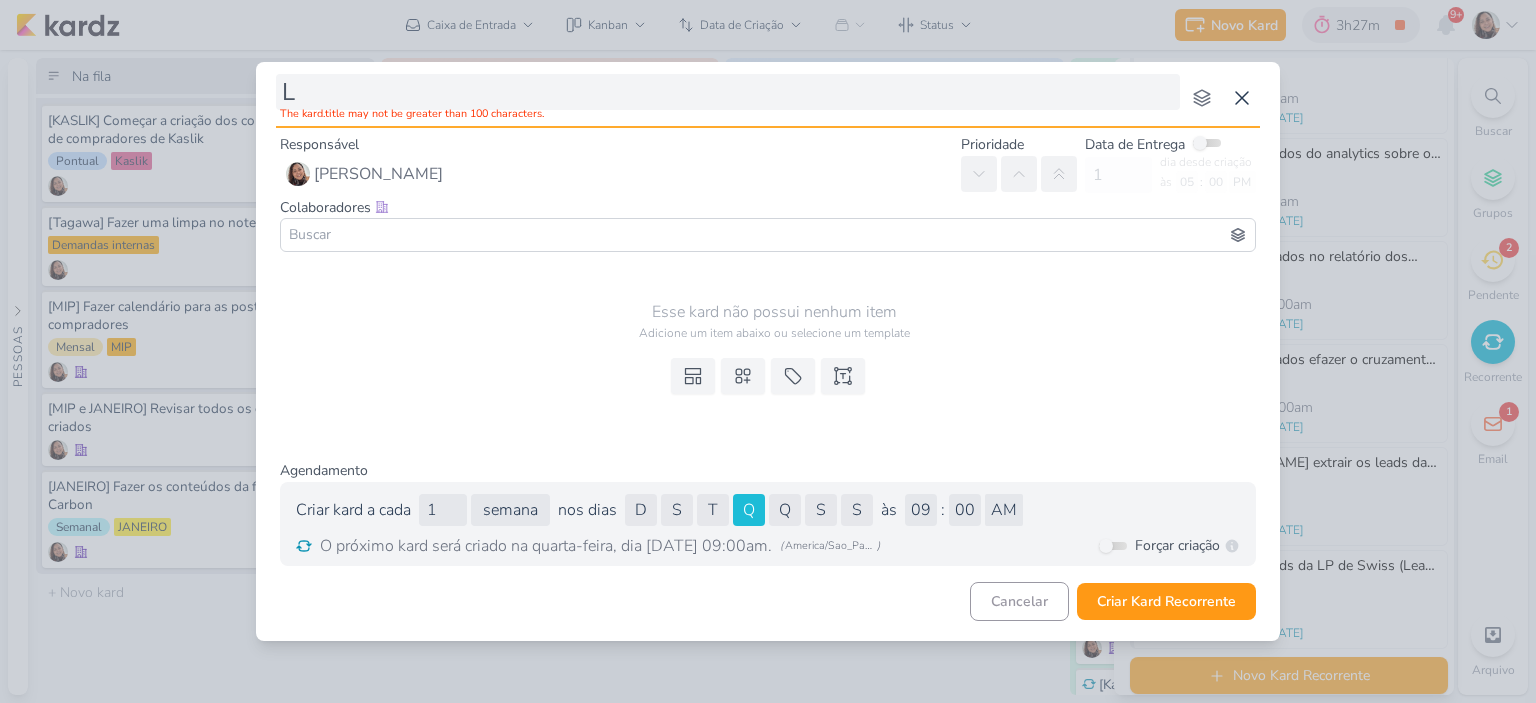 scroll, scrollTop: 0, scrollLeft: 0, axis: both 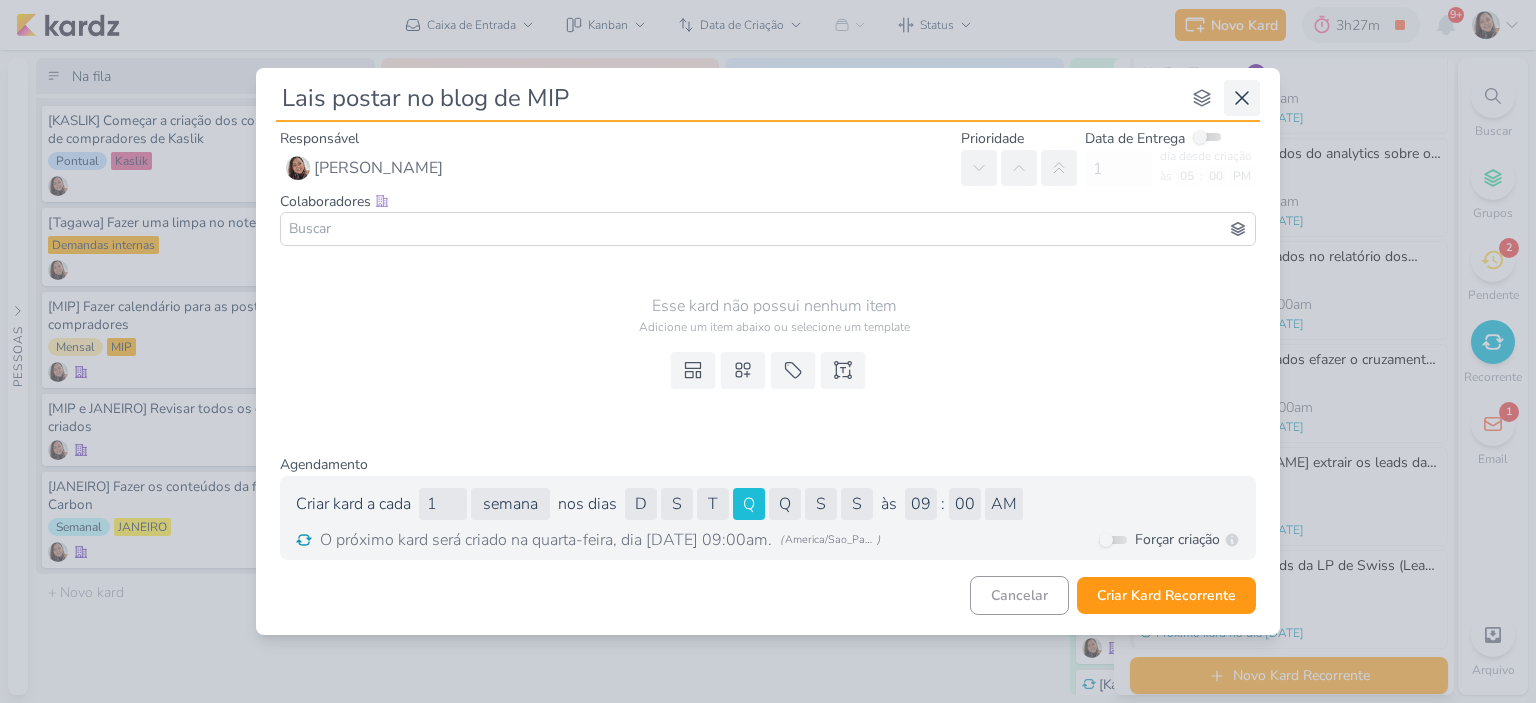 type on "Lais postar no blog de MIP" 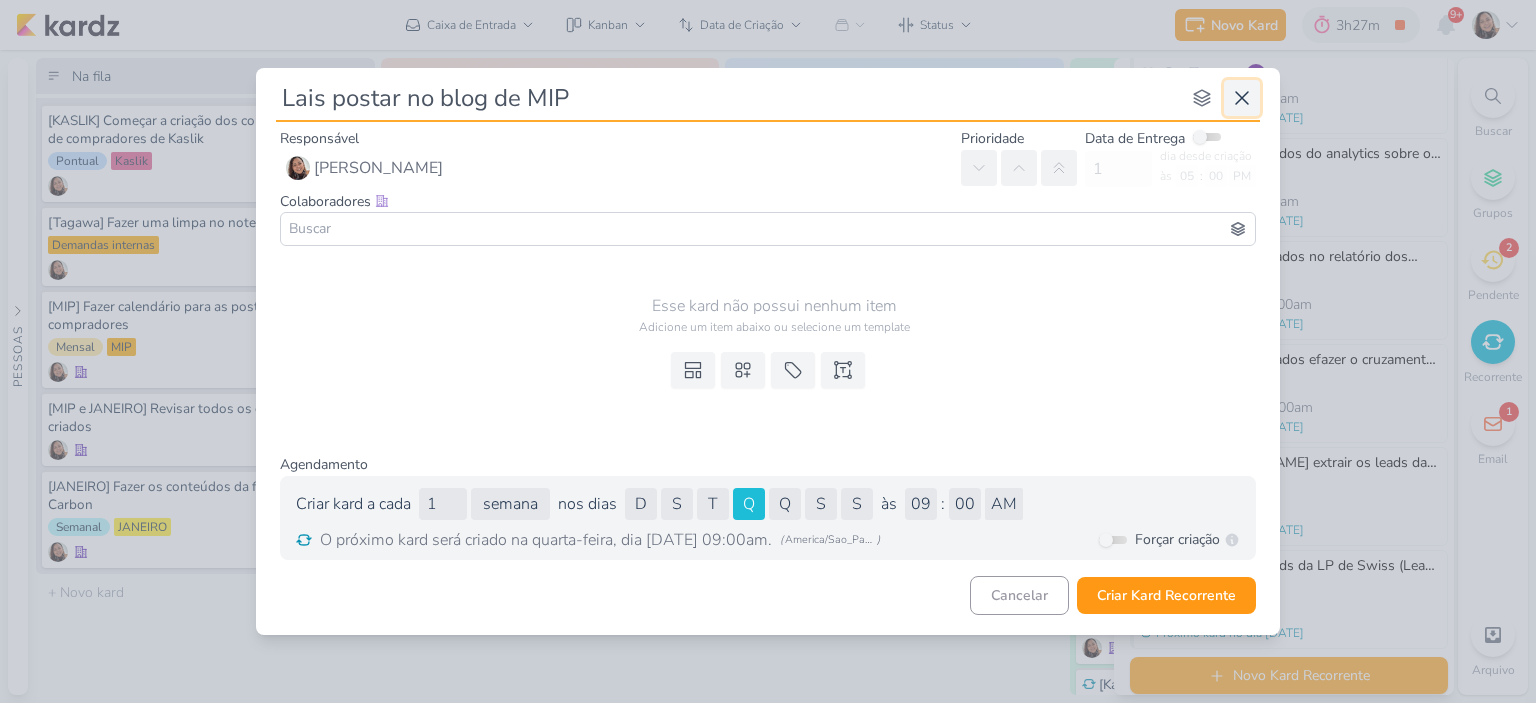 click 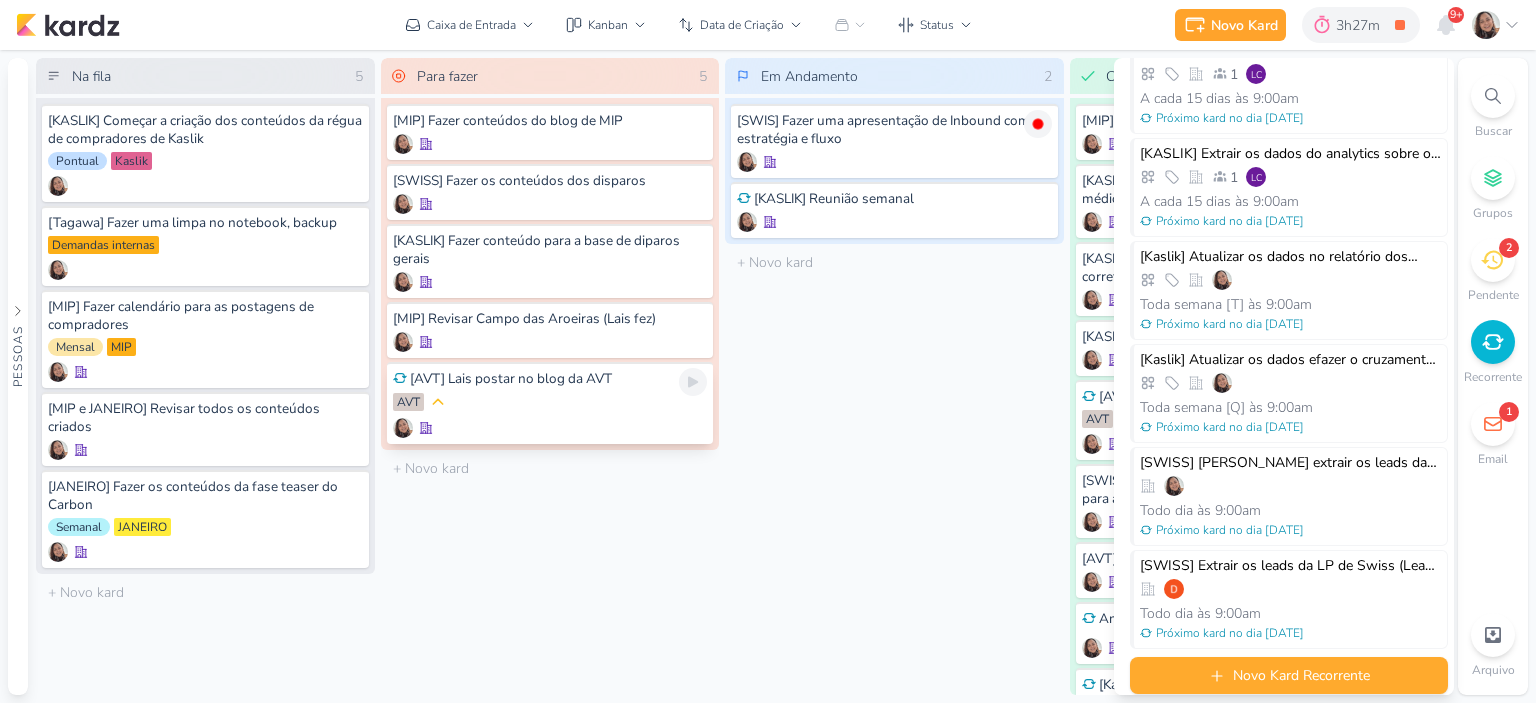 click on "AVT" at bounding box center [550, 403] 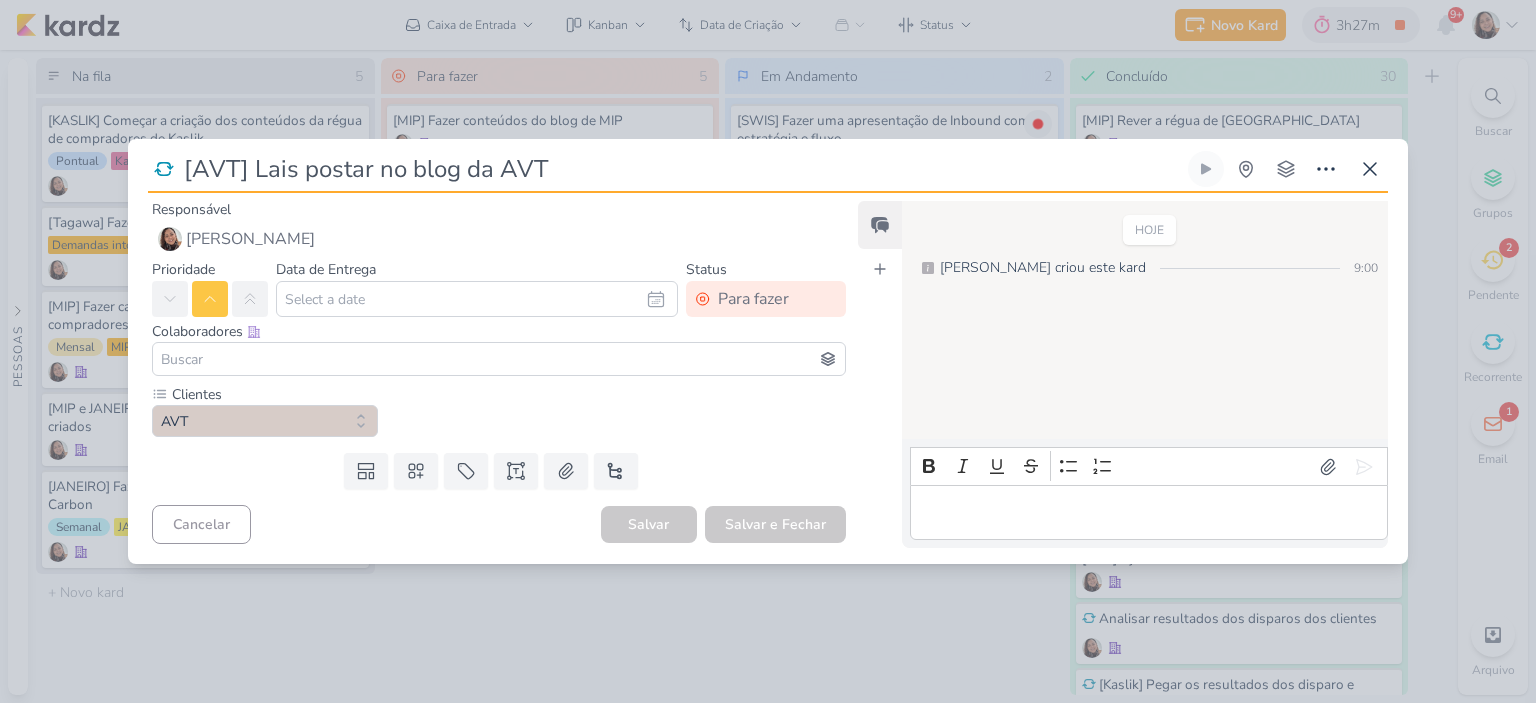 drag, startPoint x: 589, startPoint y: 175, endPoint x: 171, endPoint y: 183, distance: 418.07654 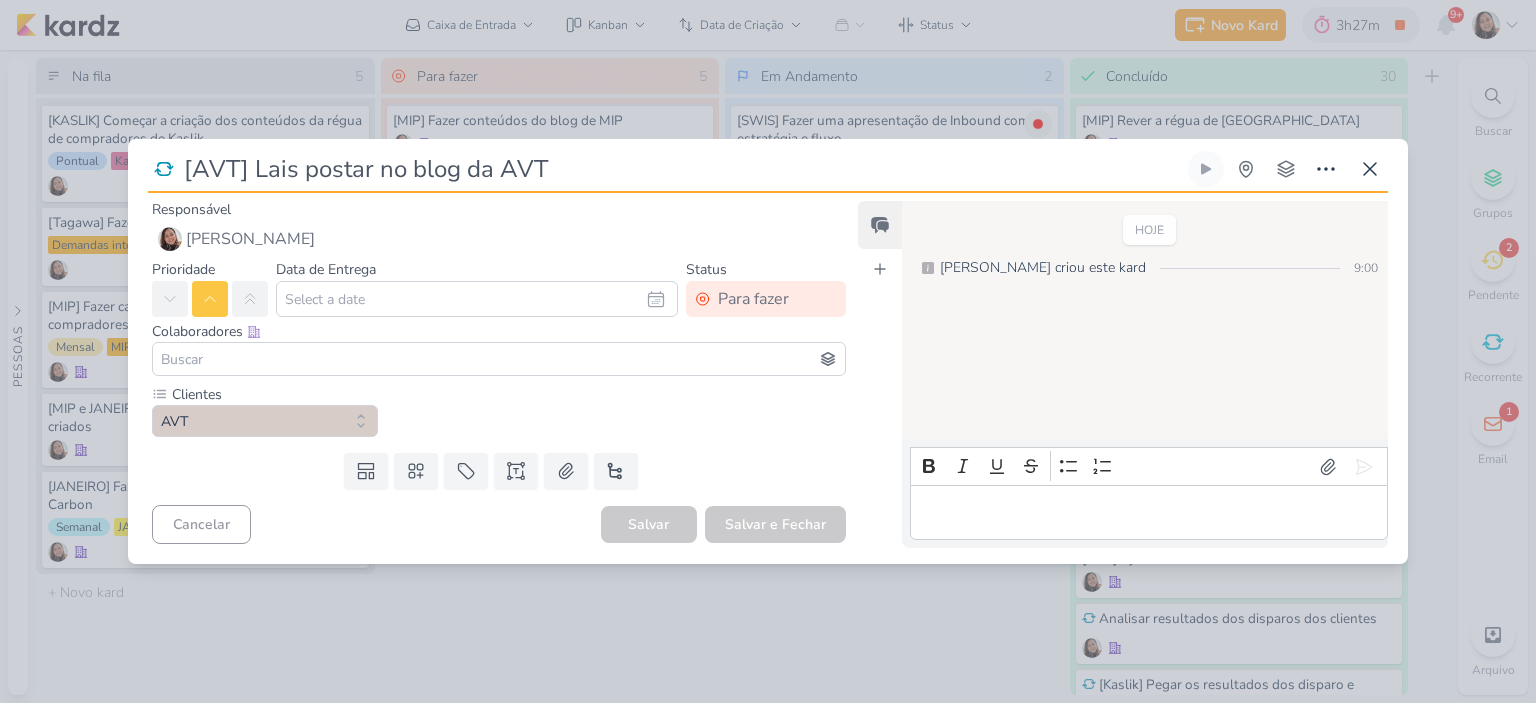 click on "[AVT] Lais postar no blog da AVT" at bounding box center (666, 169) 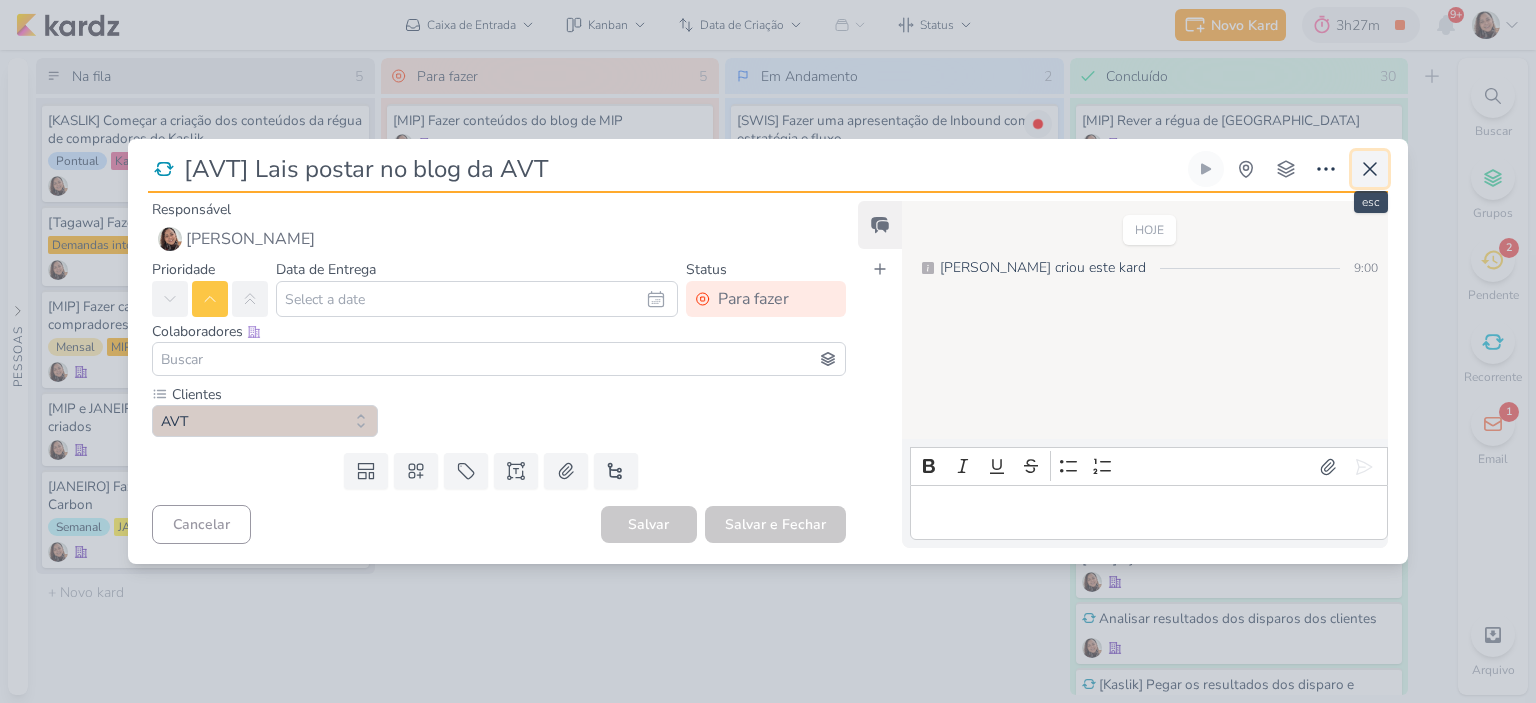 click 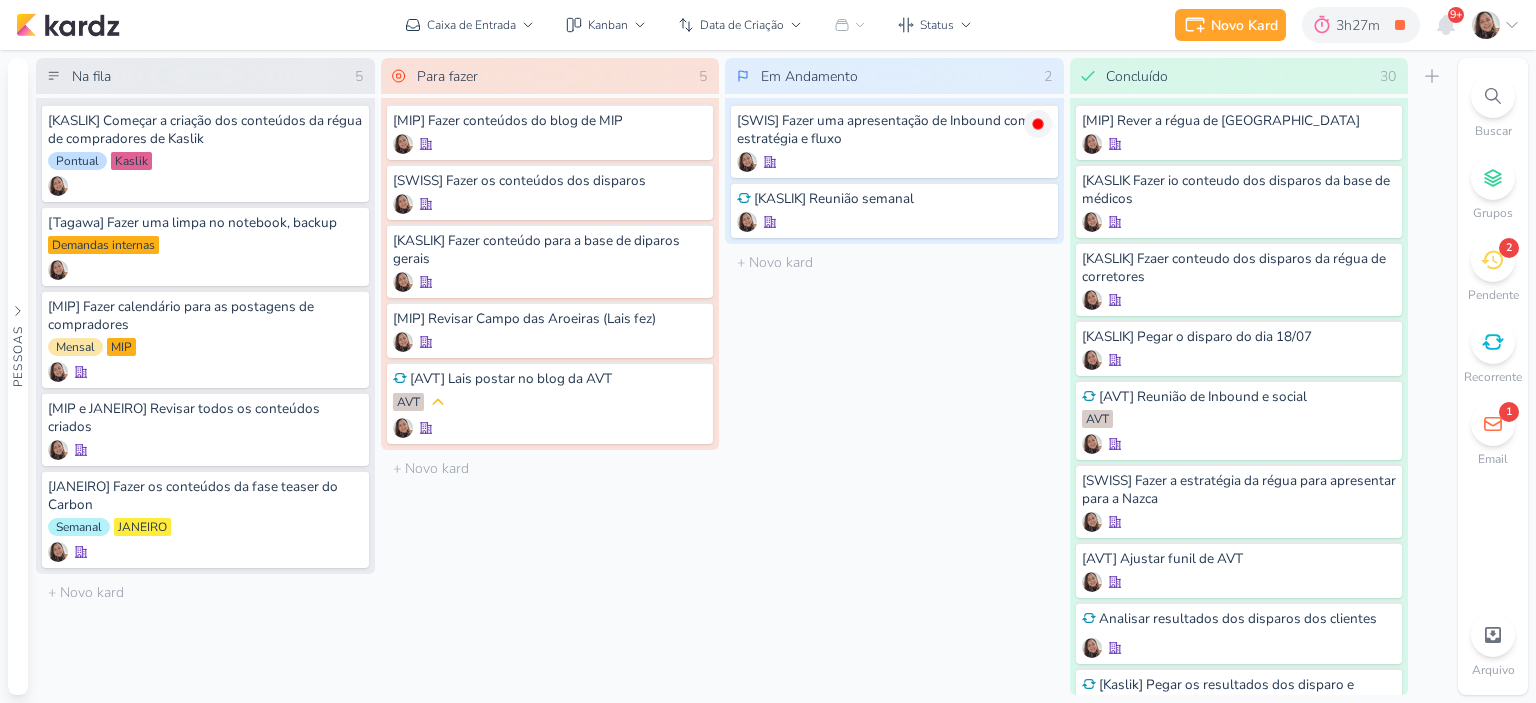 click at bounding box center [1493, 342] 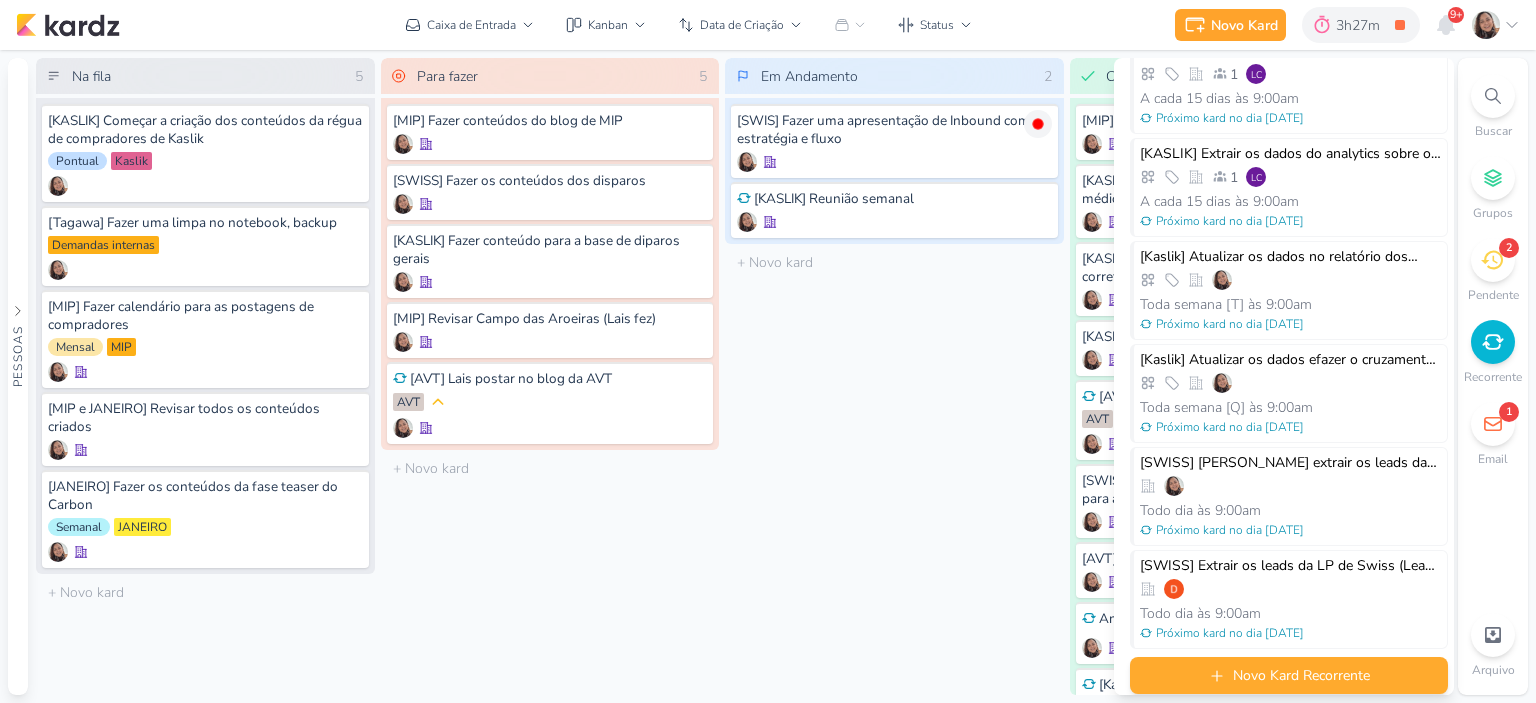 click on "Novo Kard Recorrente" at bounding box center (1289, 675) 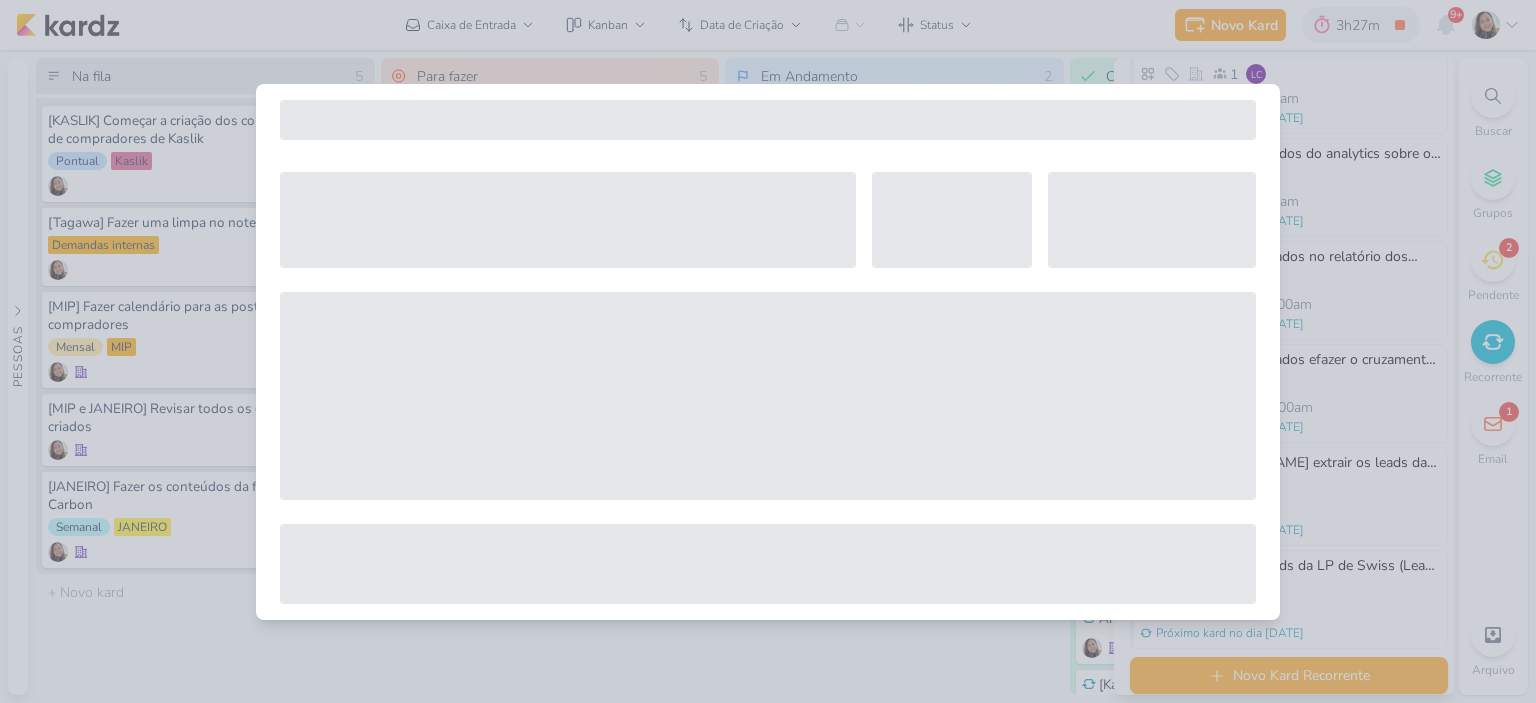 select on "5" 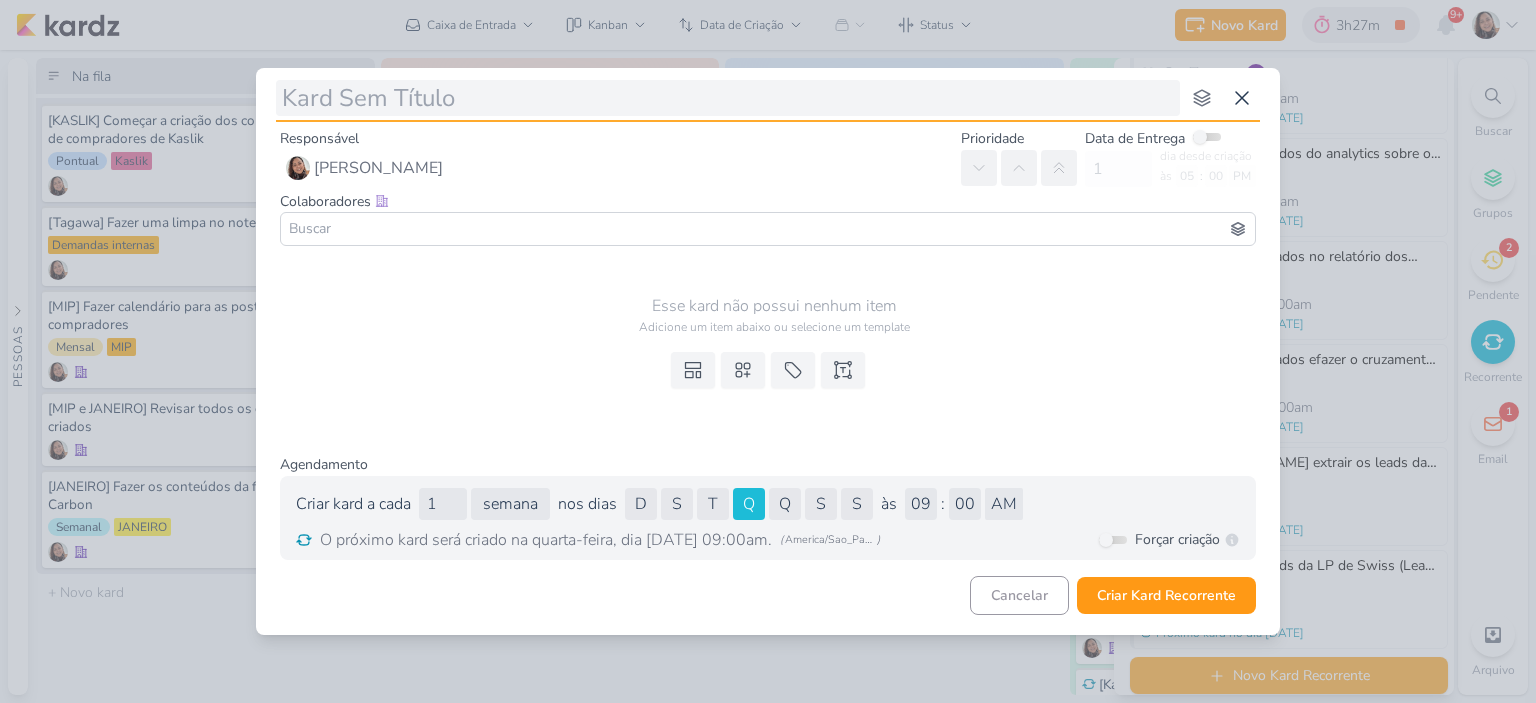 click at bounding box center [728, 98] 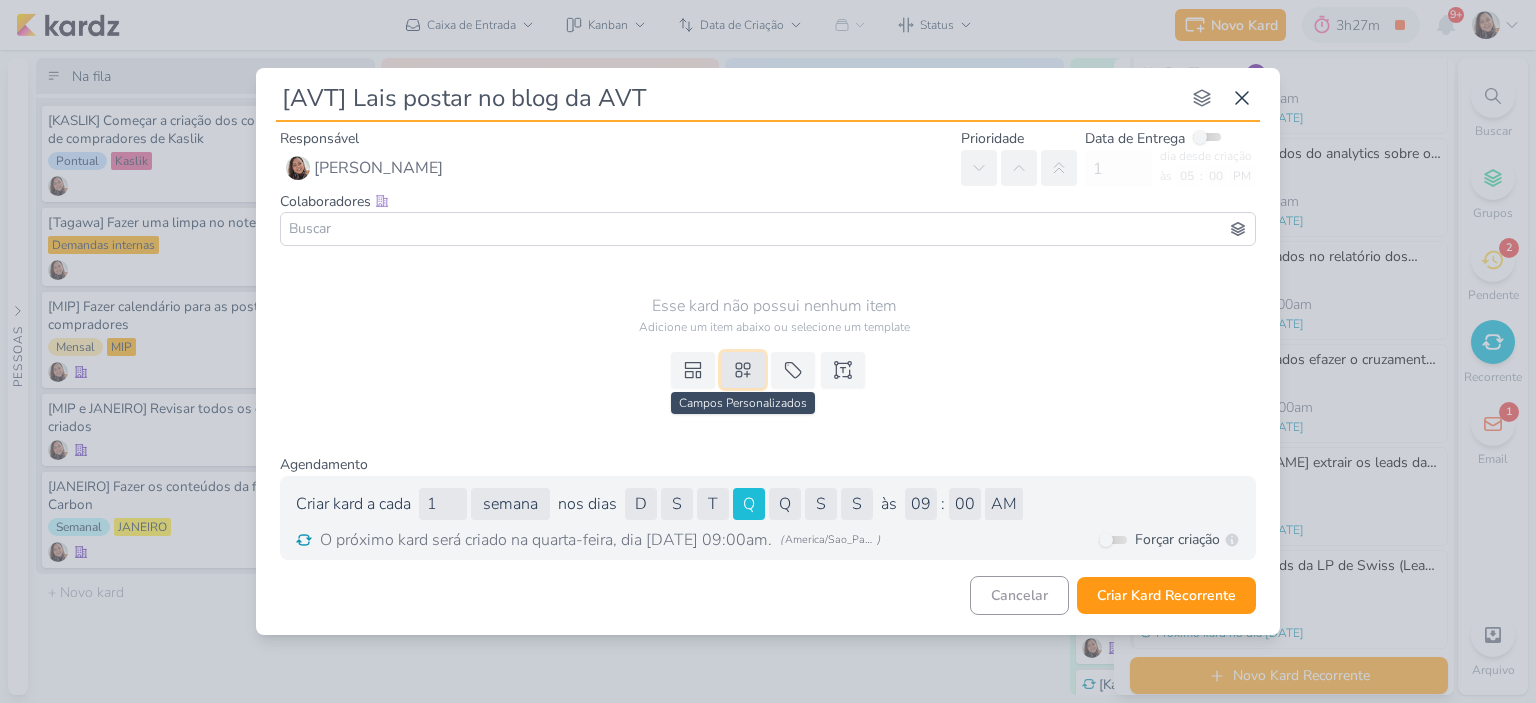 click 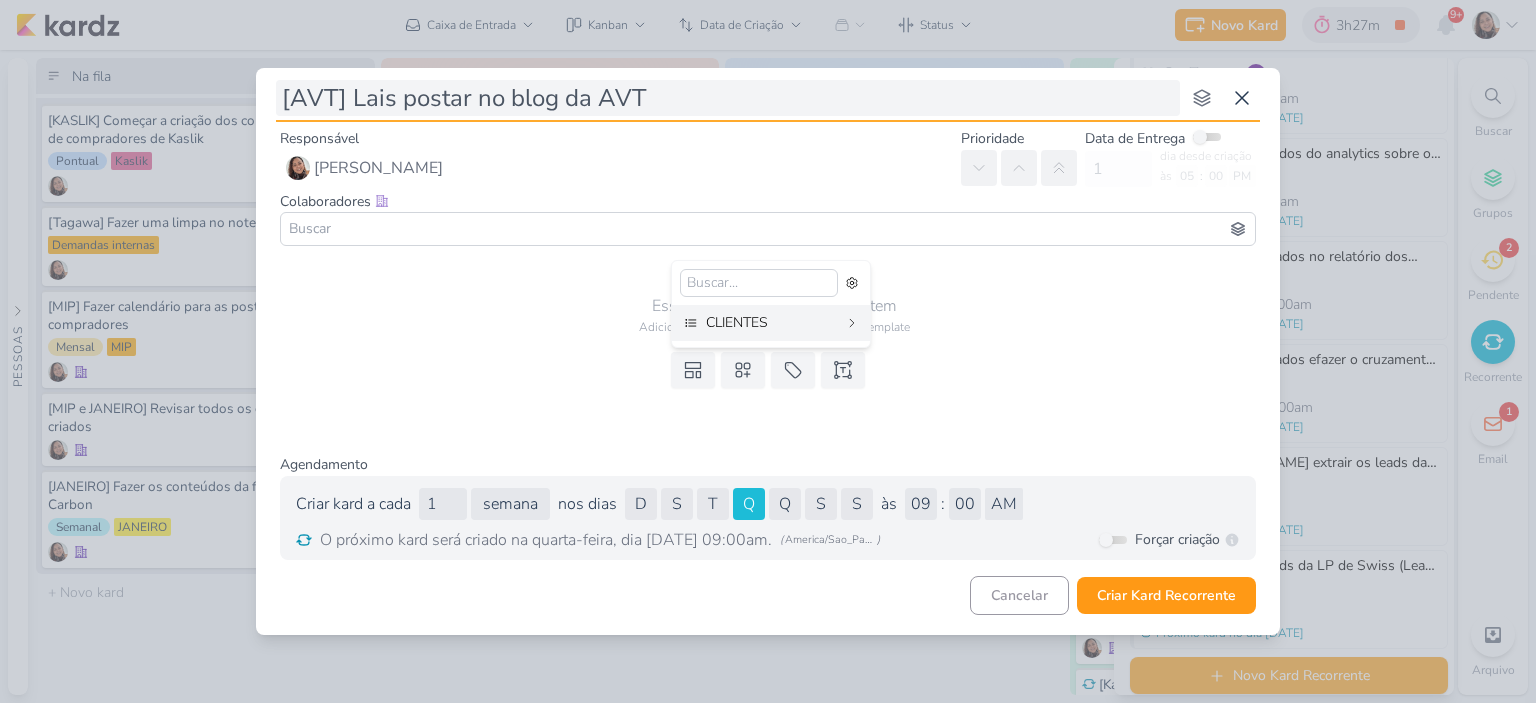 click on "[AVT] Lais postar no blog da AVT" at bounding box center [728, 98] 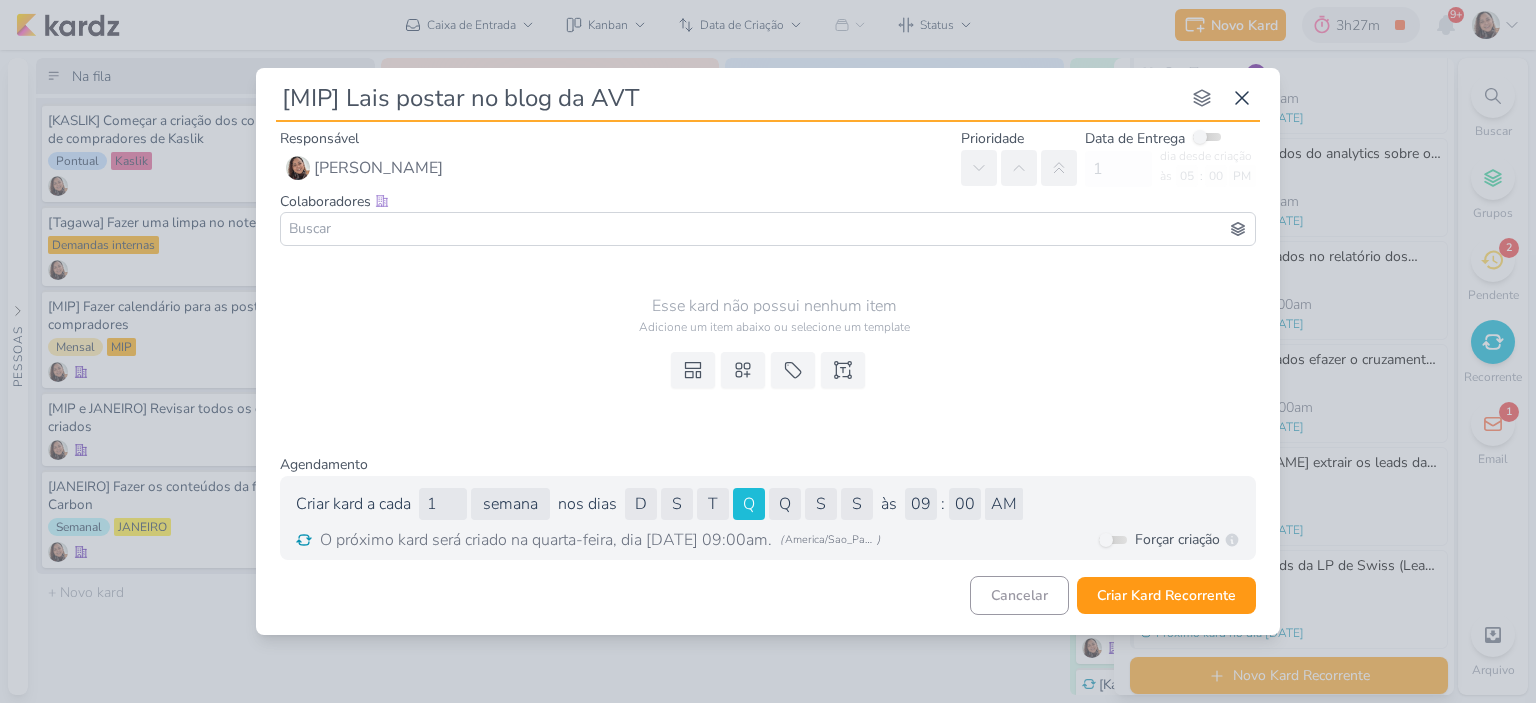 click on "[MIP] Lais postar no blog da AVT" at bounding box center [728, 98] 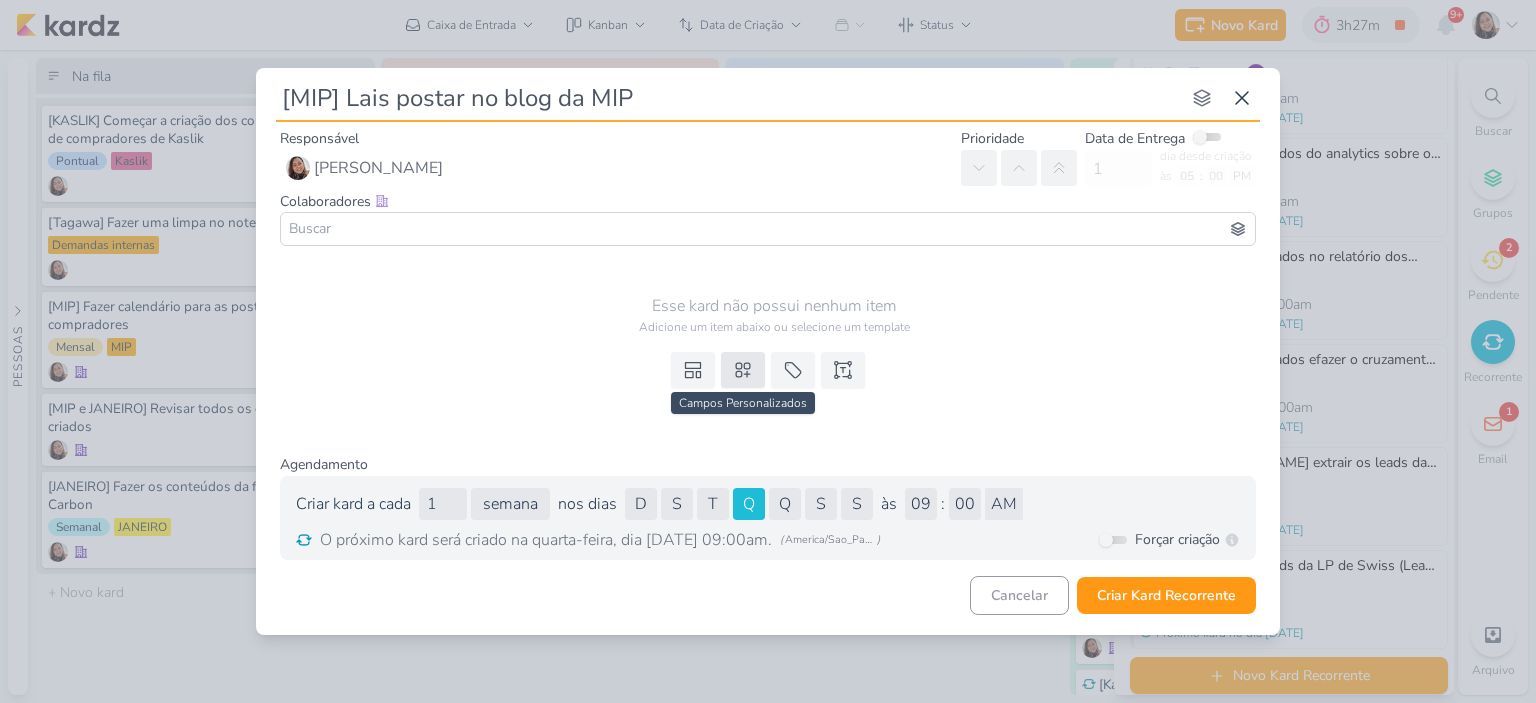 type on "[MIP] Lais postar no blog da MIP" 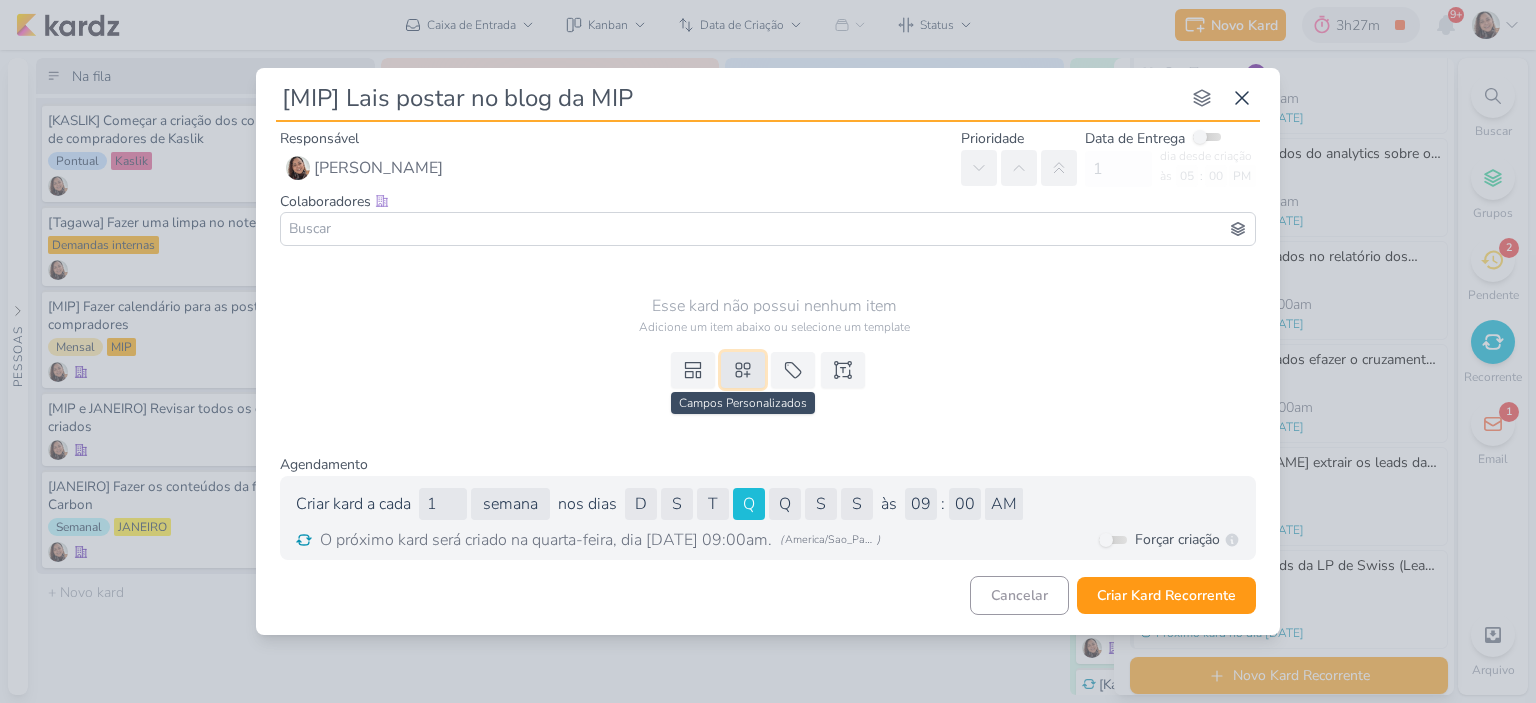 click 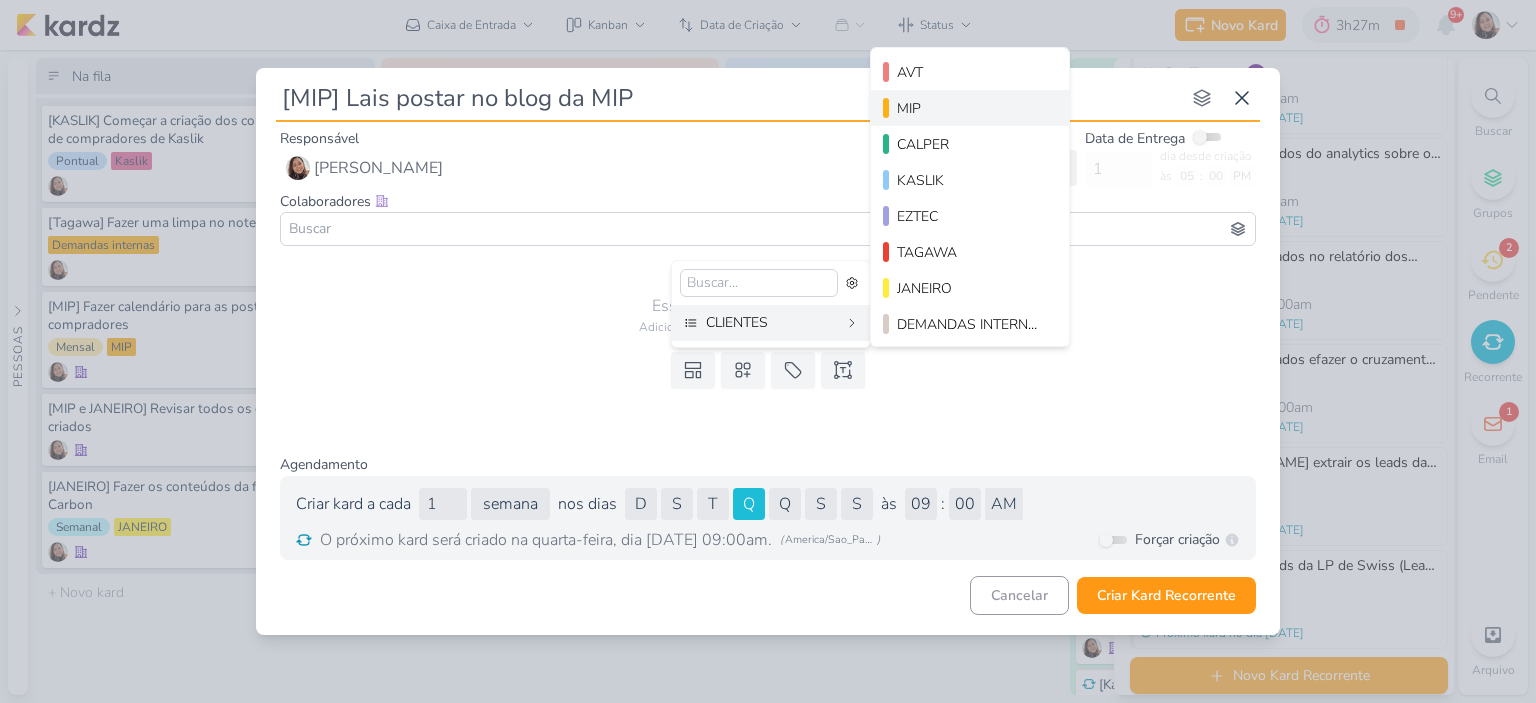 click on "MIP" at bounding box center (971, 108) 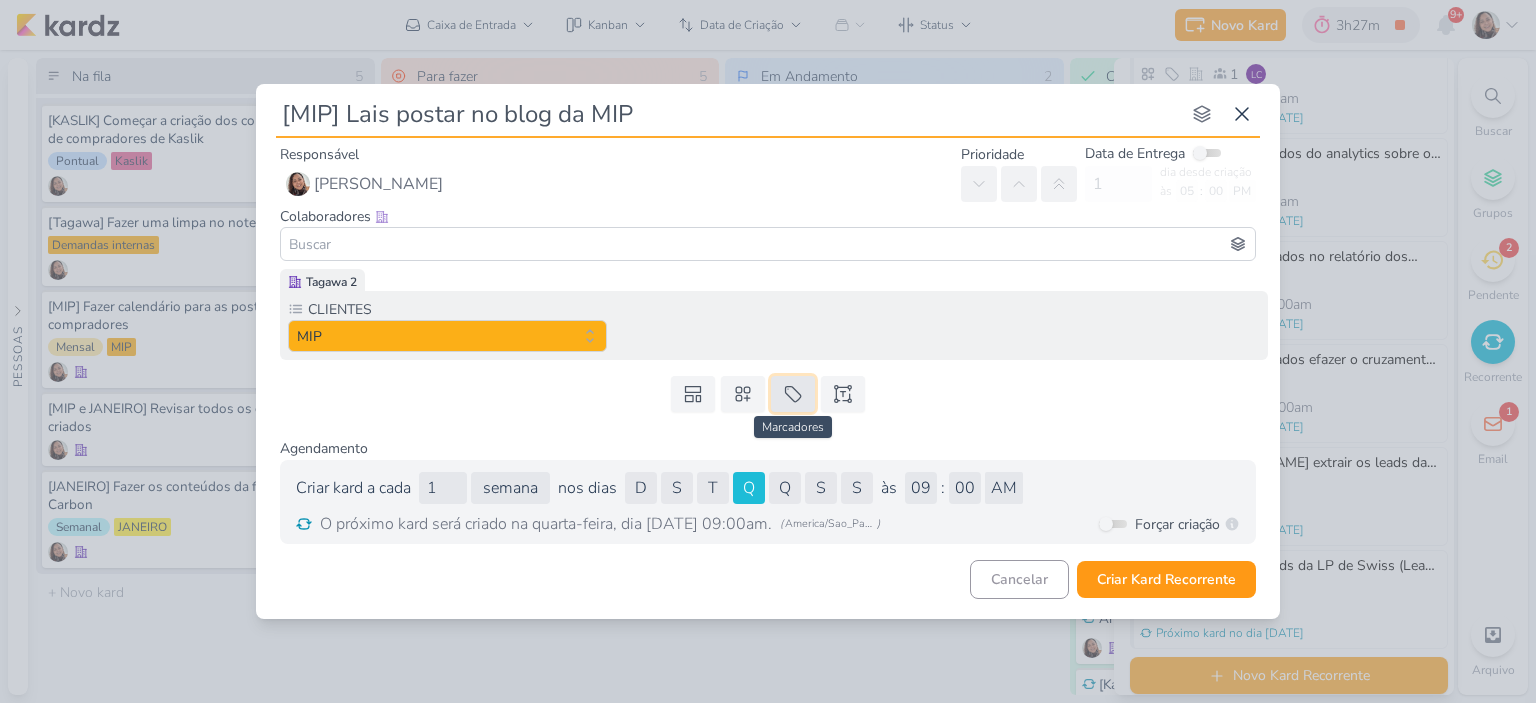 click at bounding box center [793, 394] 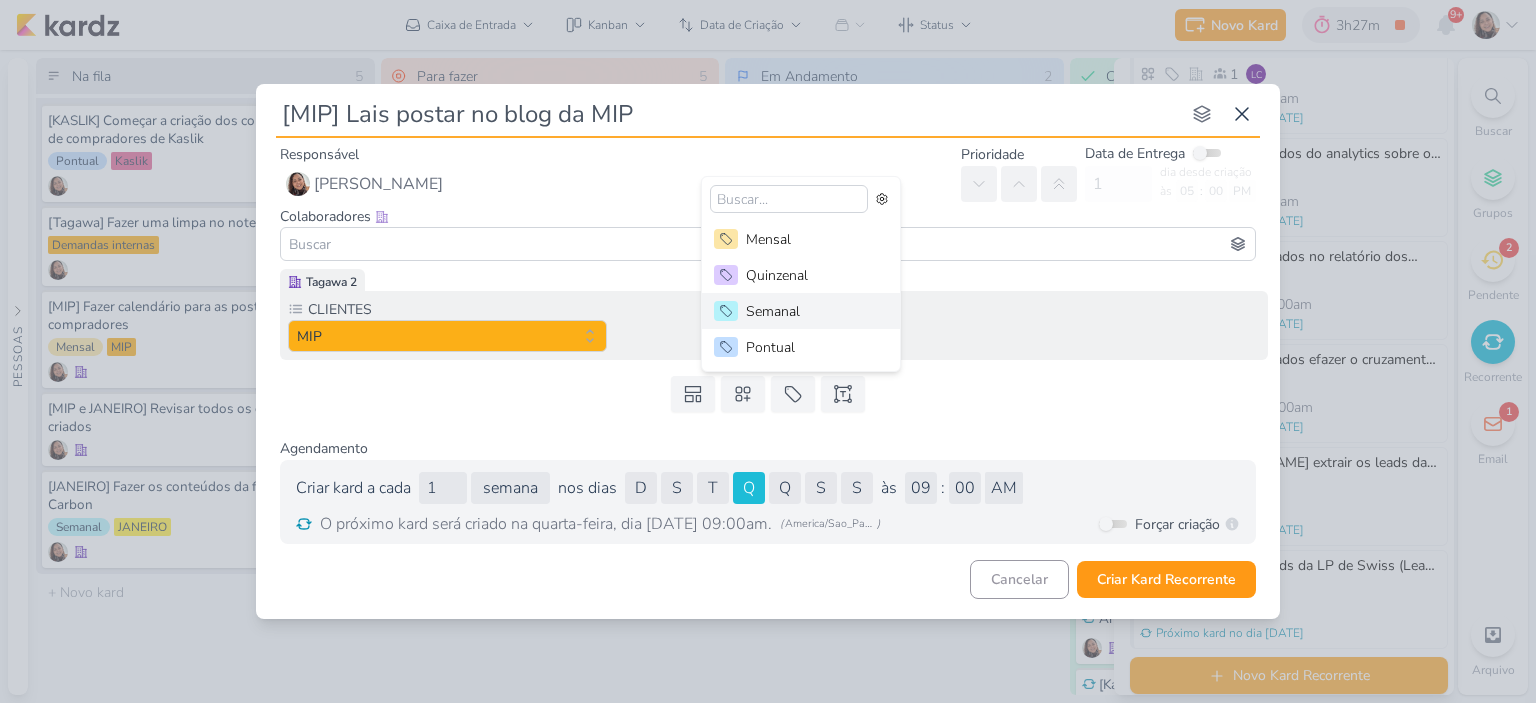 click on "Semanal" at bounding box center (811, 311) 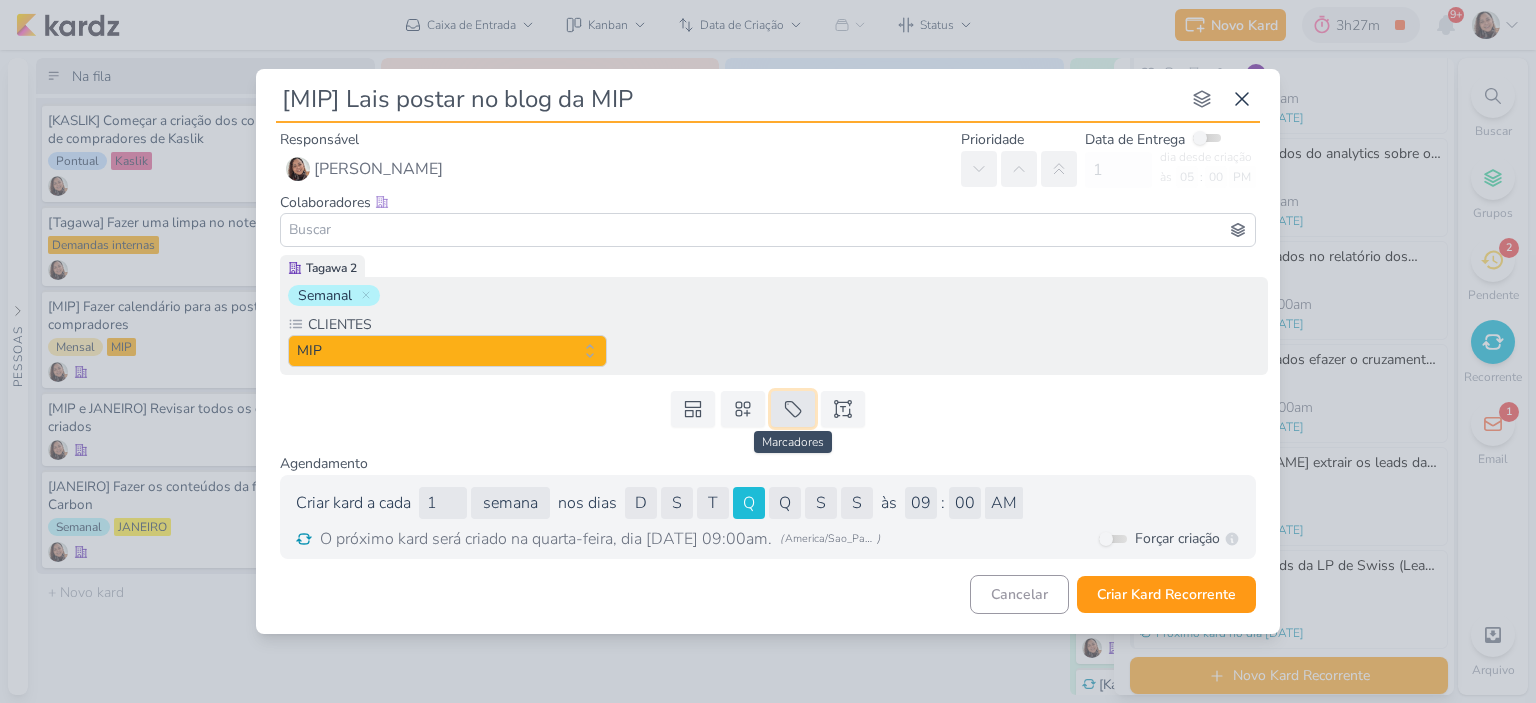 click 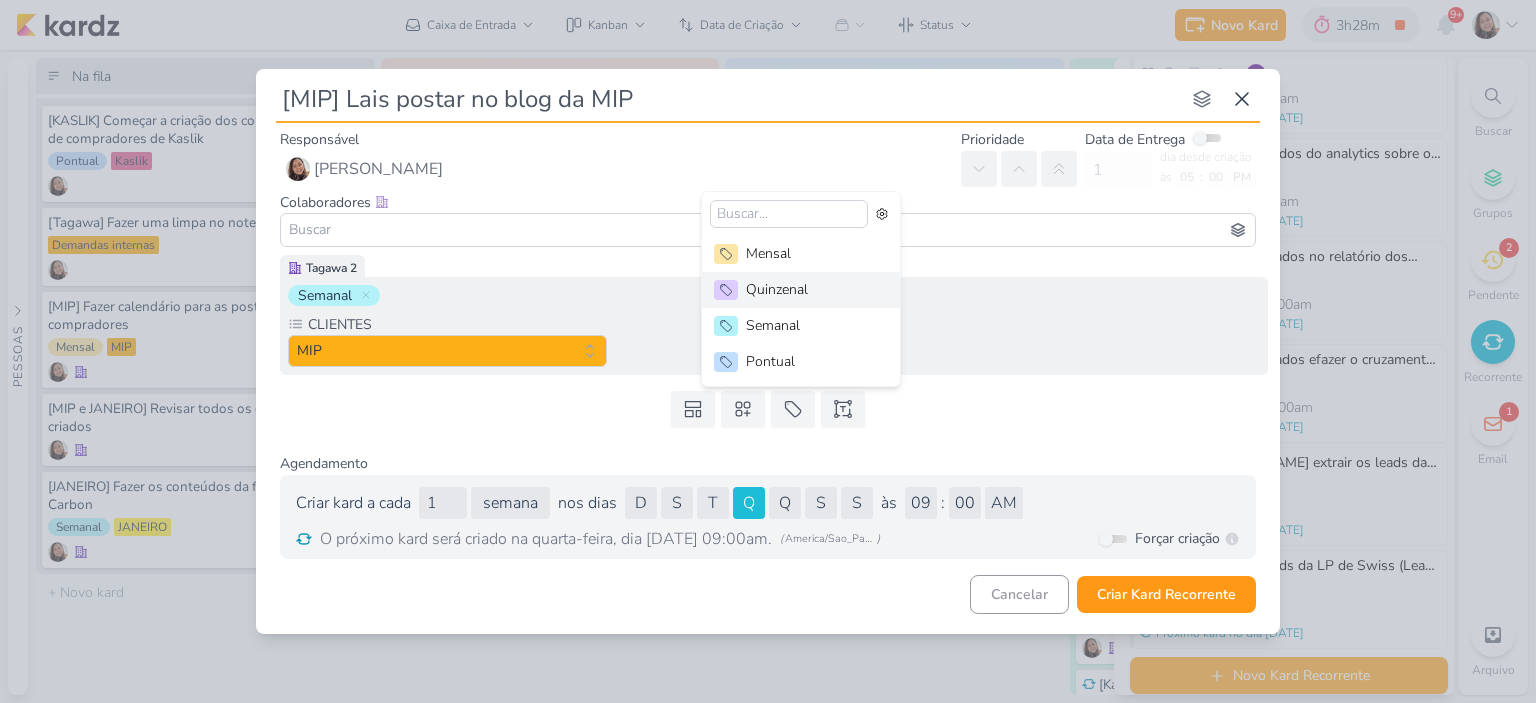 click on "Quinzenal" at bounding box center [811, 289] 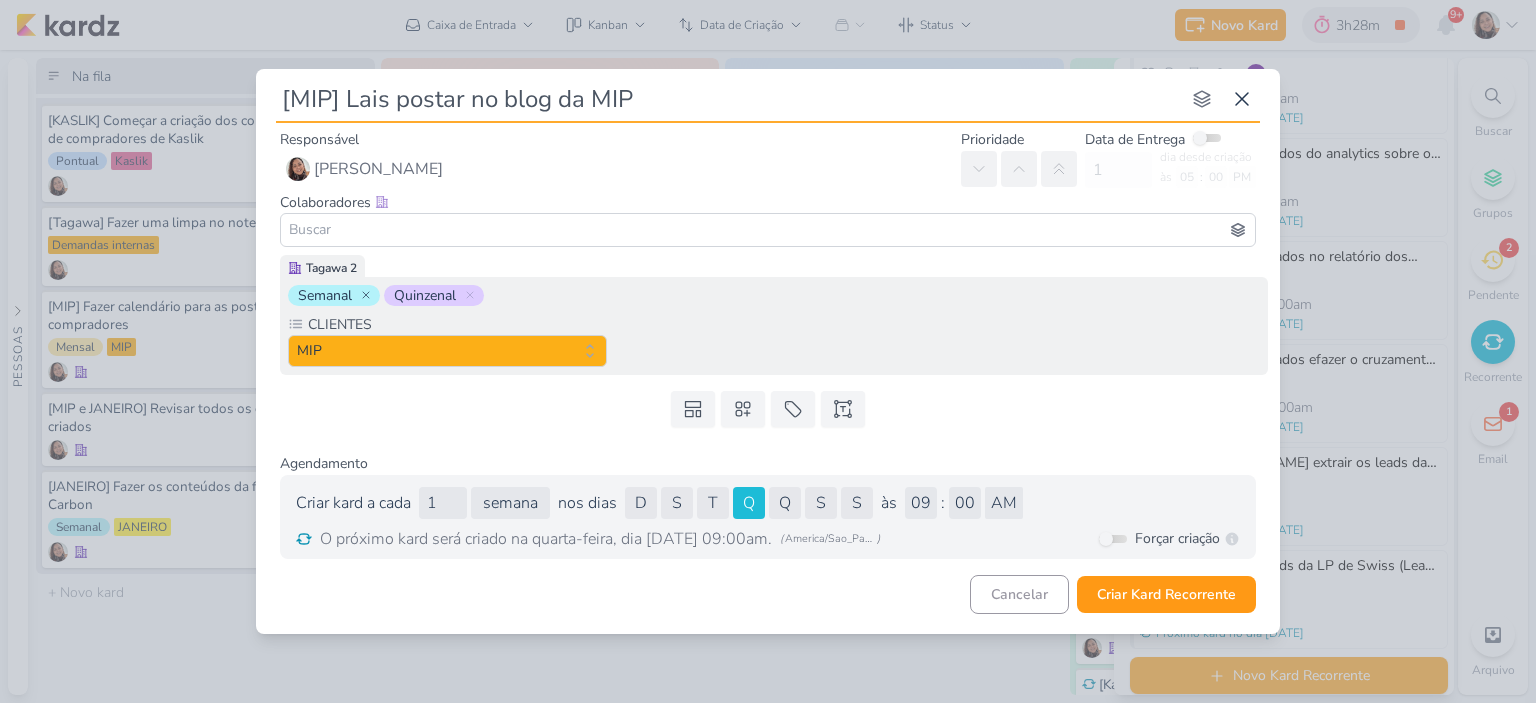 click 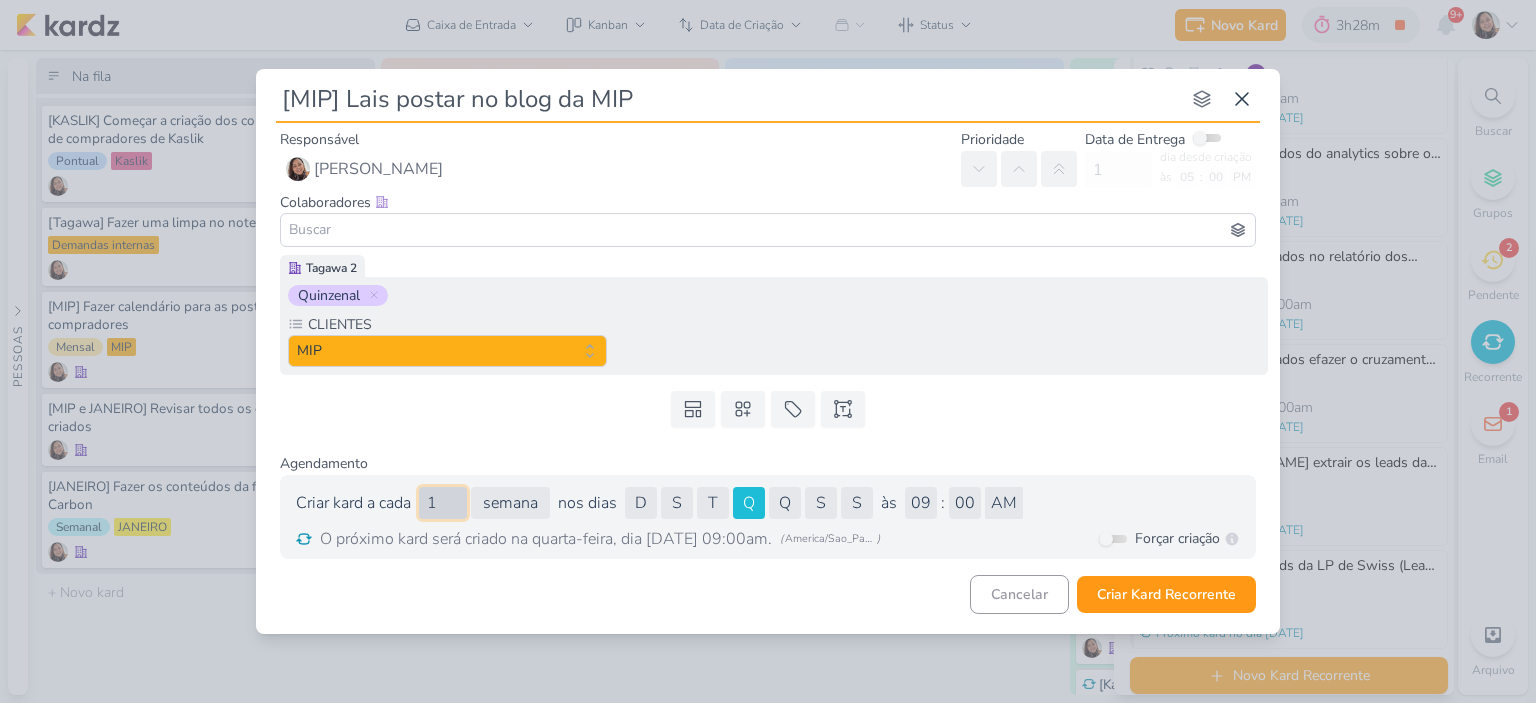click on "1" at bounding box center (443, 503) 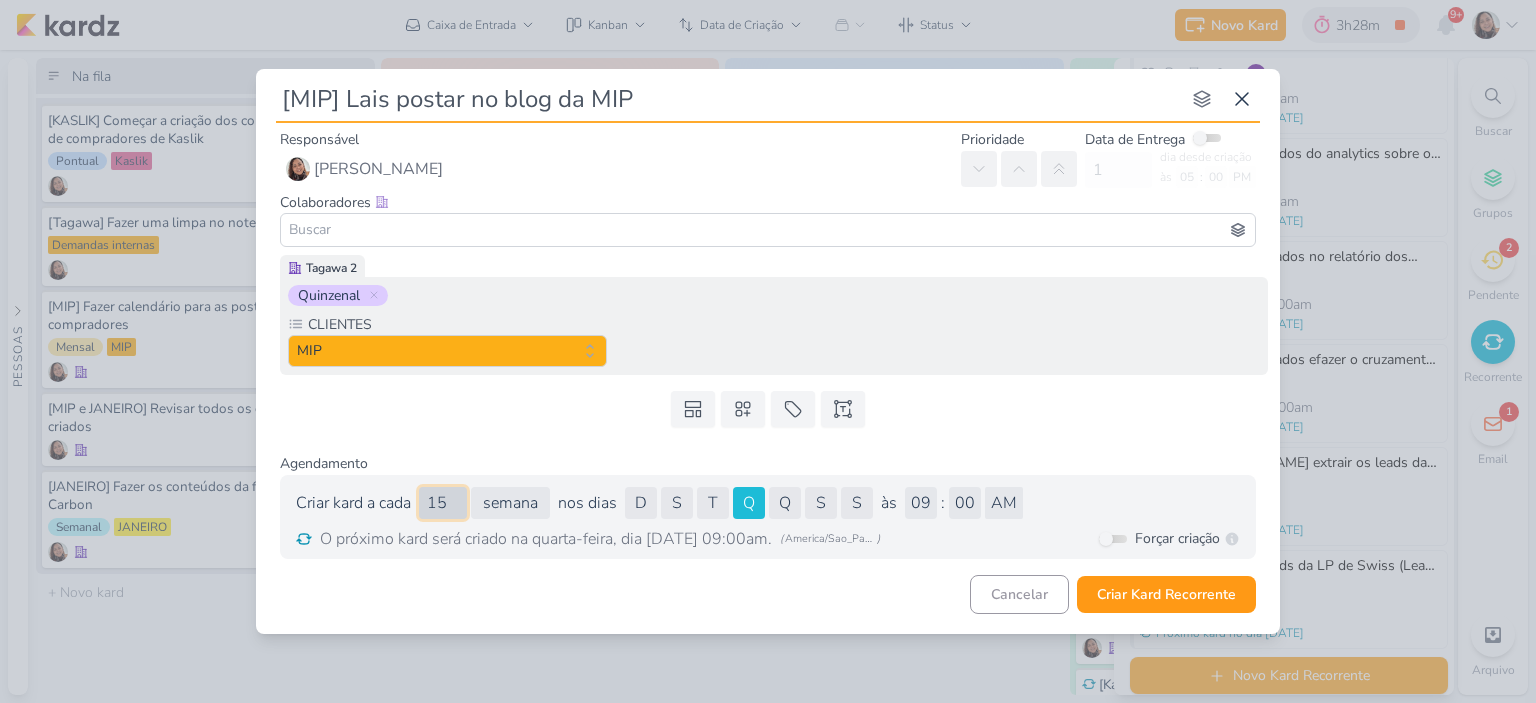 select on "week" 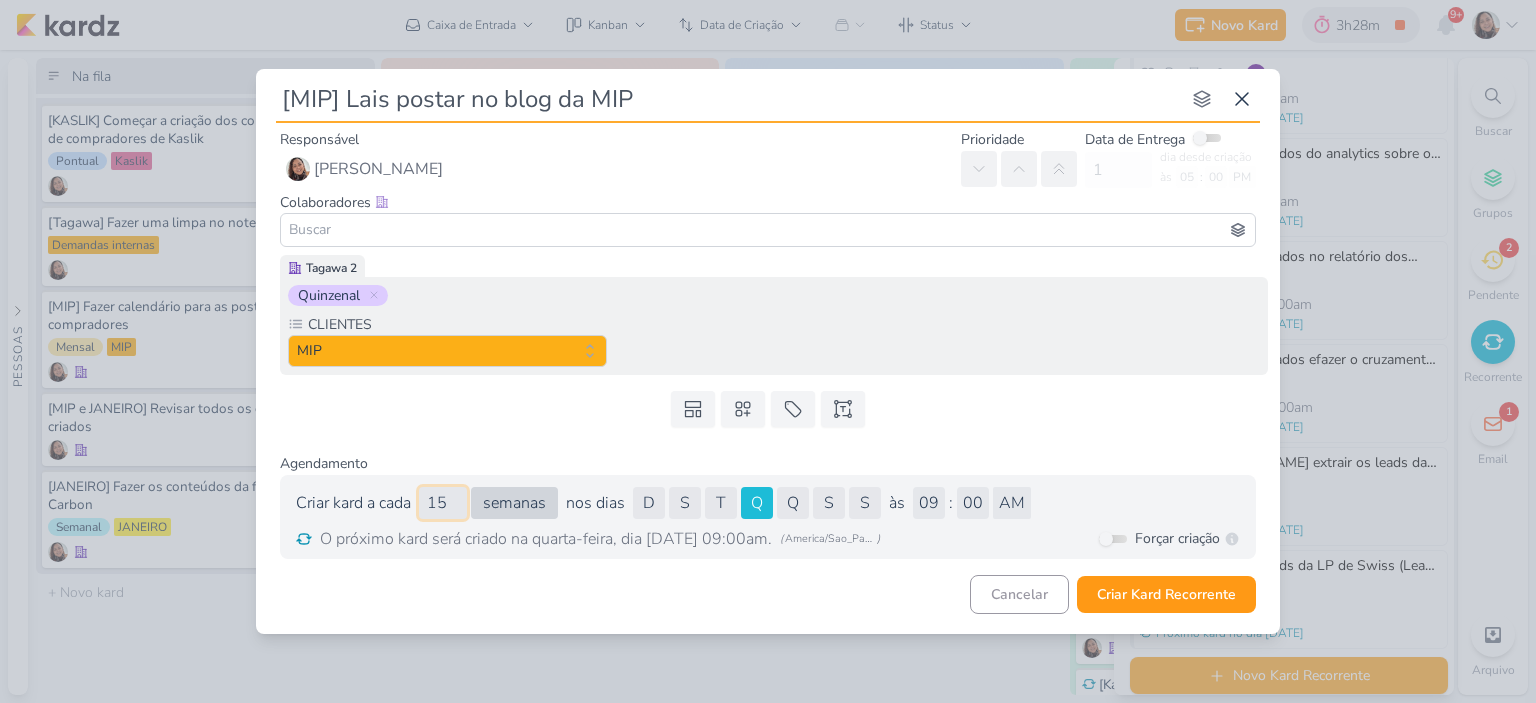 type on "15" 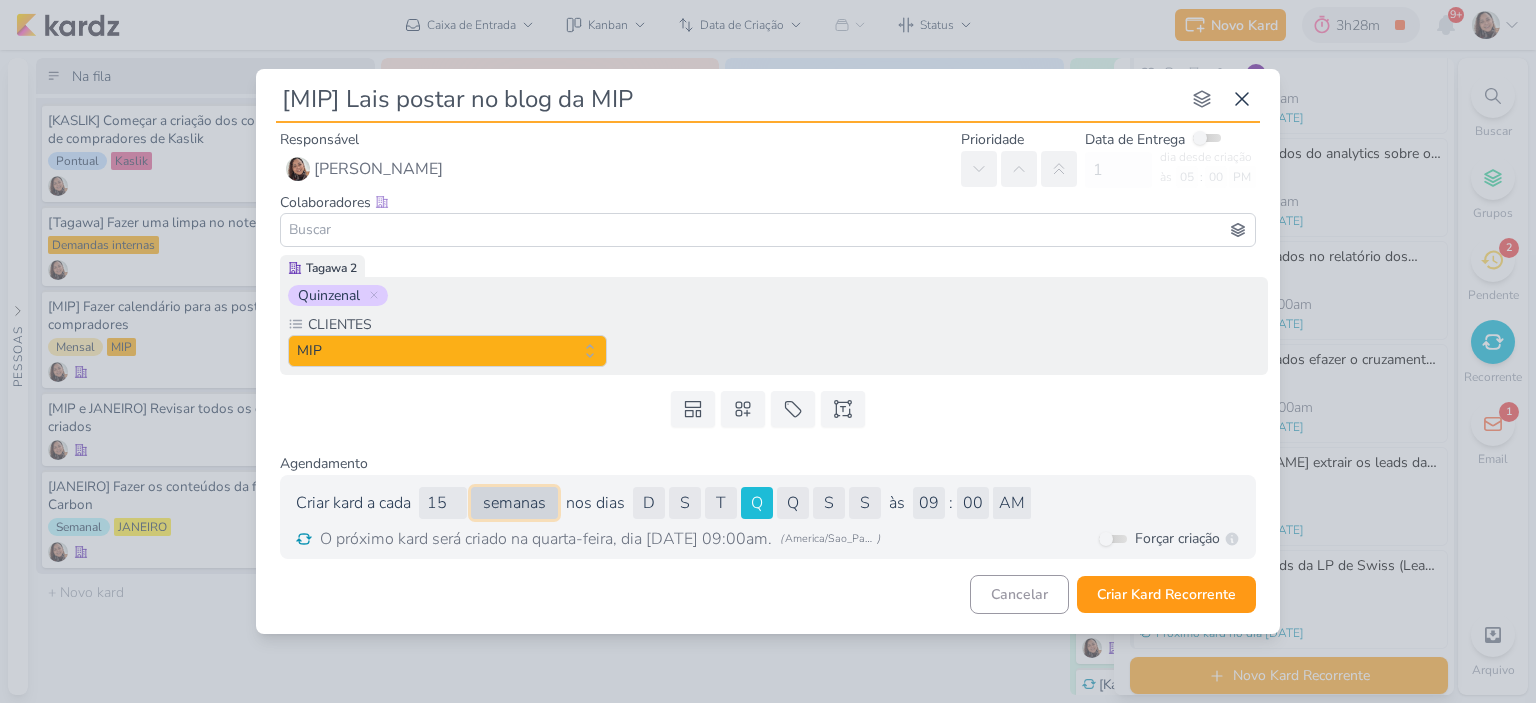 click on "dias
semanas
meses" at bounding box center [514, 503] 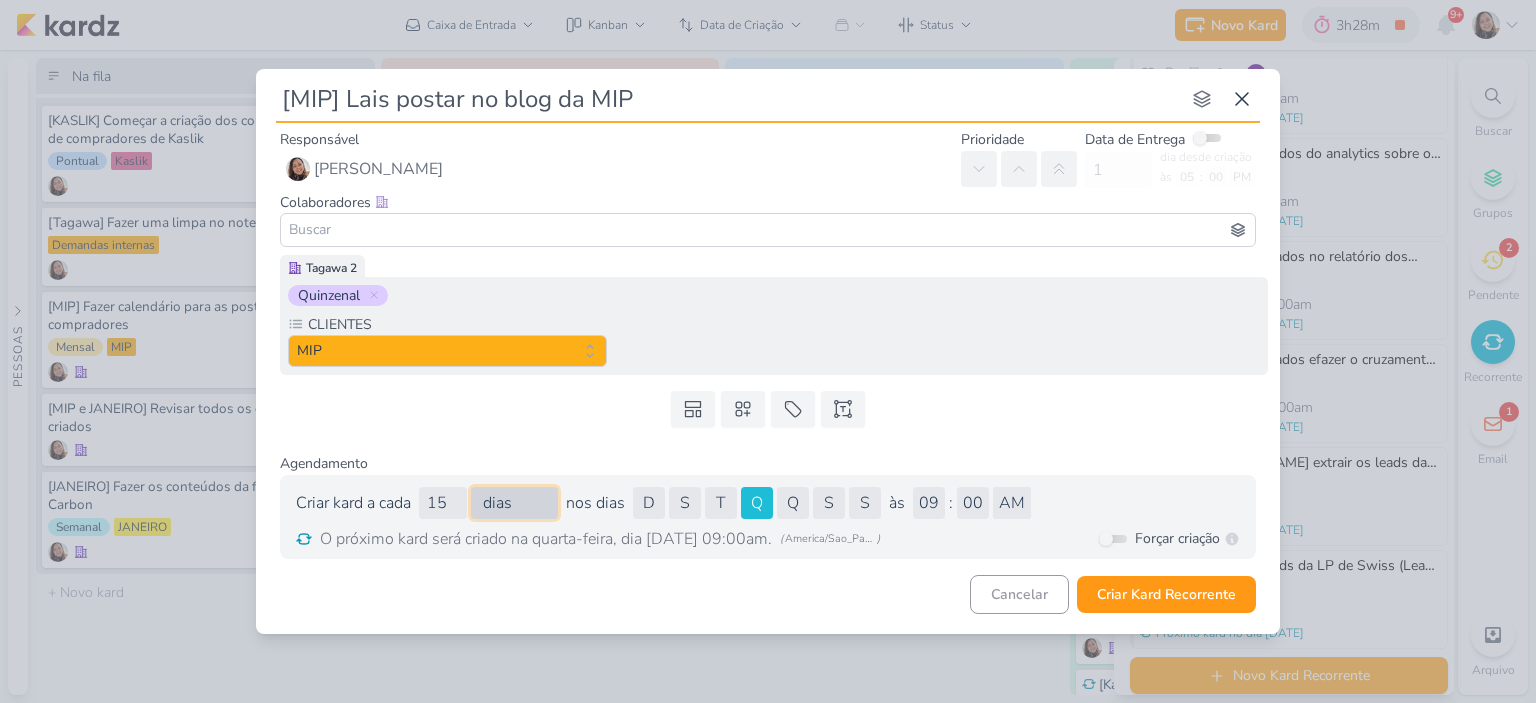 click on "dias
semanas
meses" at bounding box center (514, 503) 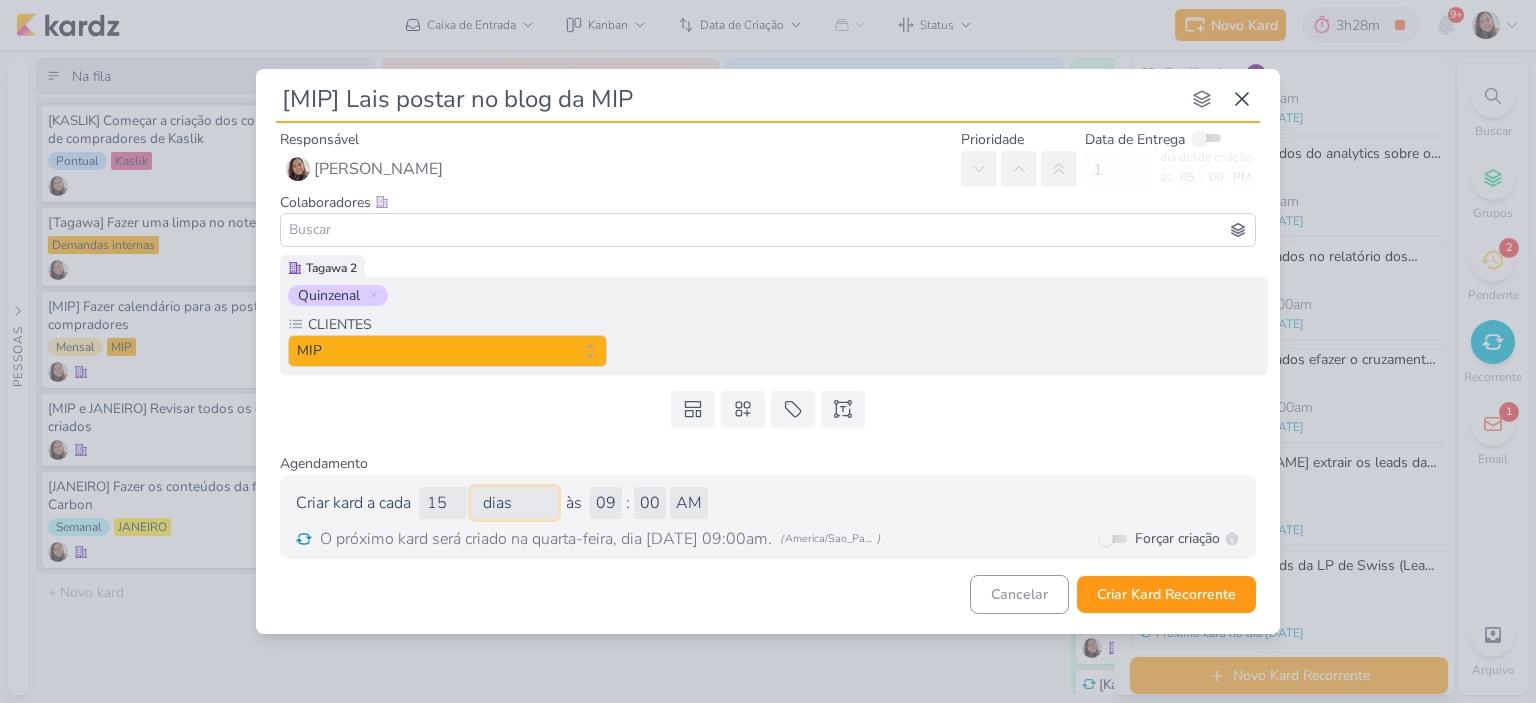 select on "day" 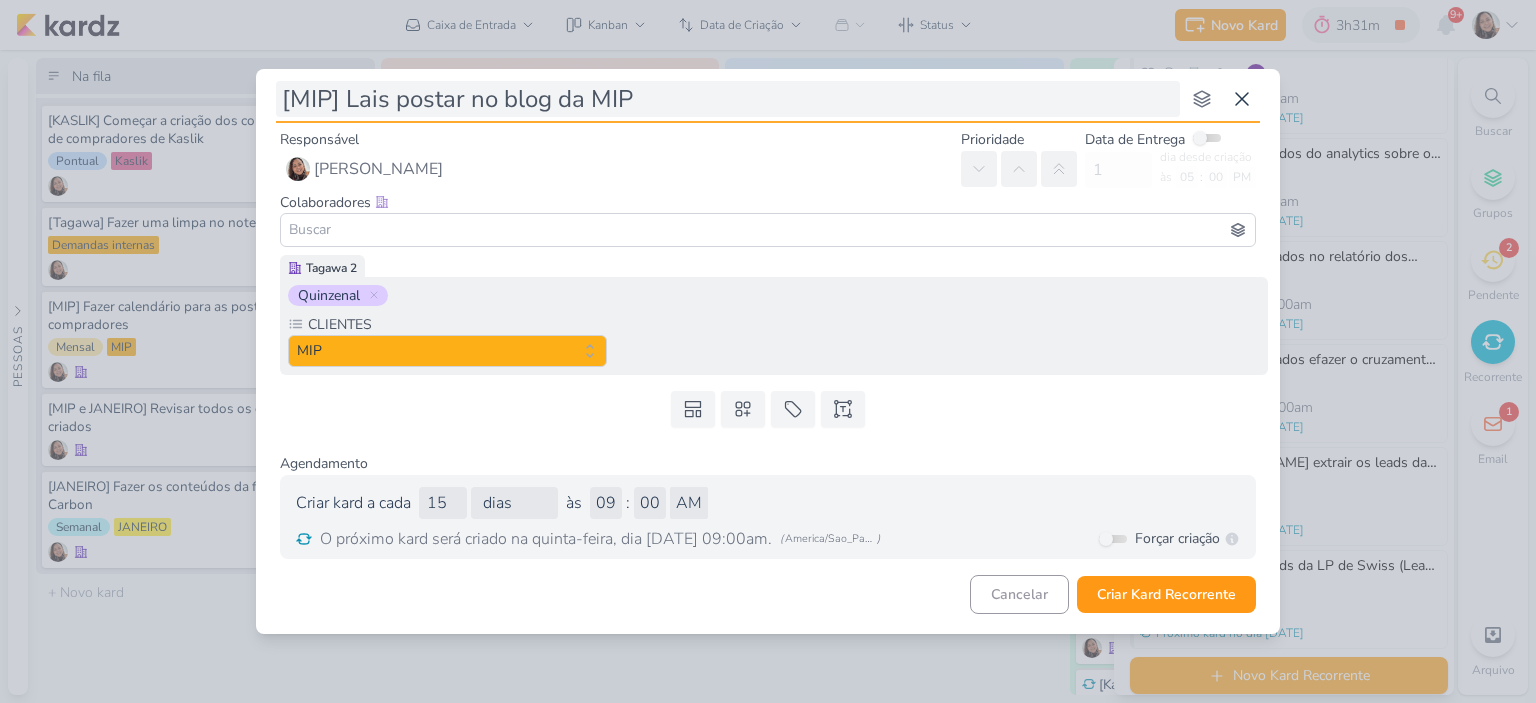 click on "[MIP] Lais postar no blog da MIP" at bounding box center [728, 99] 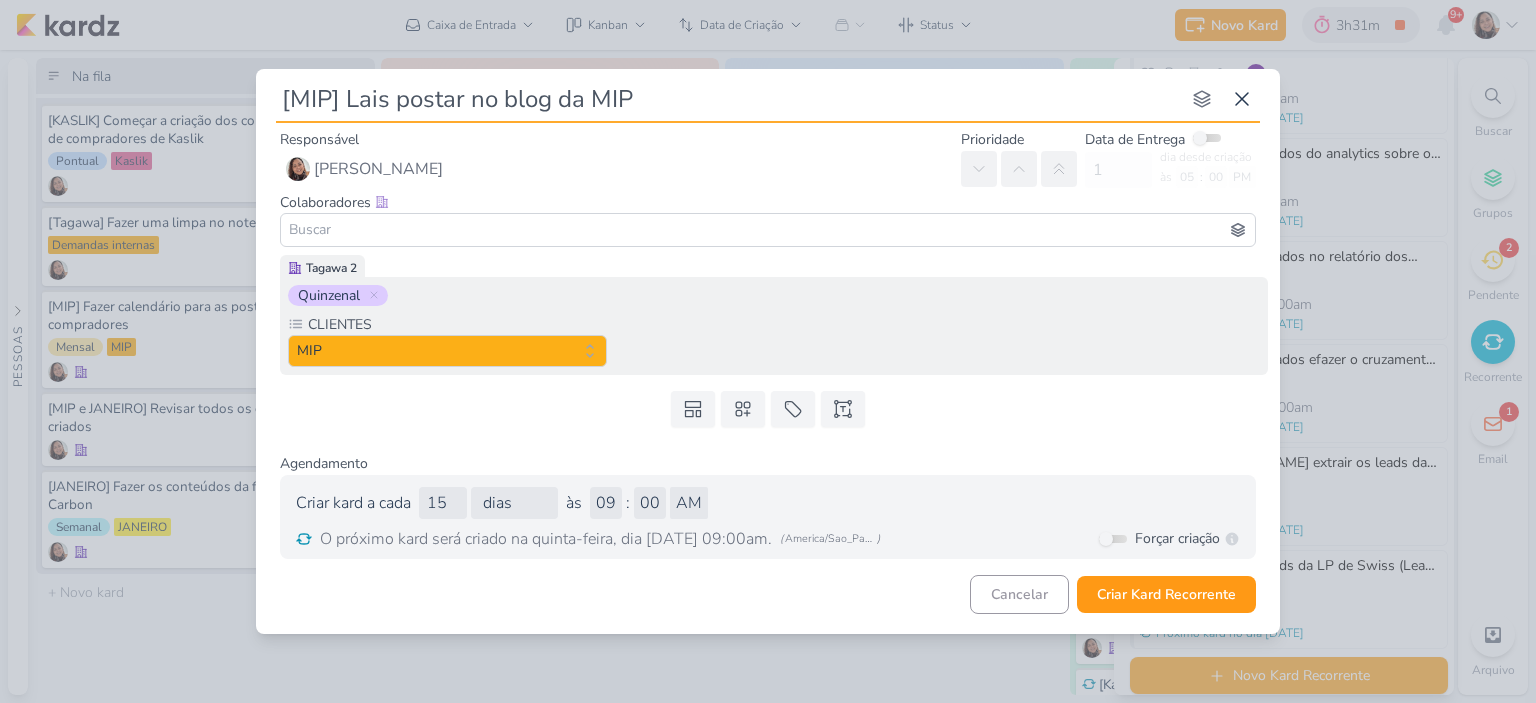 click on "[MIP] Lais postar no blog da MIP" at bounding box center [728, 99] 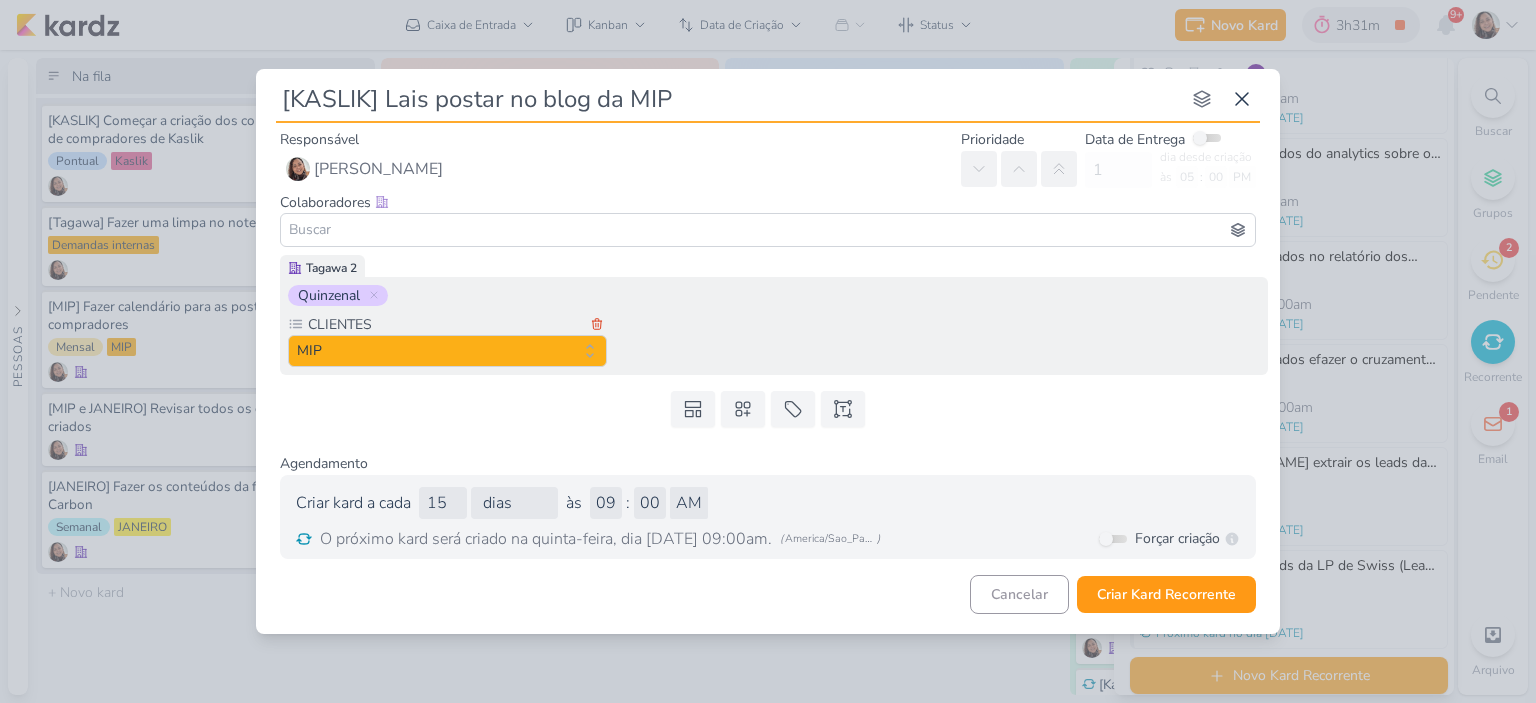 type on "[KASLIK] Lais postar no blog da MIP" 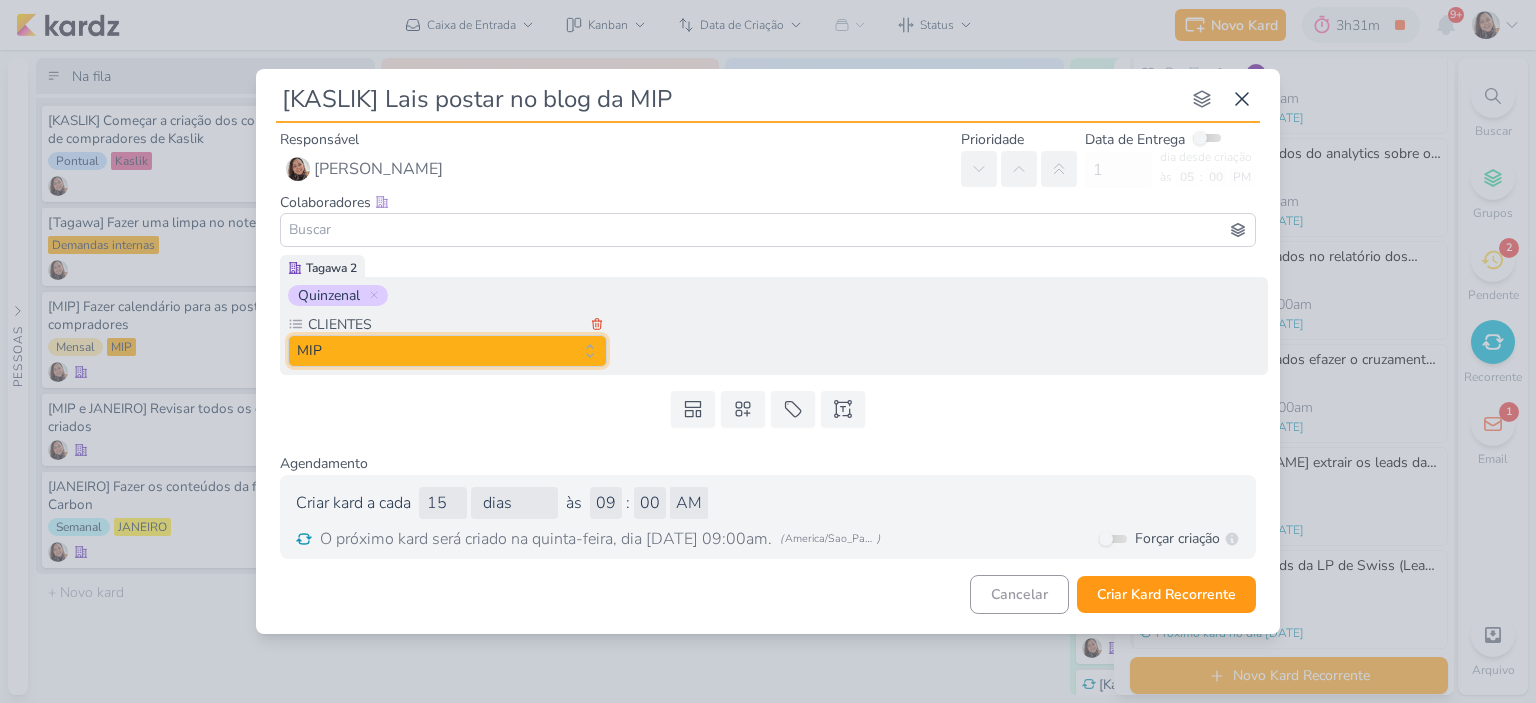 click on "MIP" at bounding box center (447, 351) 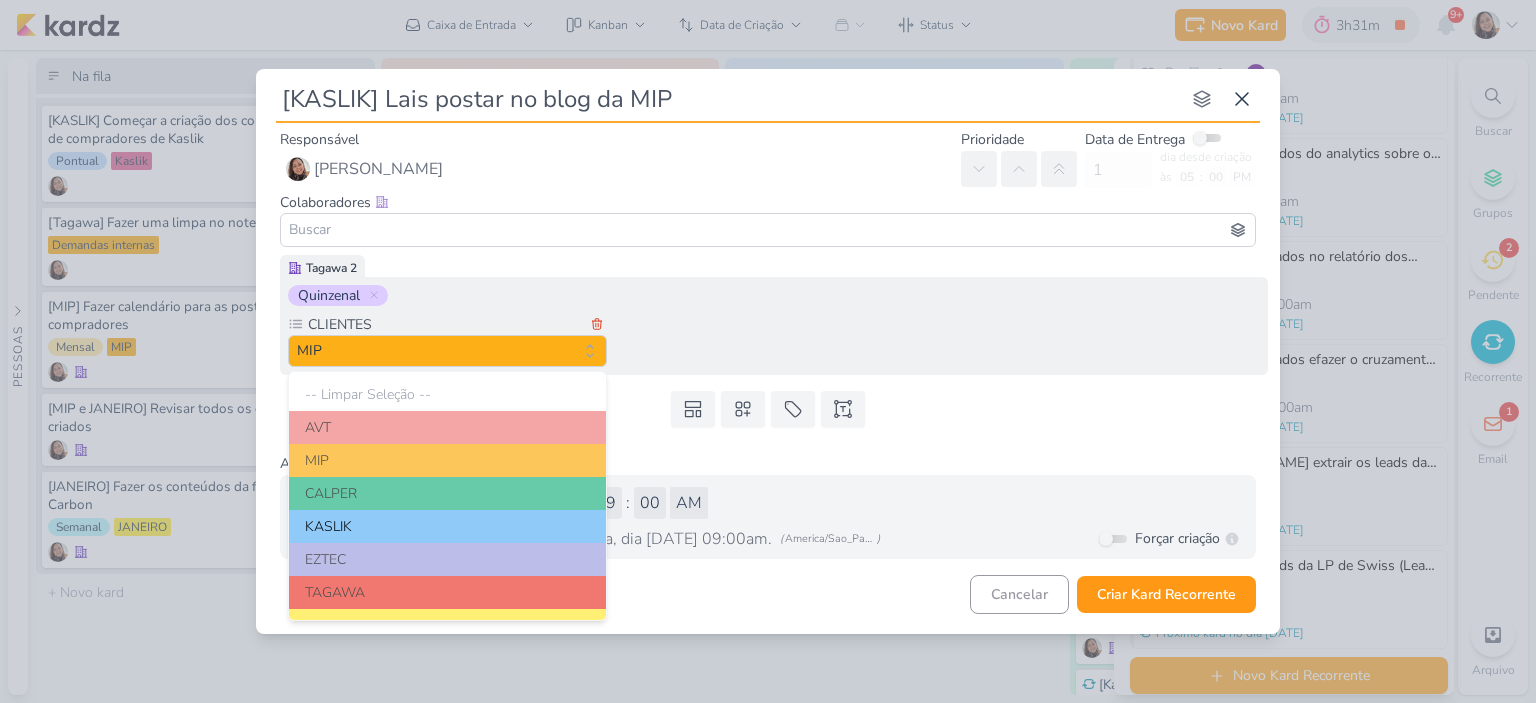 click on "KASLIK" at bounding box center (447, 526) 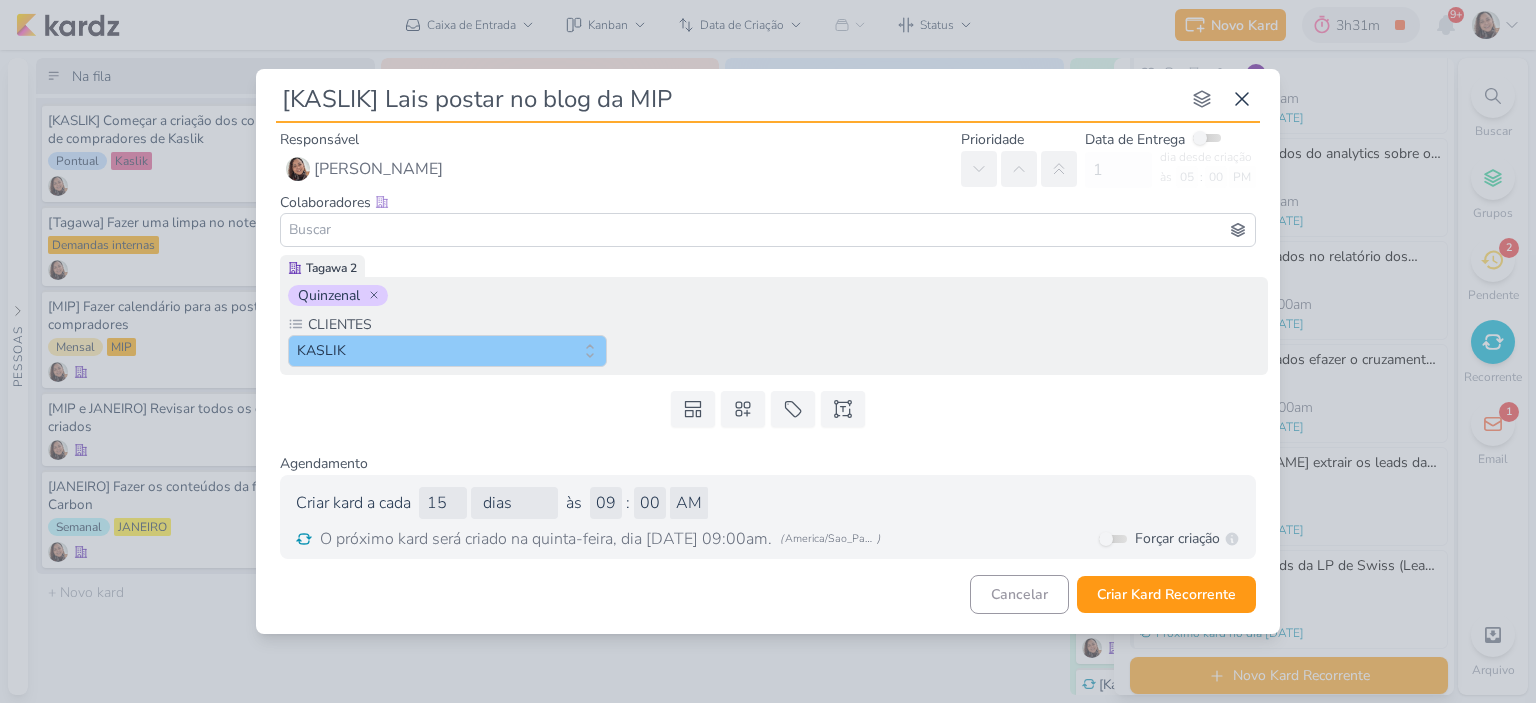 click at bounding box center (374, 295) 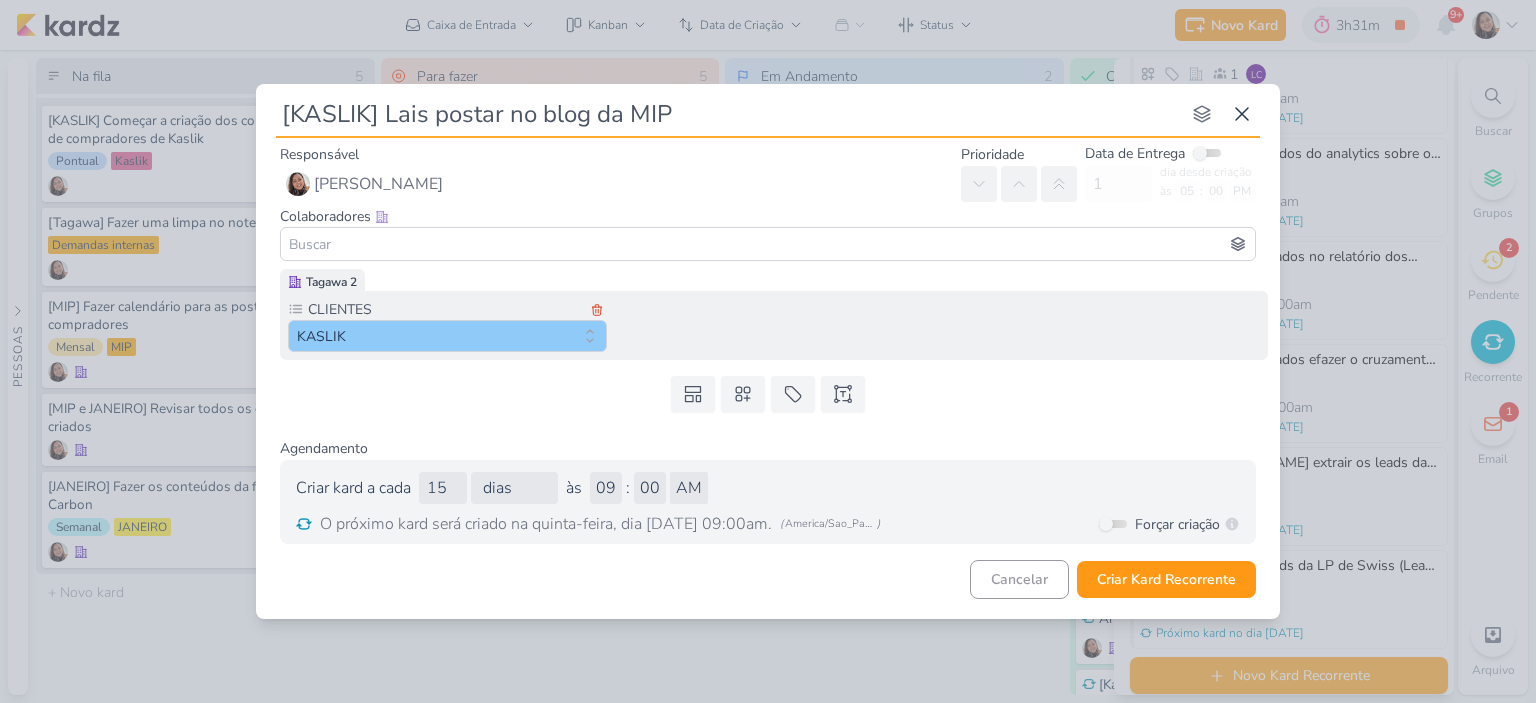 click on "CLIENTES" at bounding box center (445, 309) 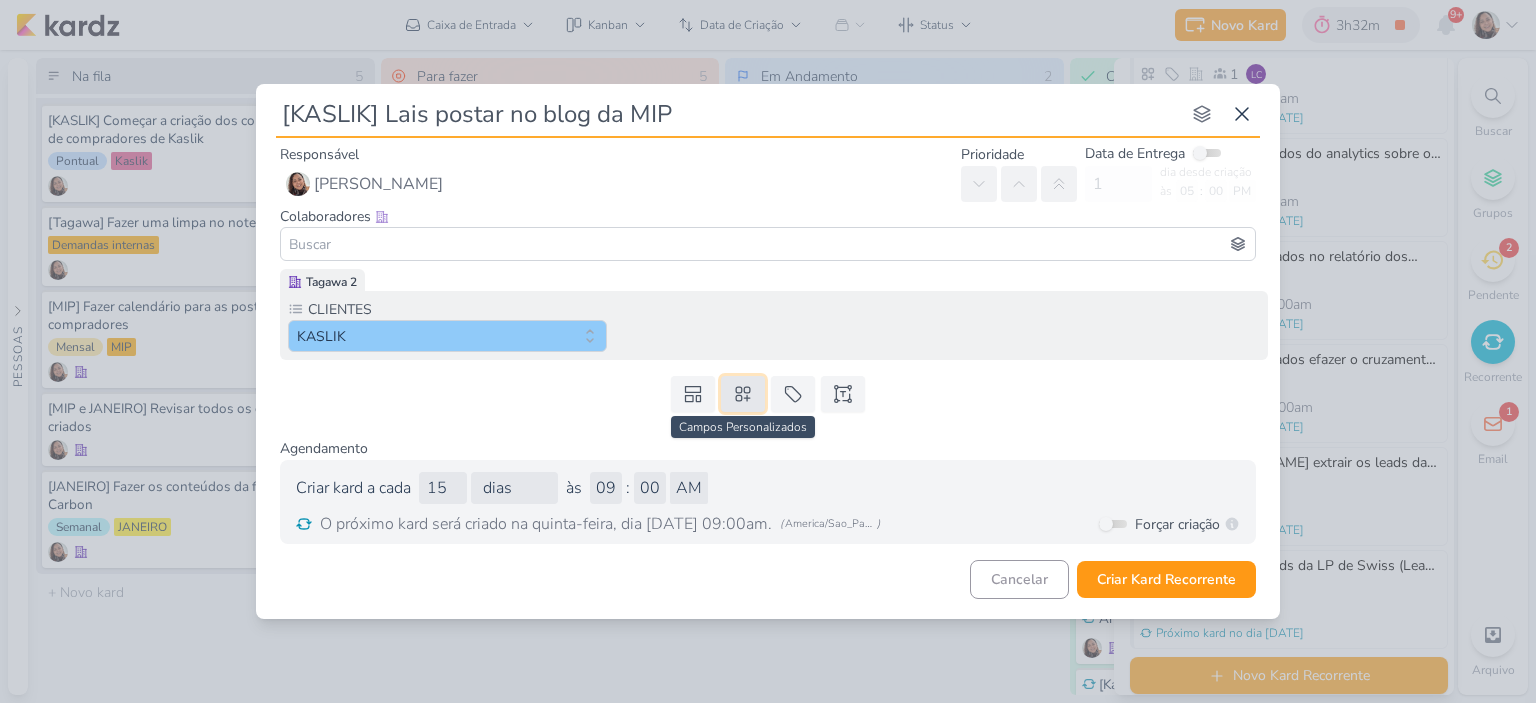 click at bounding box center [743, 394] 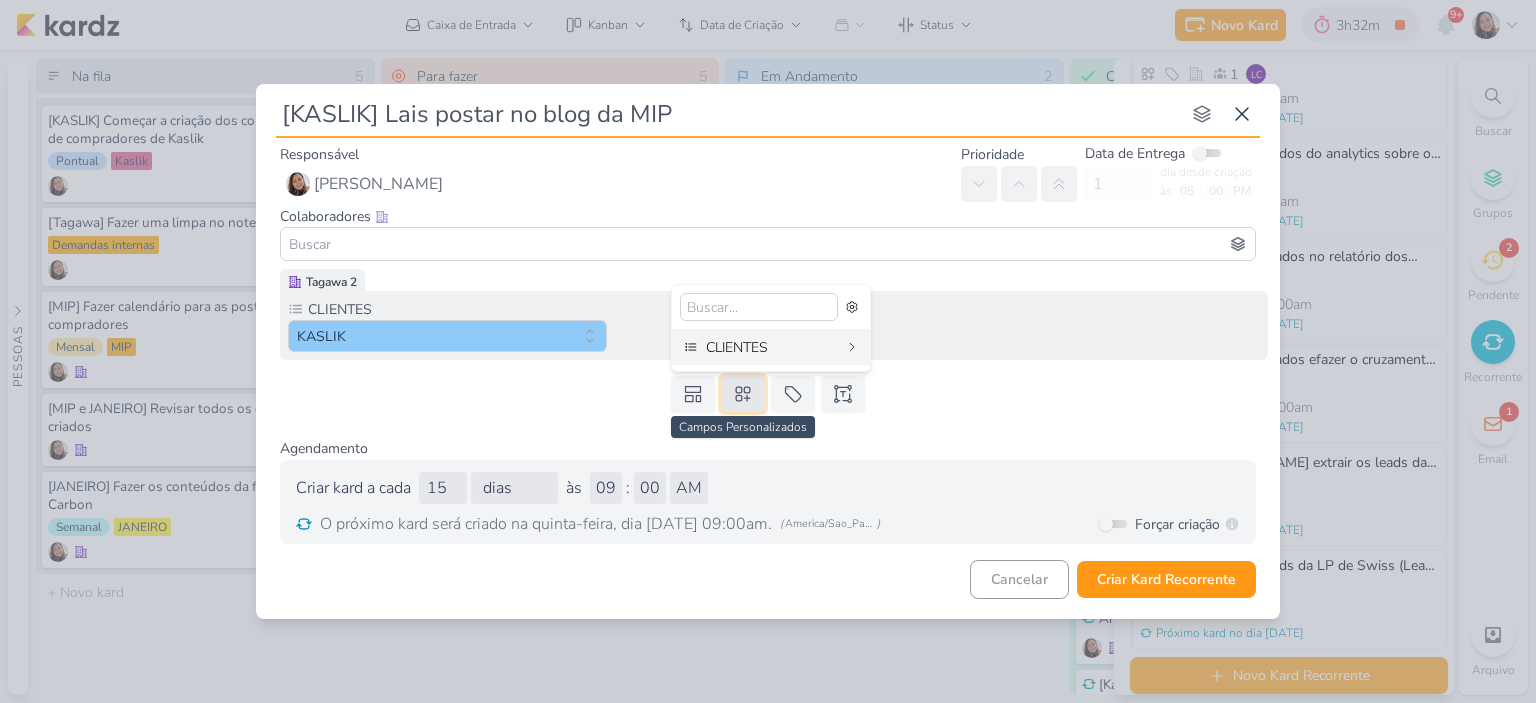 click at bounding box center [743, 394] 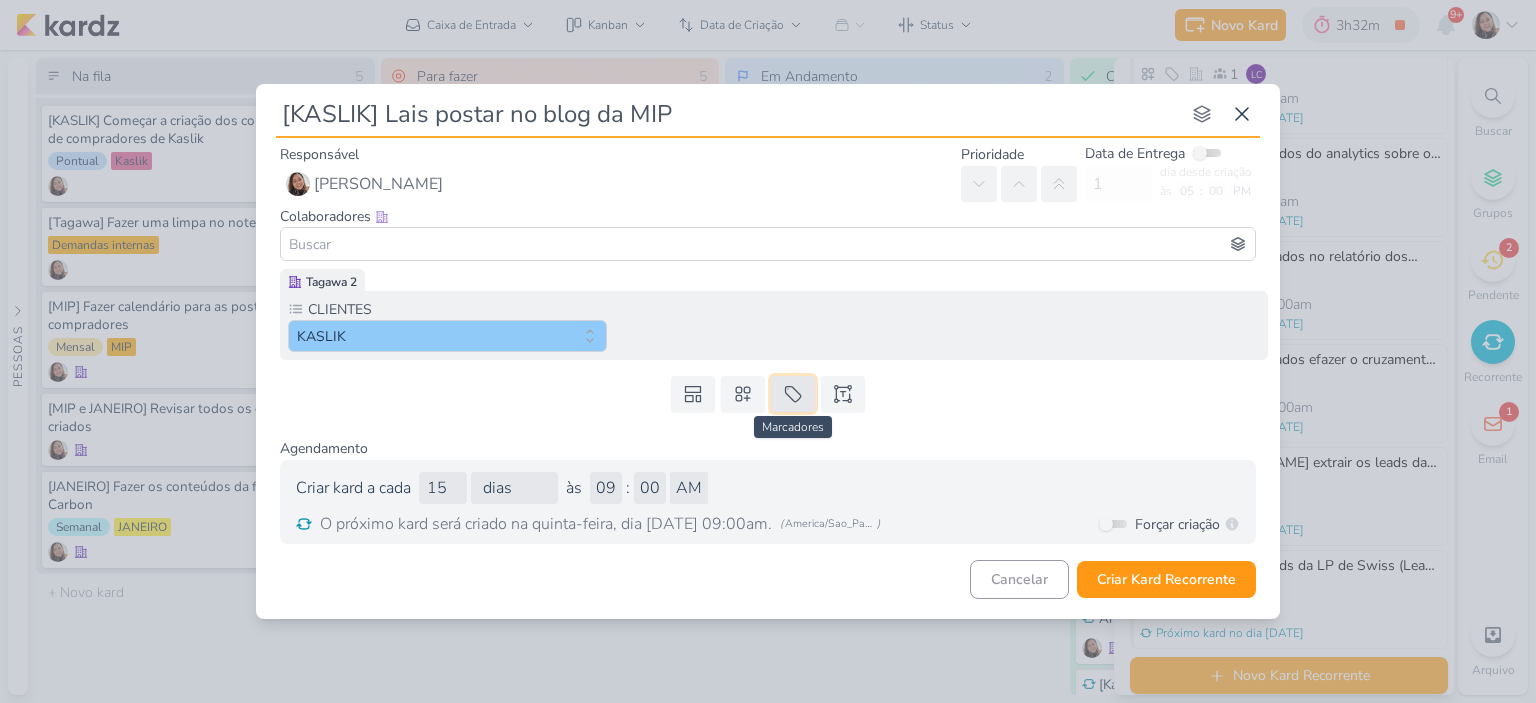 click at bounding box center (793, 394) 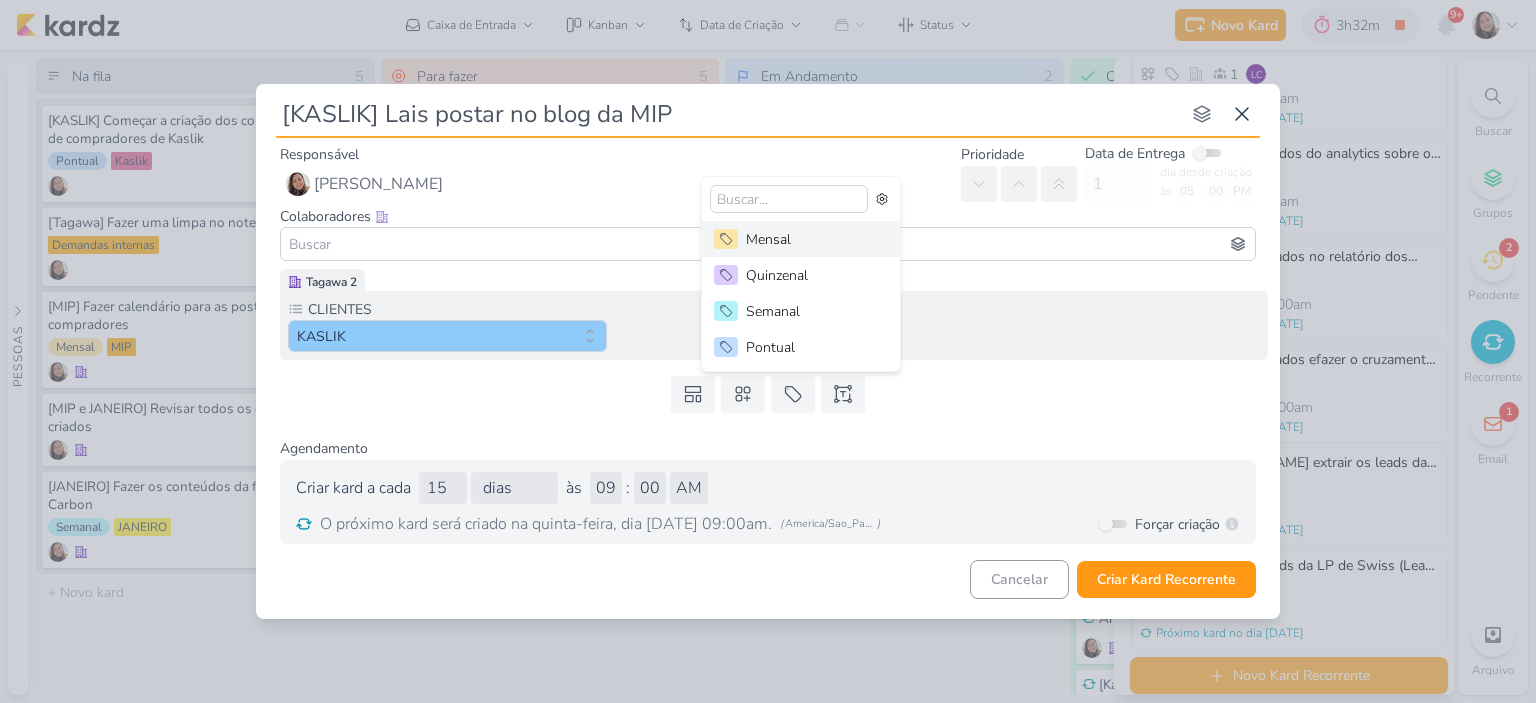 click on "Mensal" at bounding box center (811, 239) 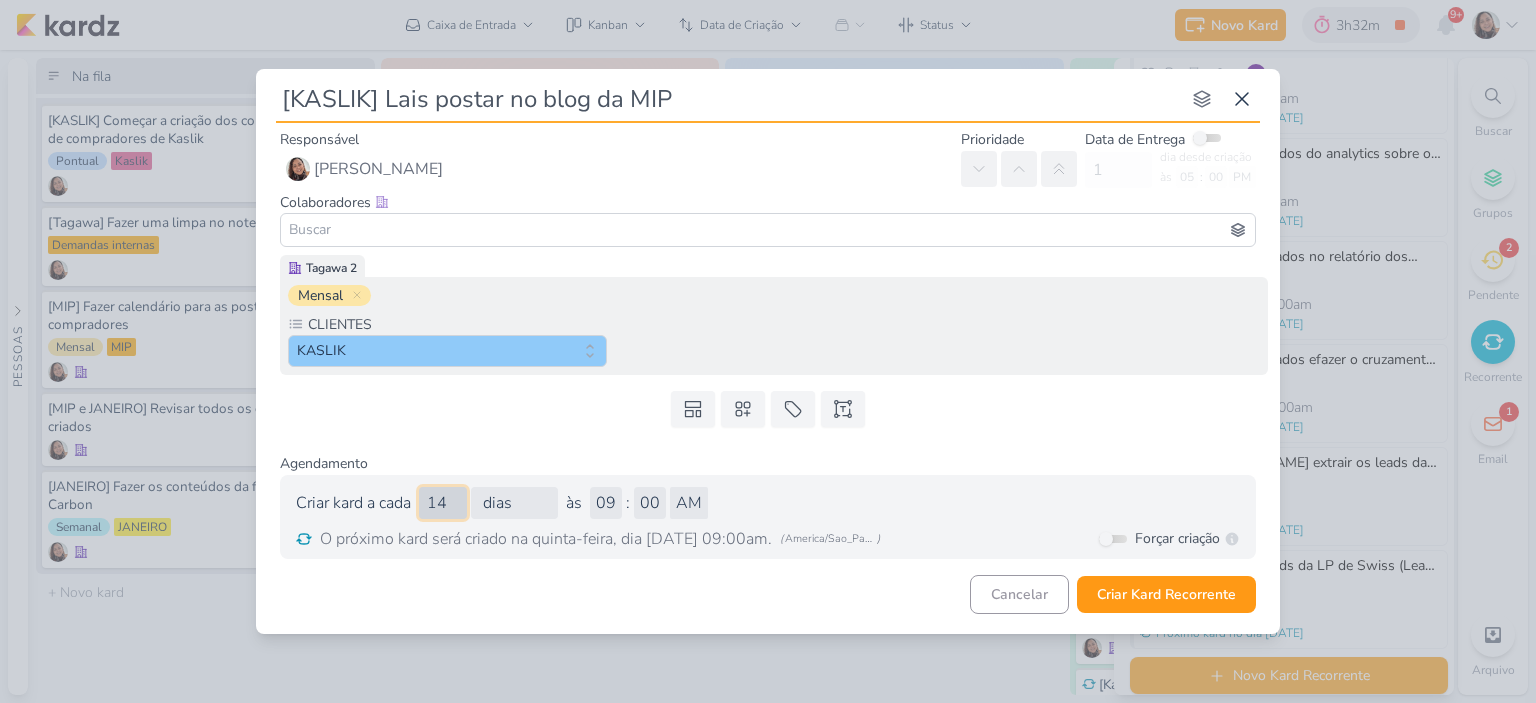 click on "14" at bounding box center (443, 503) 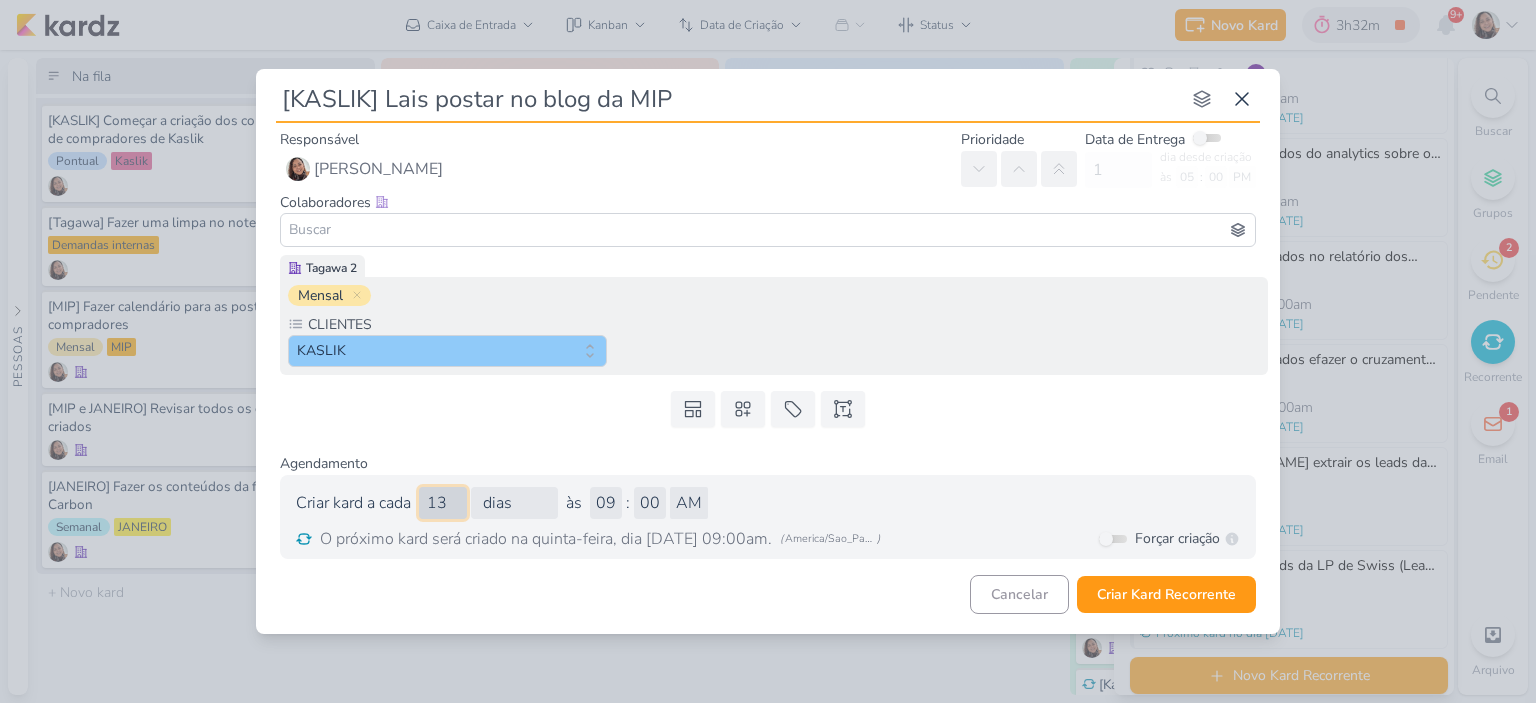 click on "13" at bounding box center [443, 503] 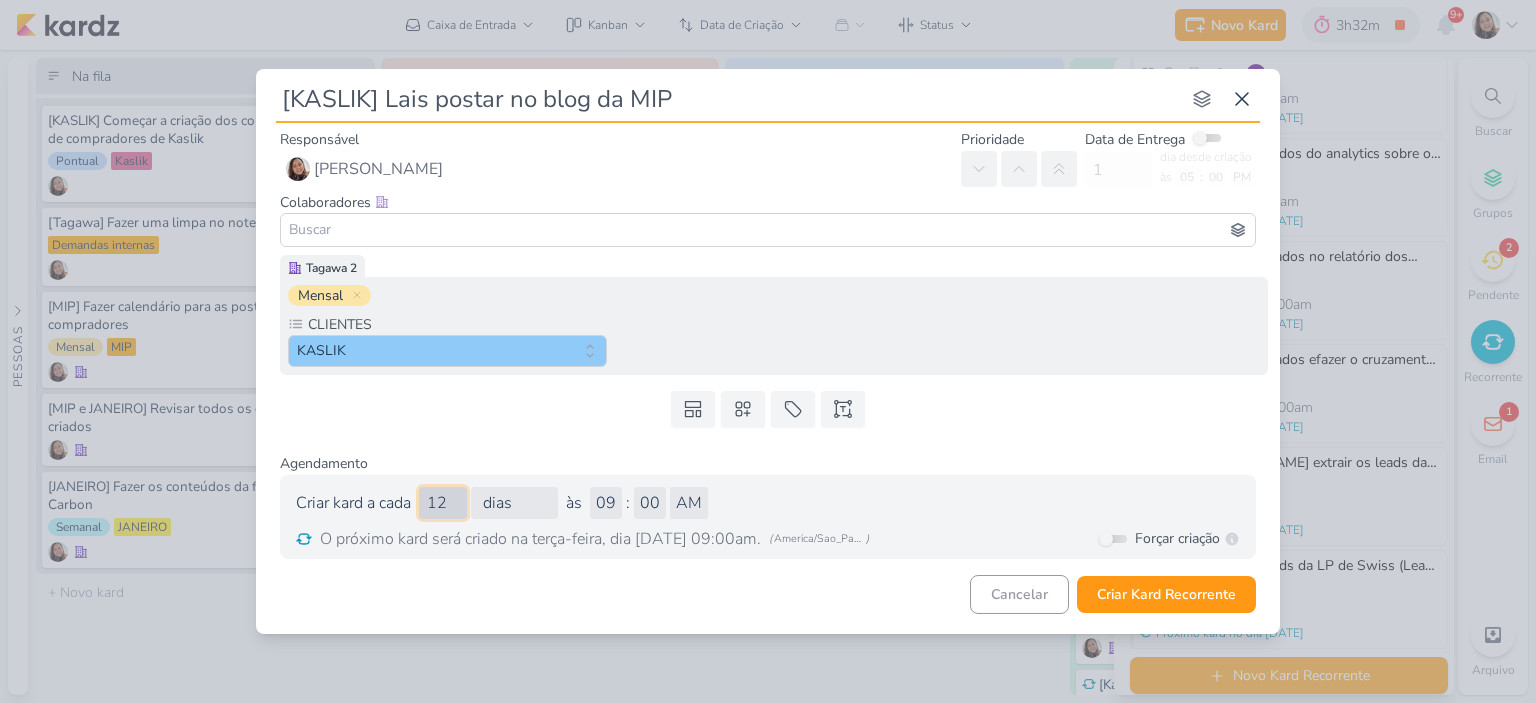 click on "12" at bounding box center (443, 503) 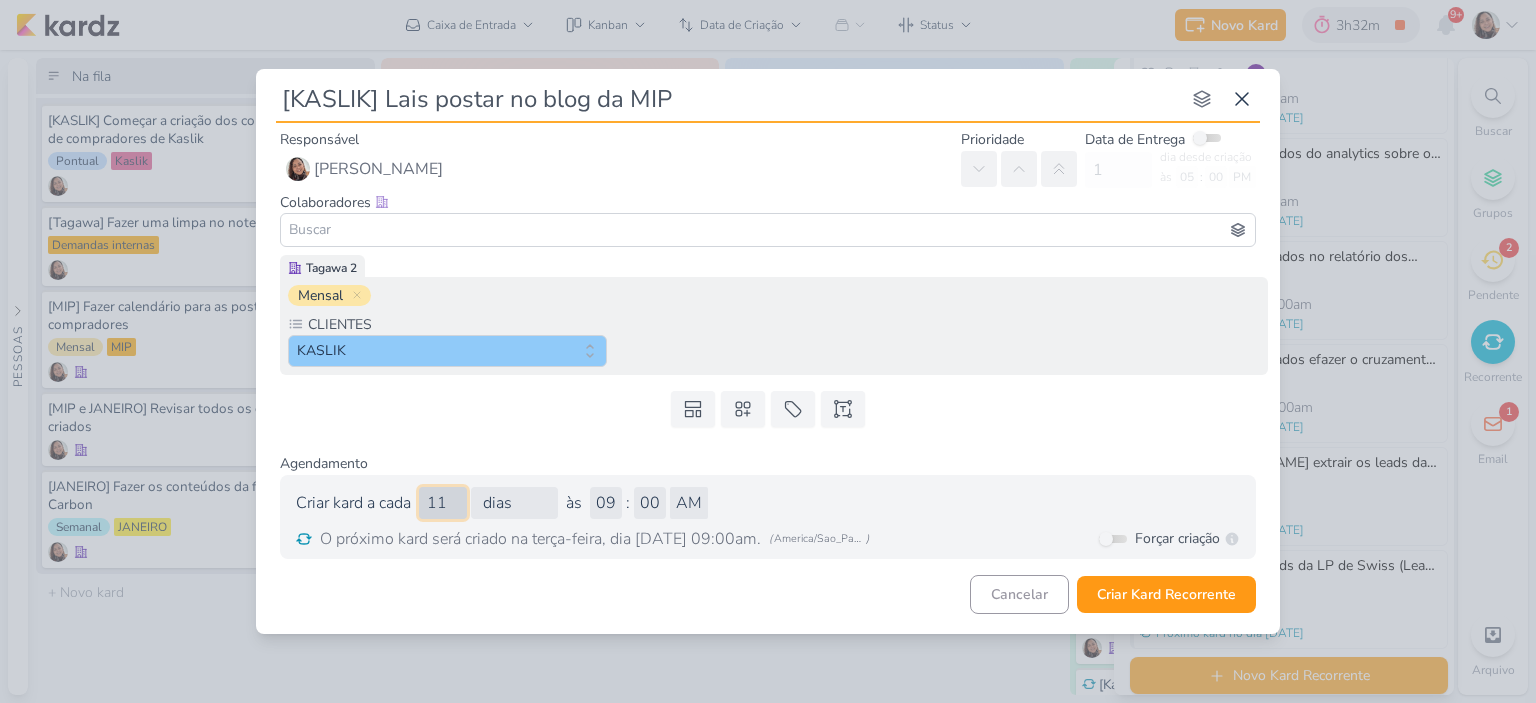 click on "11" at bounding box center [443, 503] 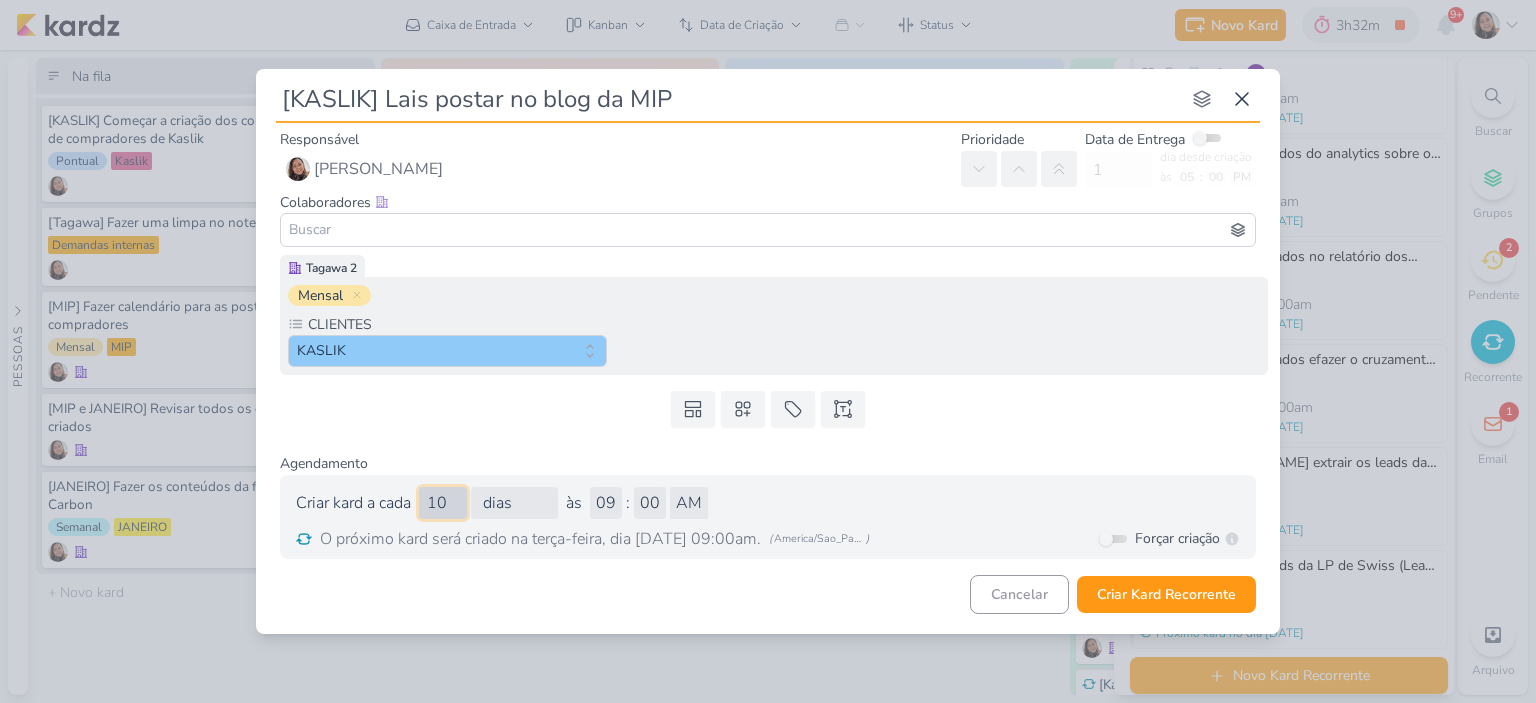 click on "10" at bounding box center (443, 503) 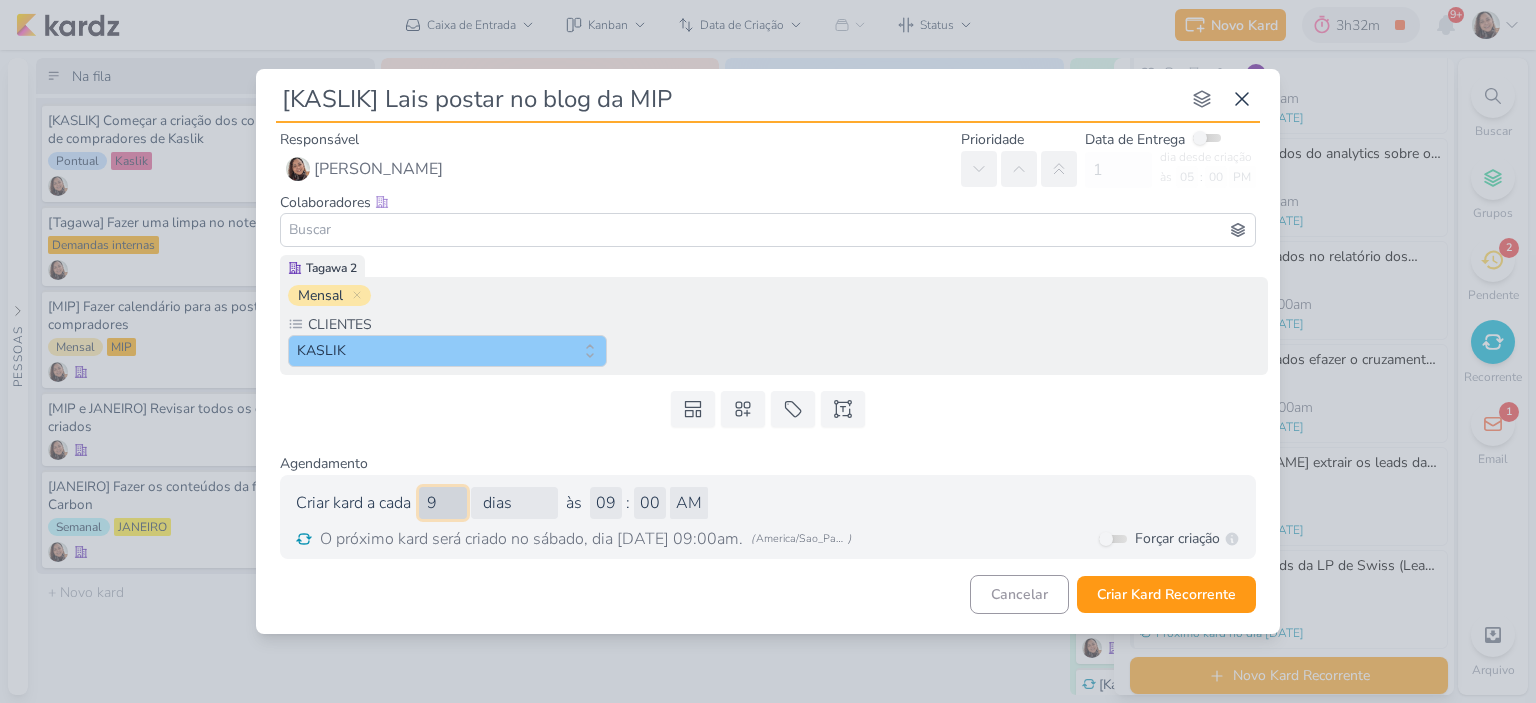 click on "9" at bounding box center [443, 503] 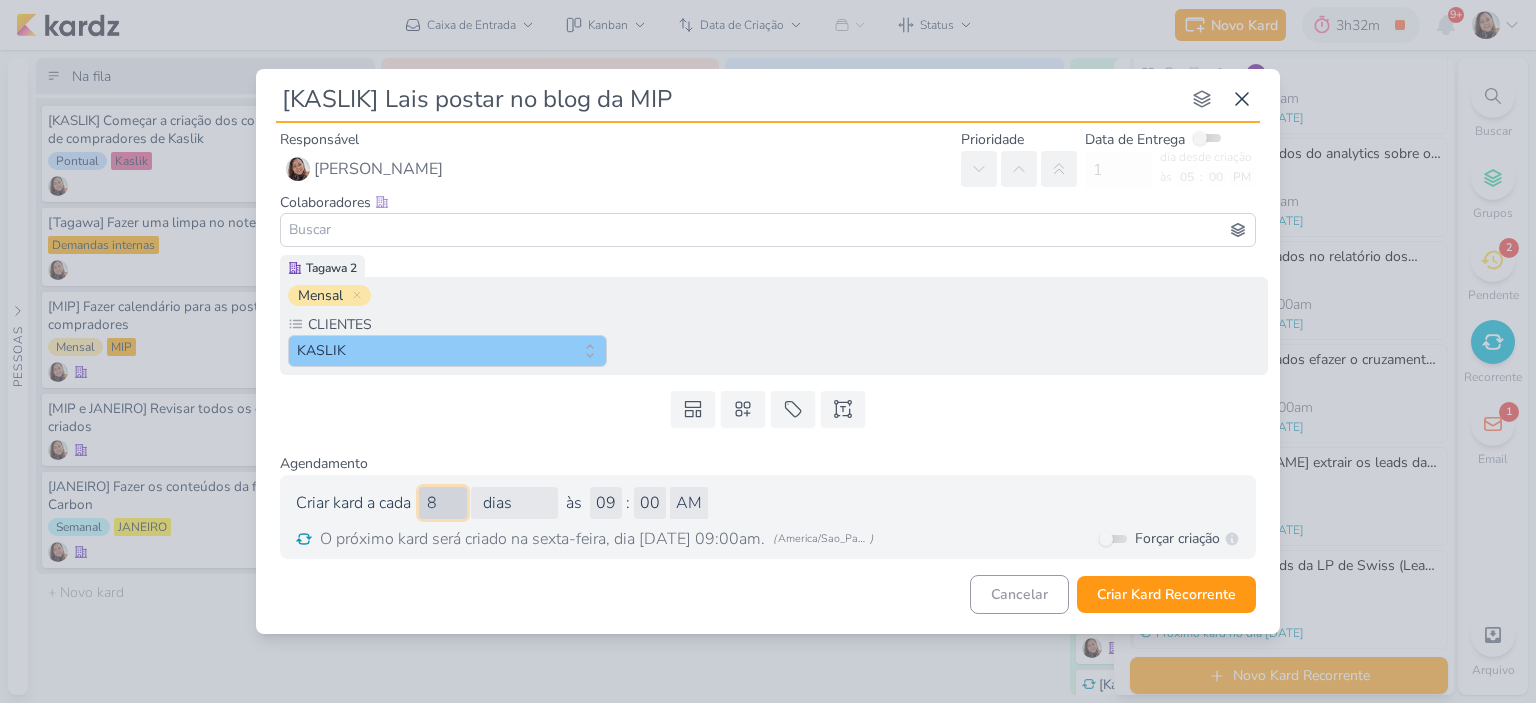 click on "8" at bounding box center [443, 503] 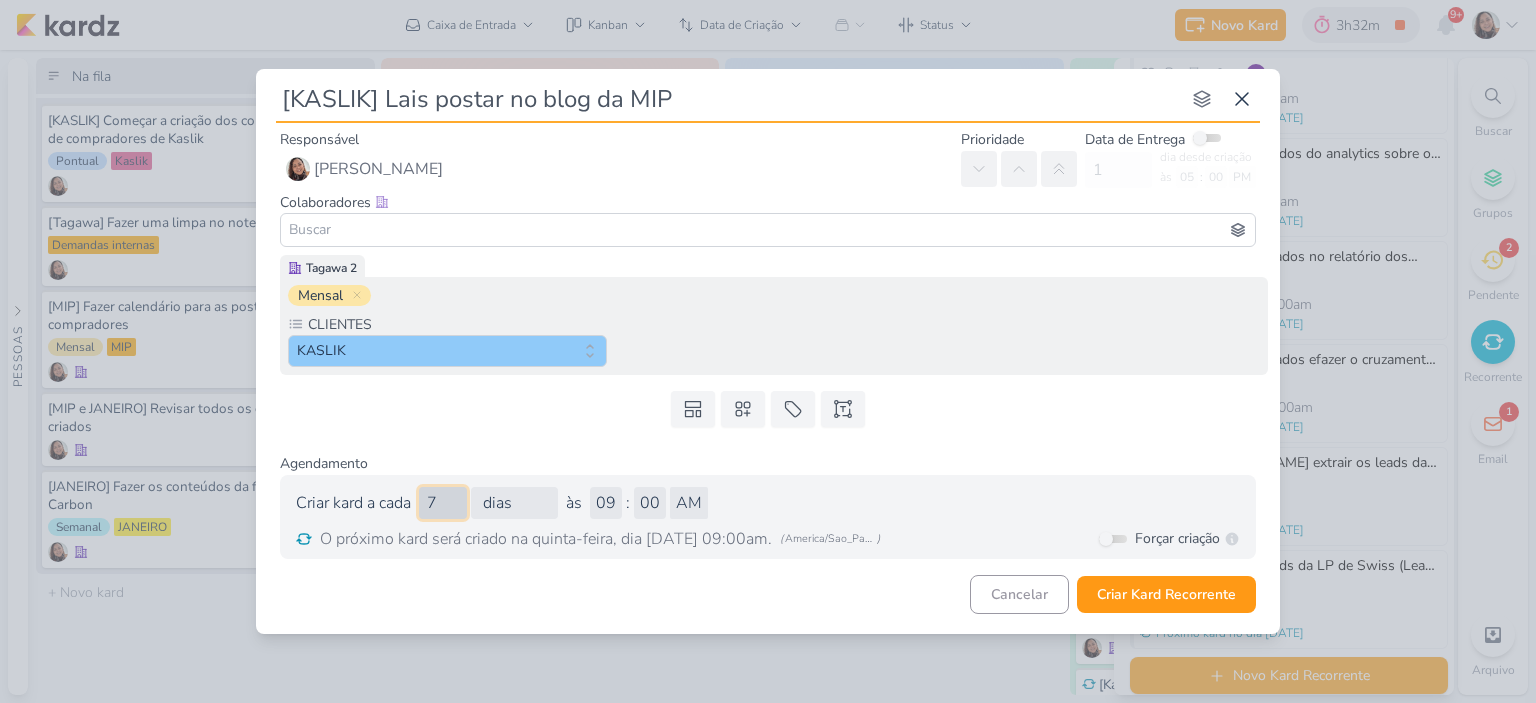 type on "7" 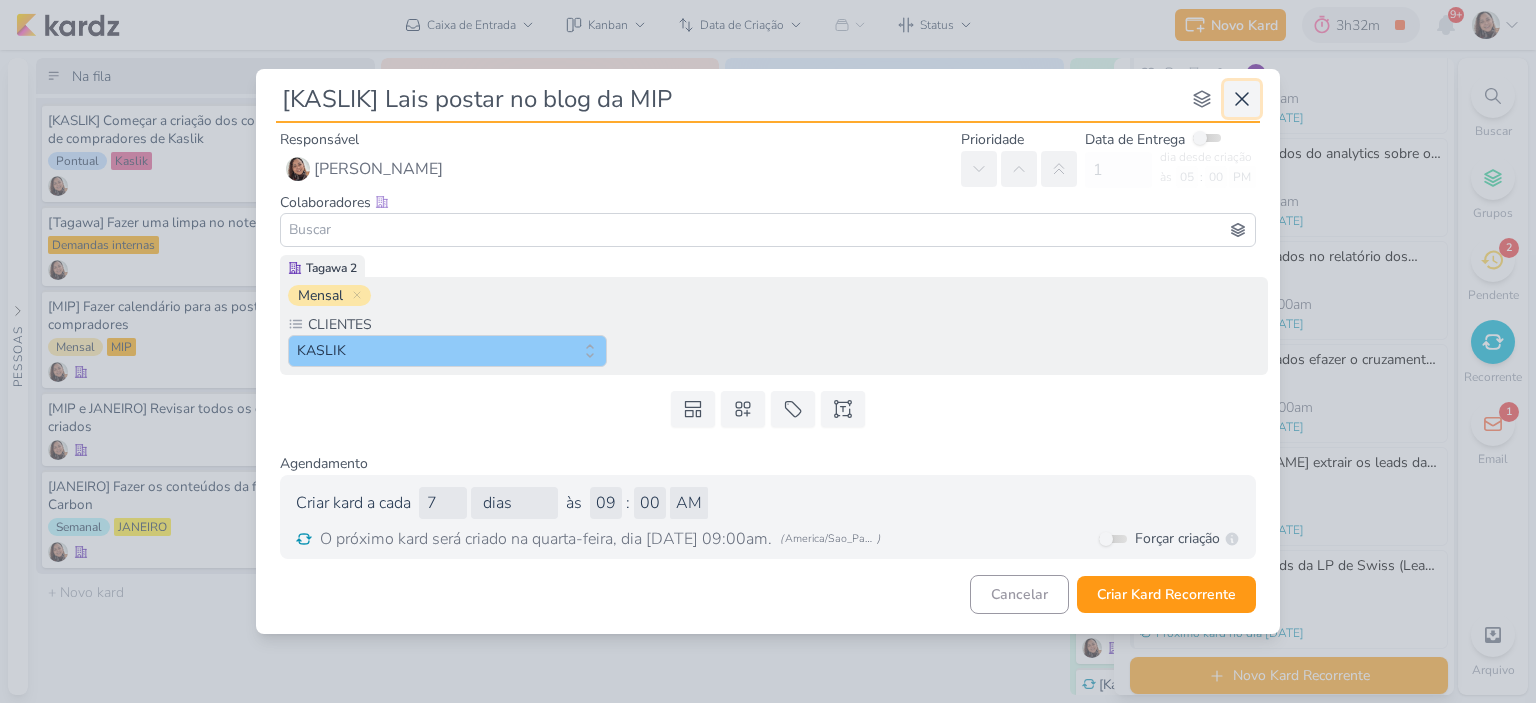 click 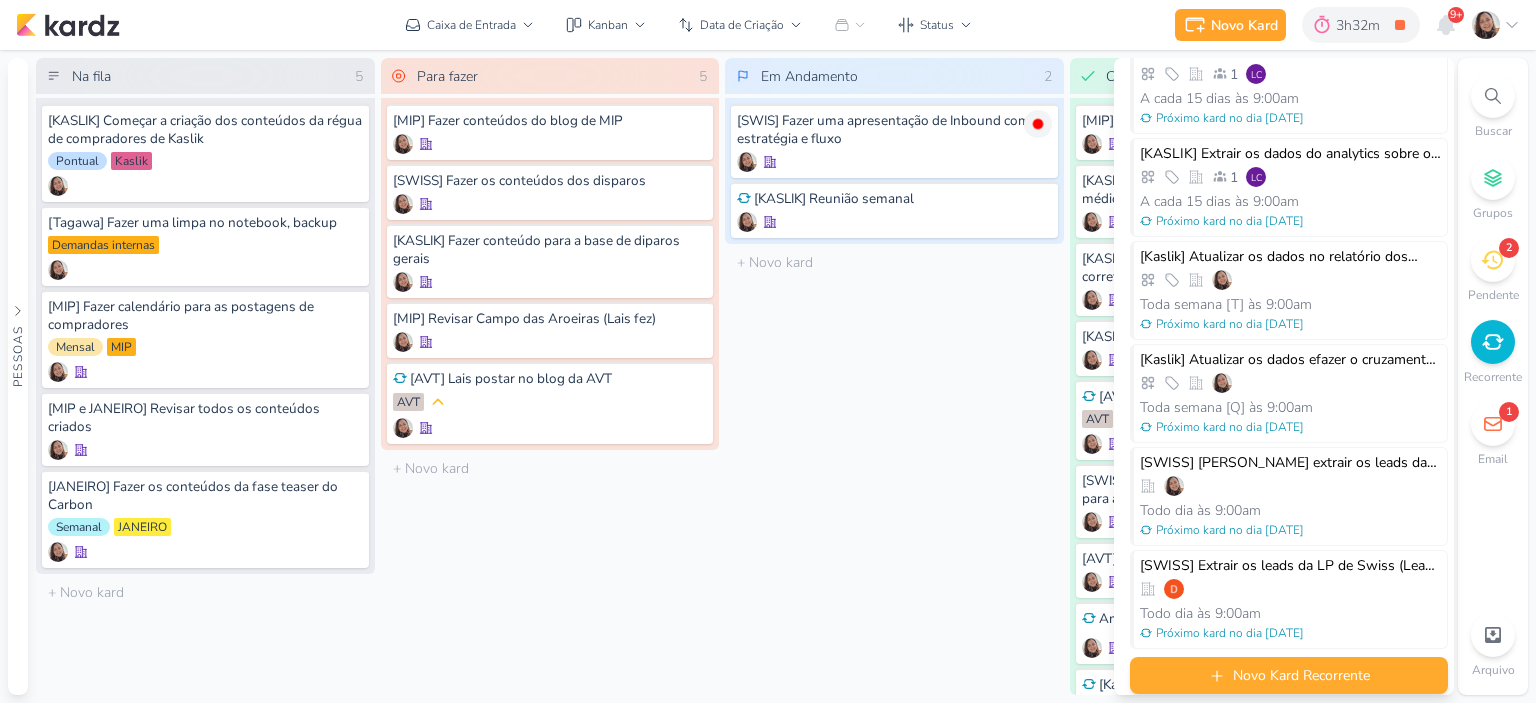 click on "Novo Kard Recorrente" at bounding box center [1289, 675] 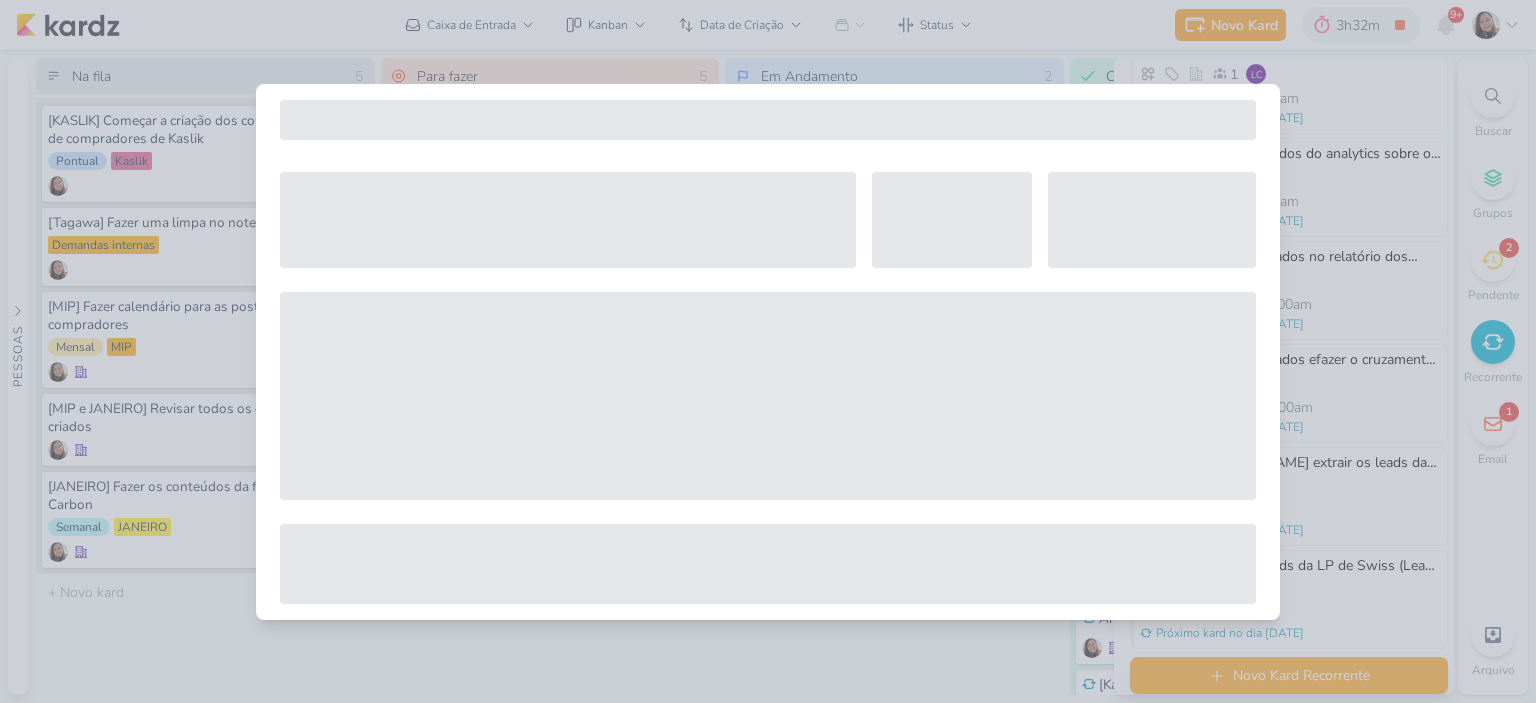 select on "5" 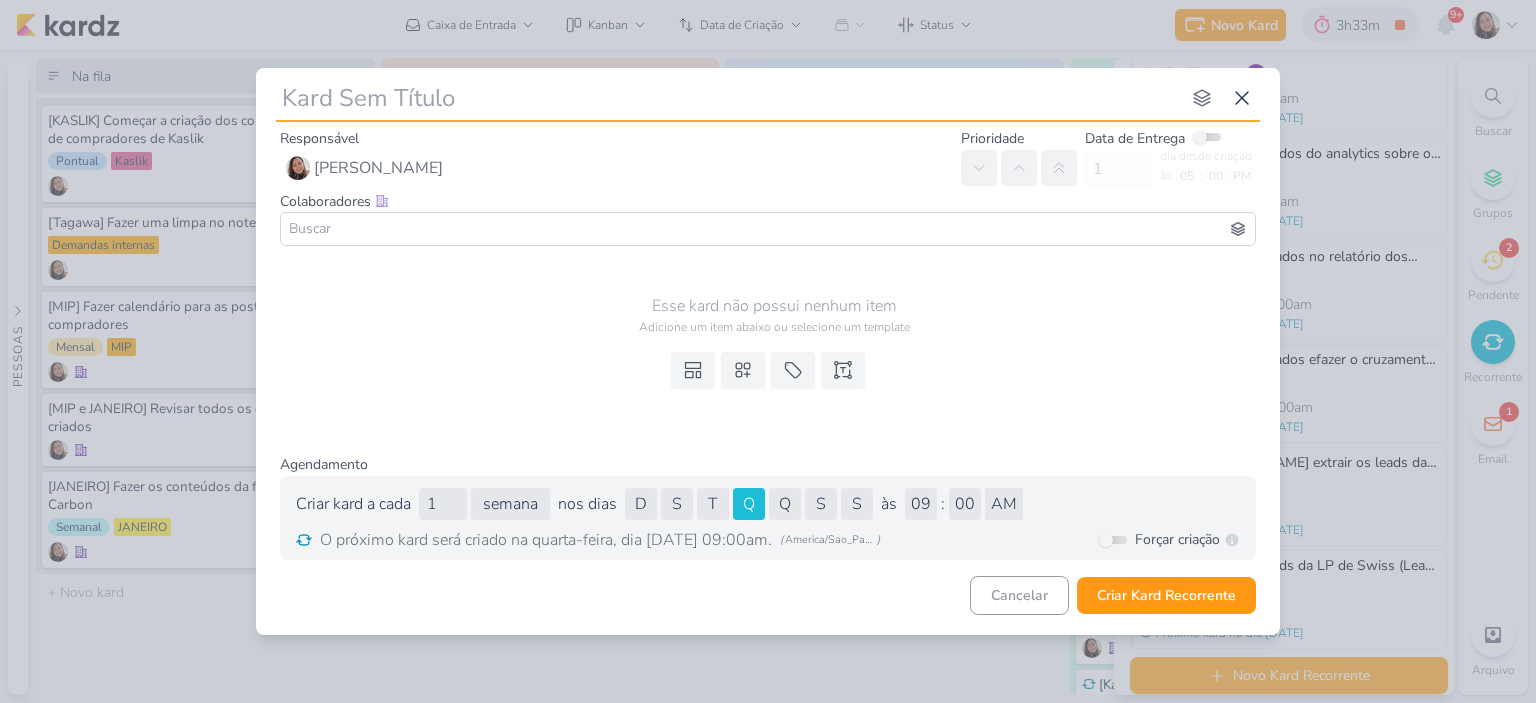 click on "O próximo kard será criado na quarta-feira, dia [DATE] 09:00am." at bounding box center [546, 540] 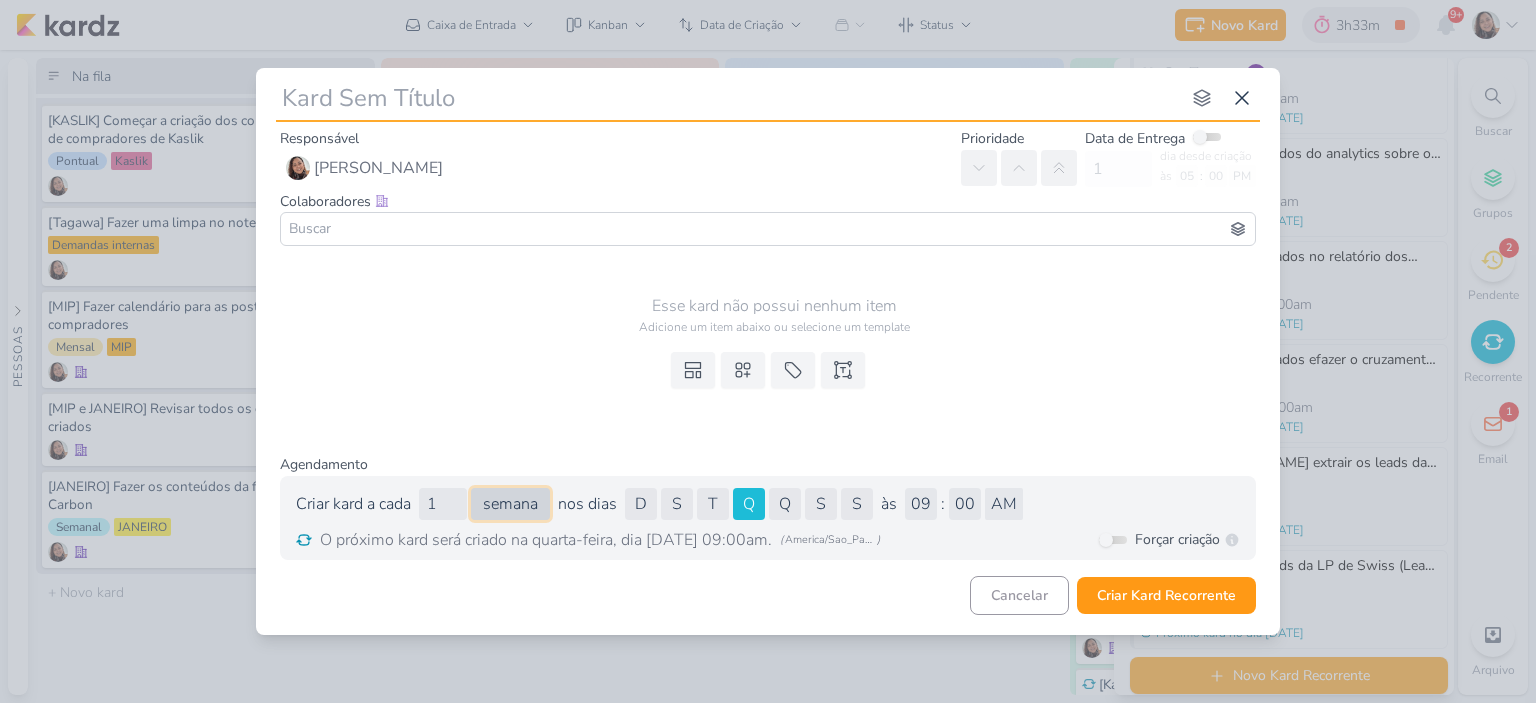 click on "dia
semana
mês" at bounding box center [510, 504] 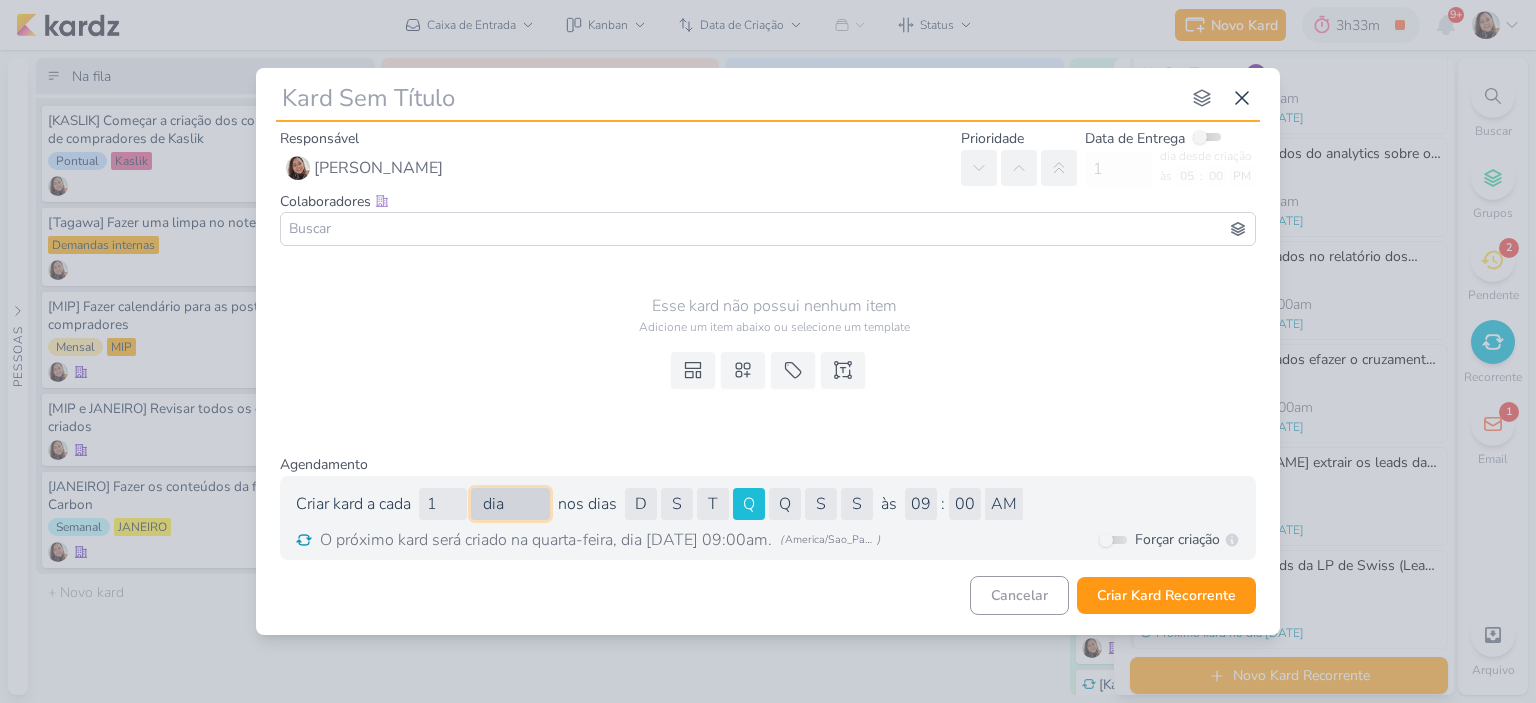 click on "dia
semana
mês" at bounding box center (510, 504) 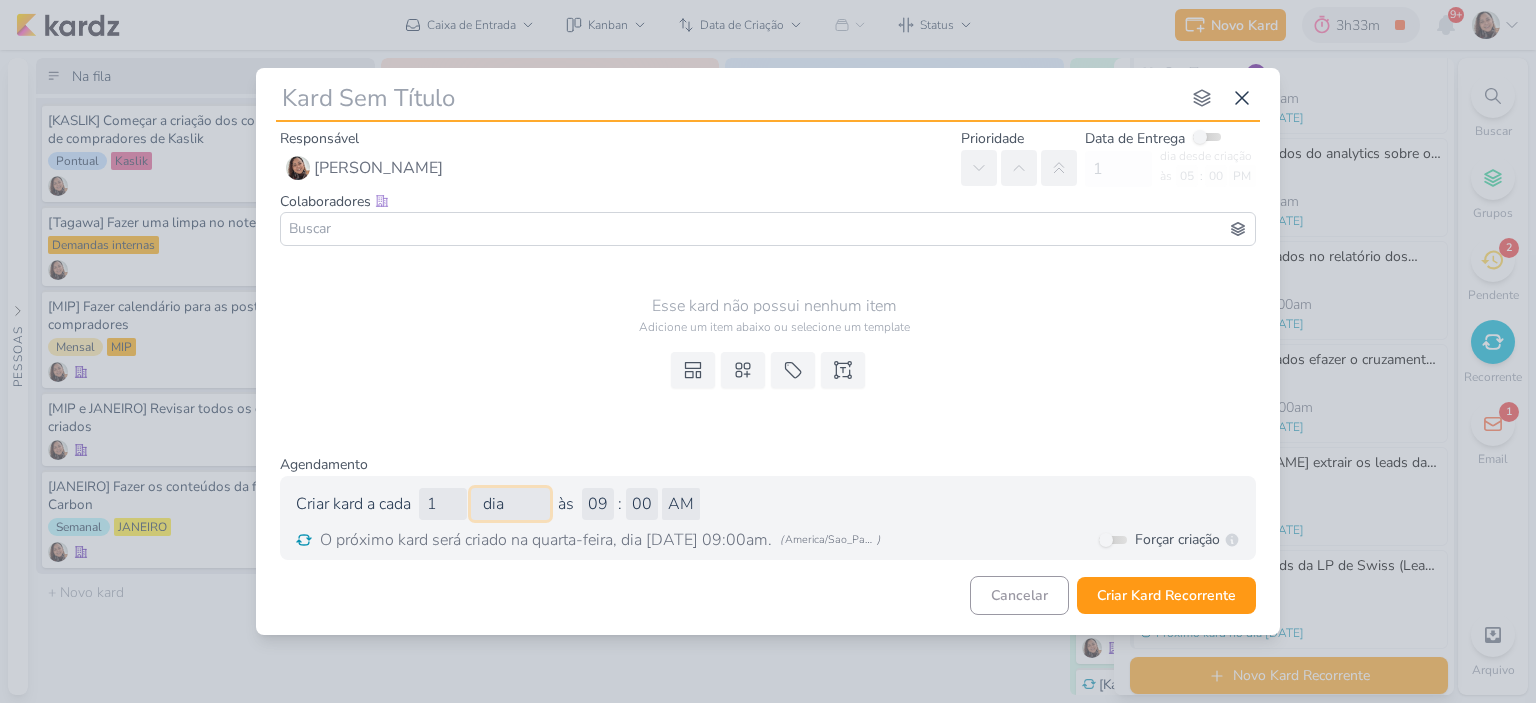 type 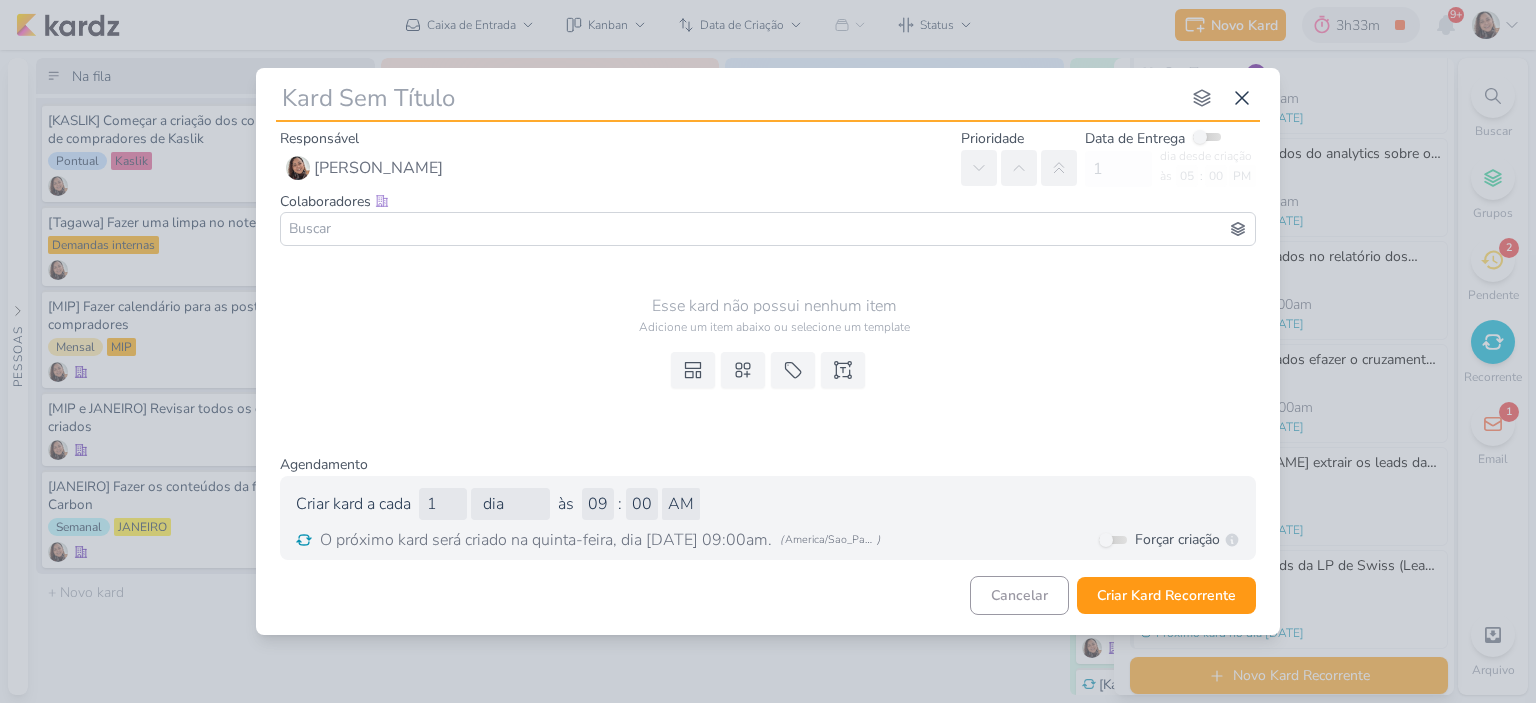 drag, startPoint x: 1204, startPoint y: 141, endPoint x: 1239, endPoint y: 140, distance: 35.014282 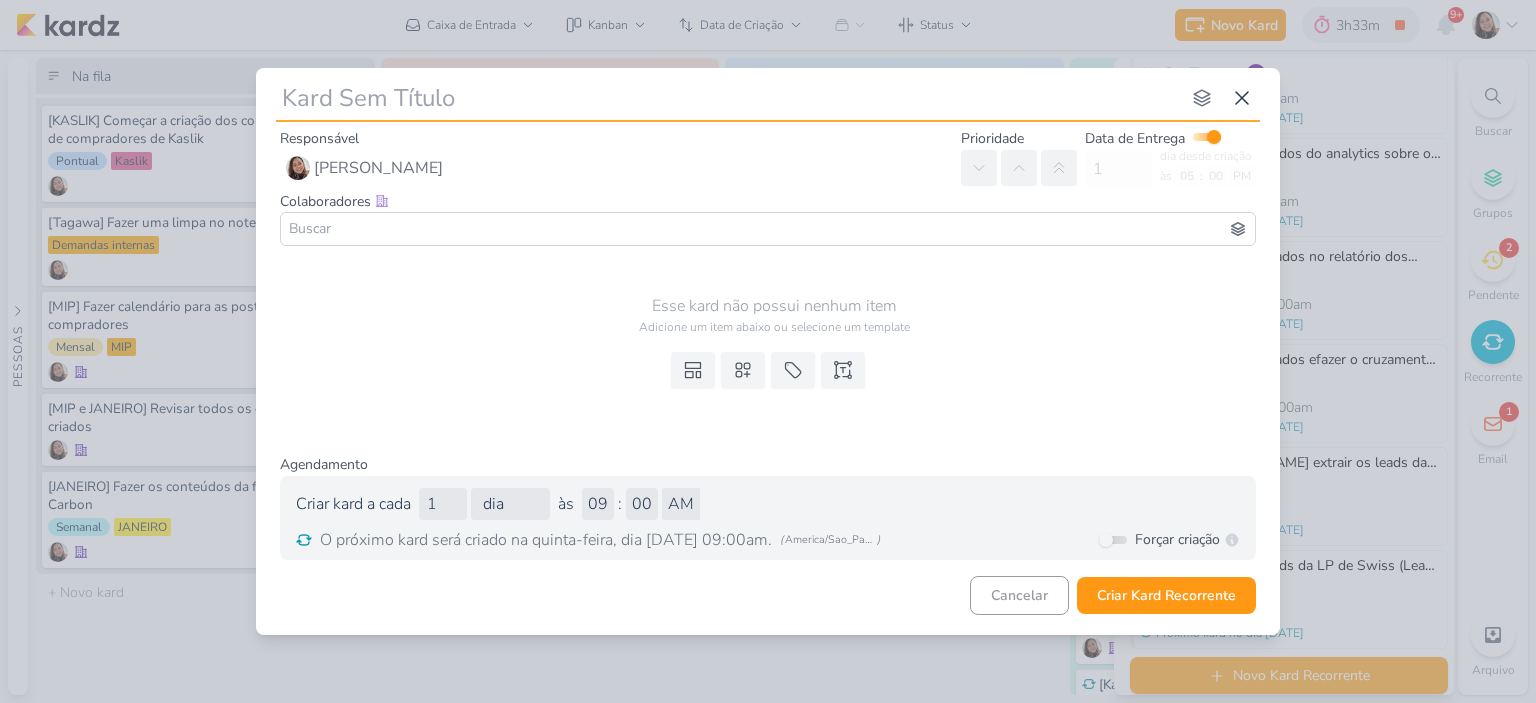 type 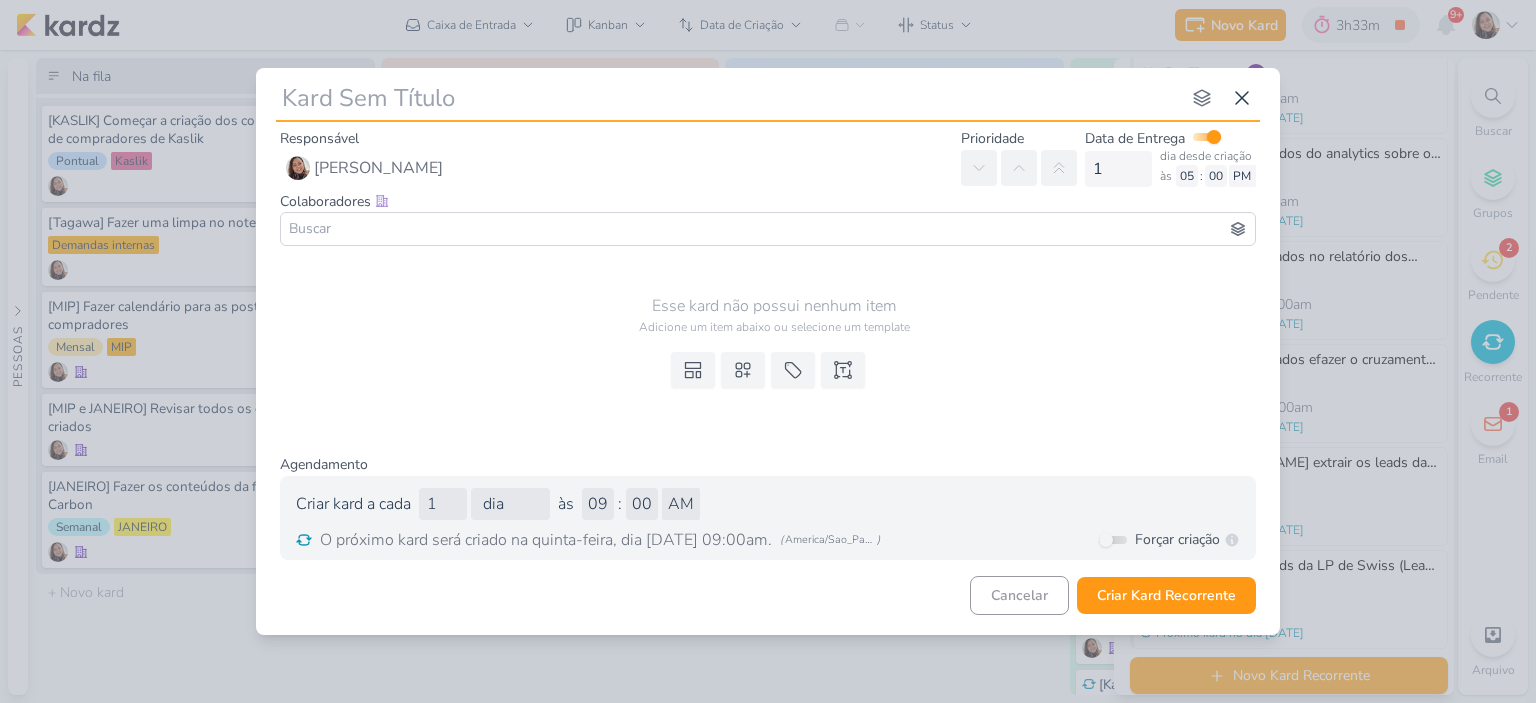 click at bounding box center [1207, 138] 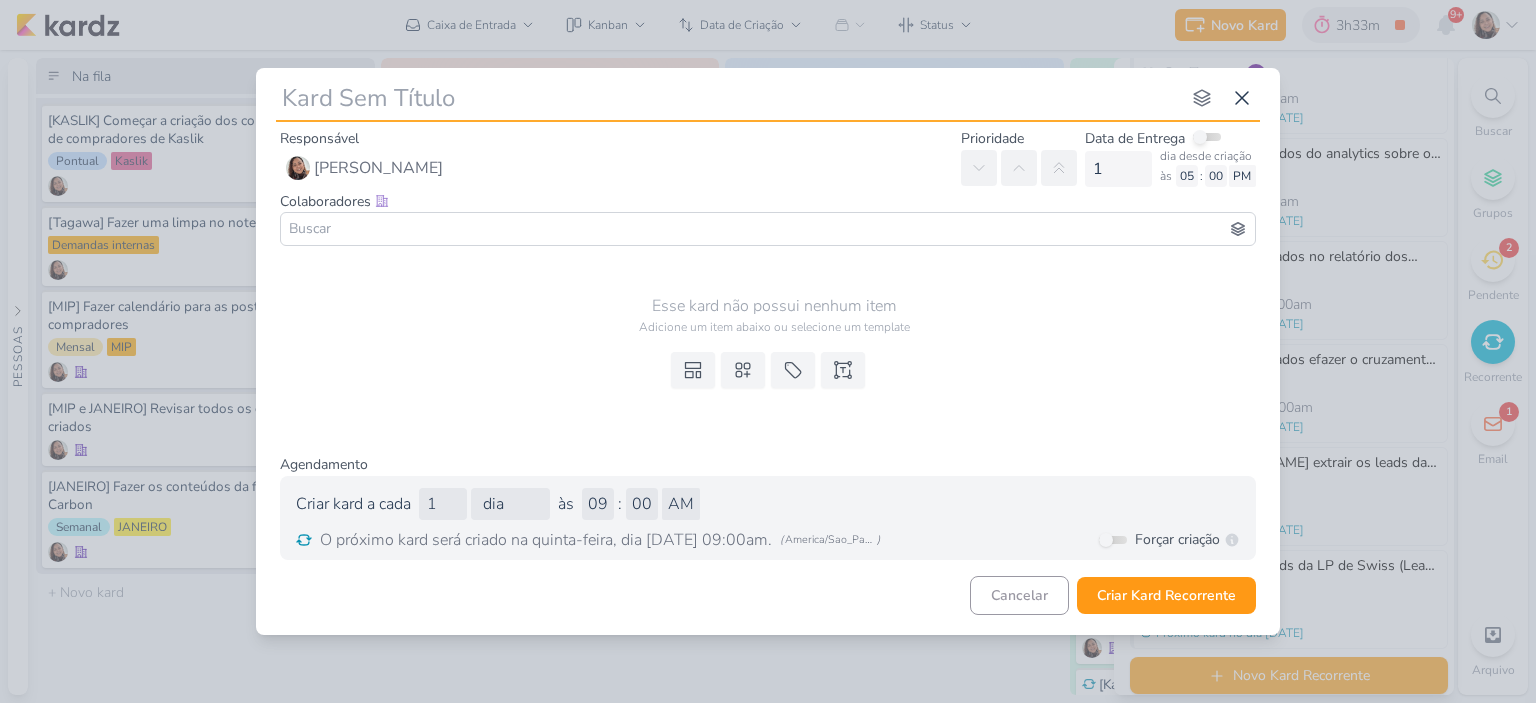 type 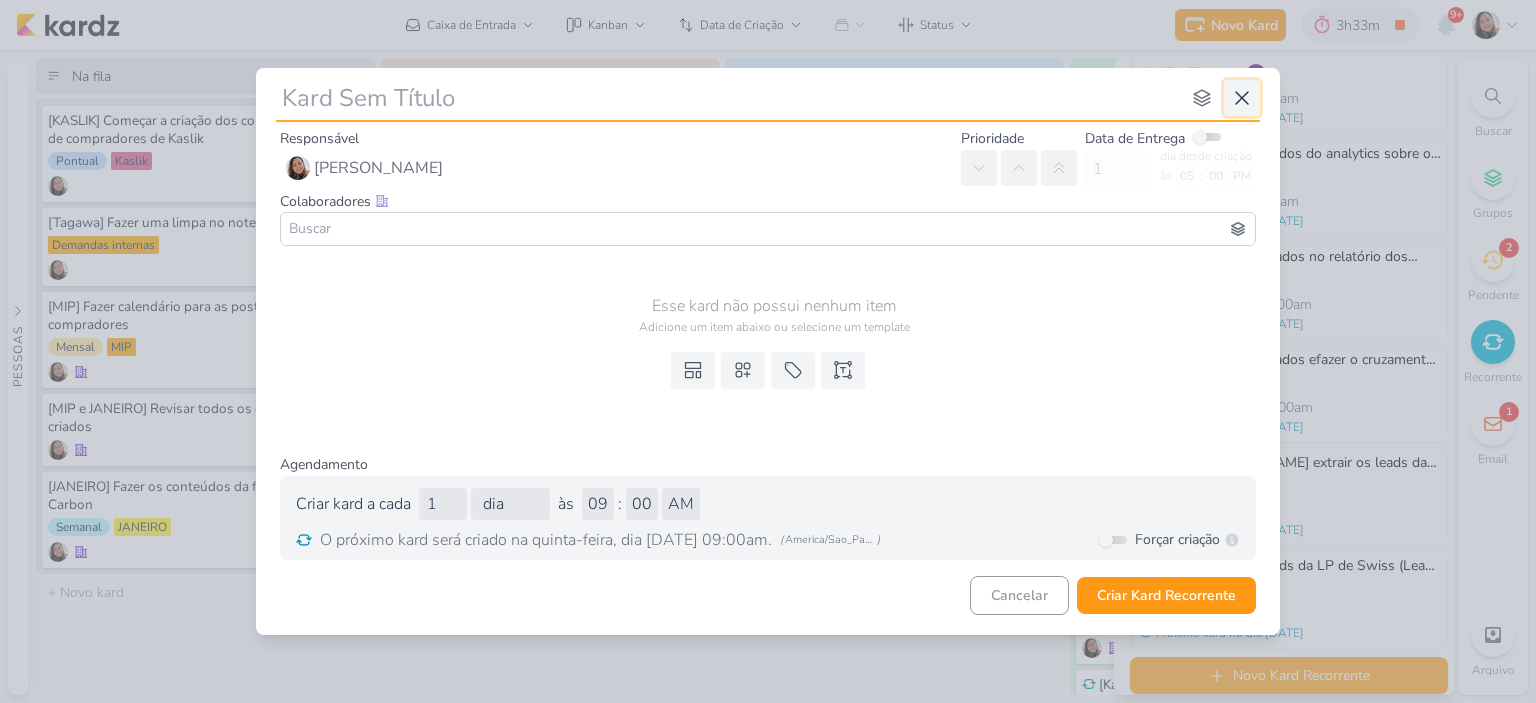 click 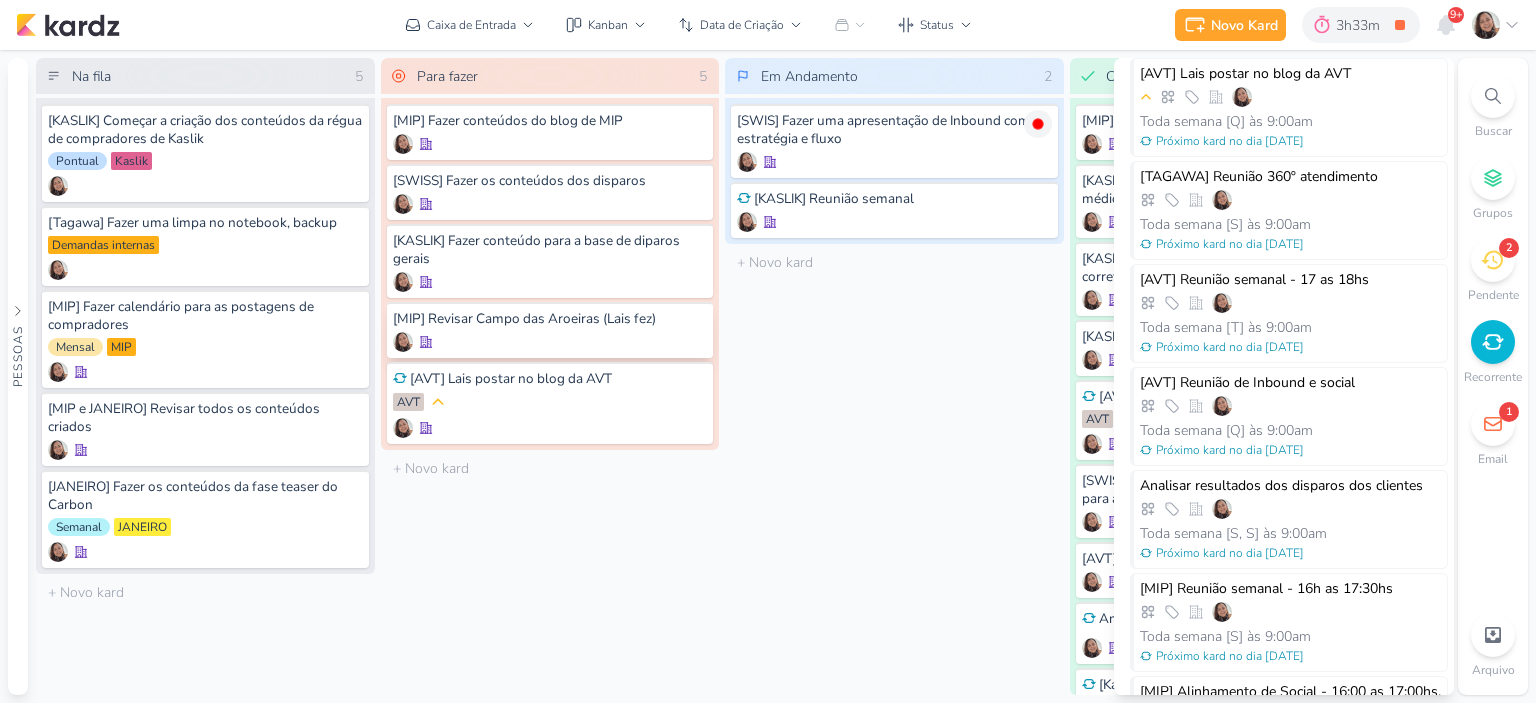 scroll, scrollTop: 0, scrollLeft: 0, axis: both 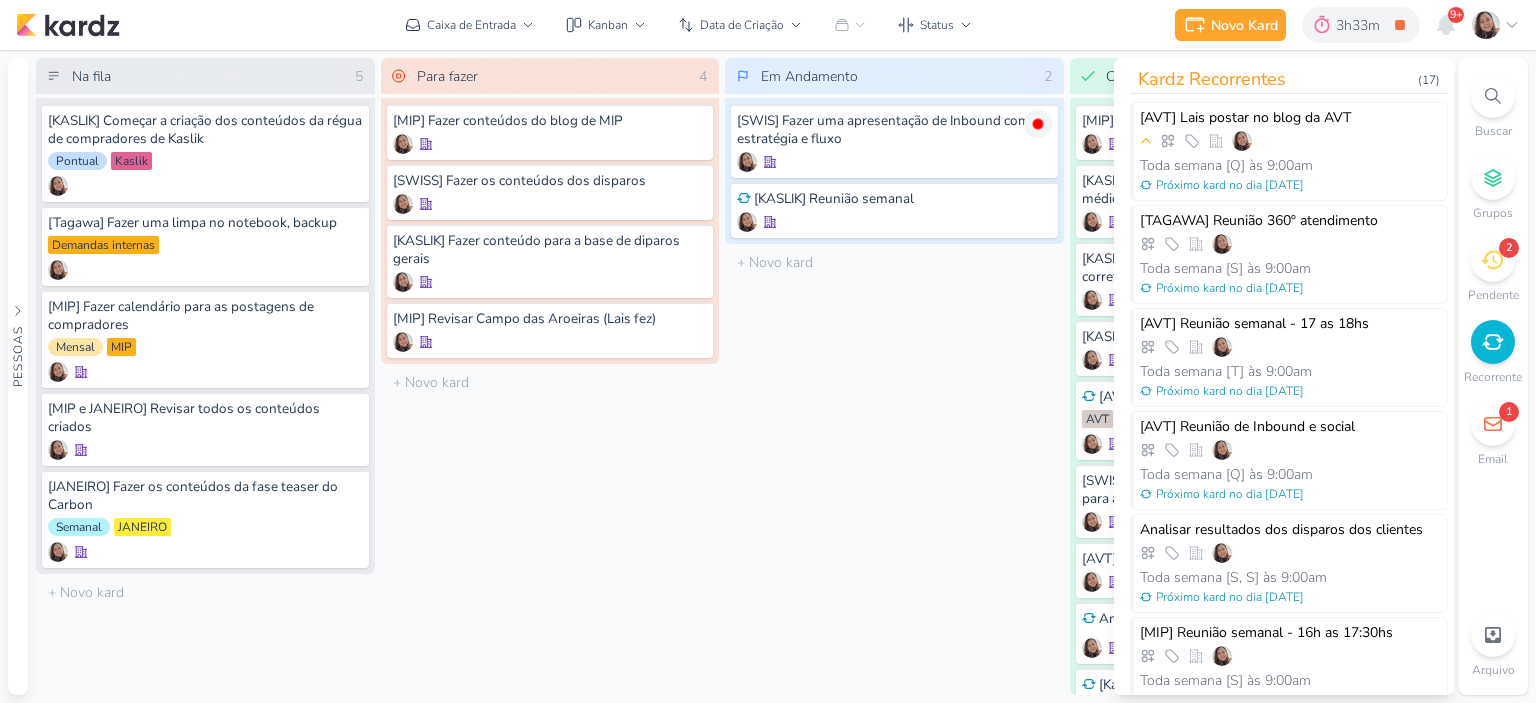 click on "Em Andamento
2
Mover Para Esquerda
Mover Para Direita
[GEOGRAPHIC_DATA]
[SWIS] Fazer uma apresentação de Inbound com estratégia e fluxo" at bounding box center (894, 376) 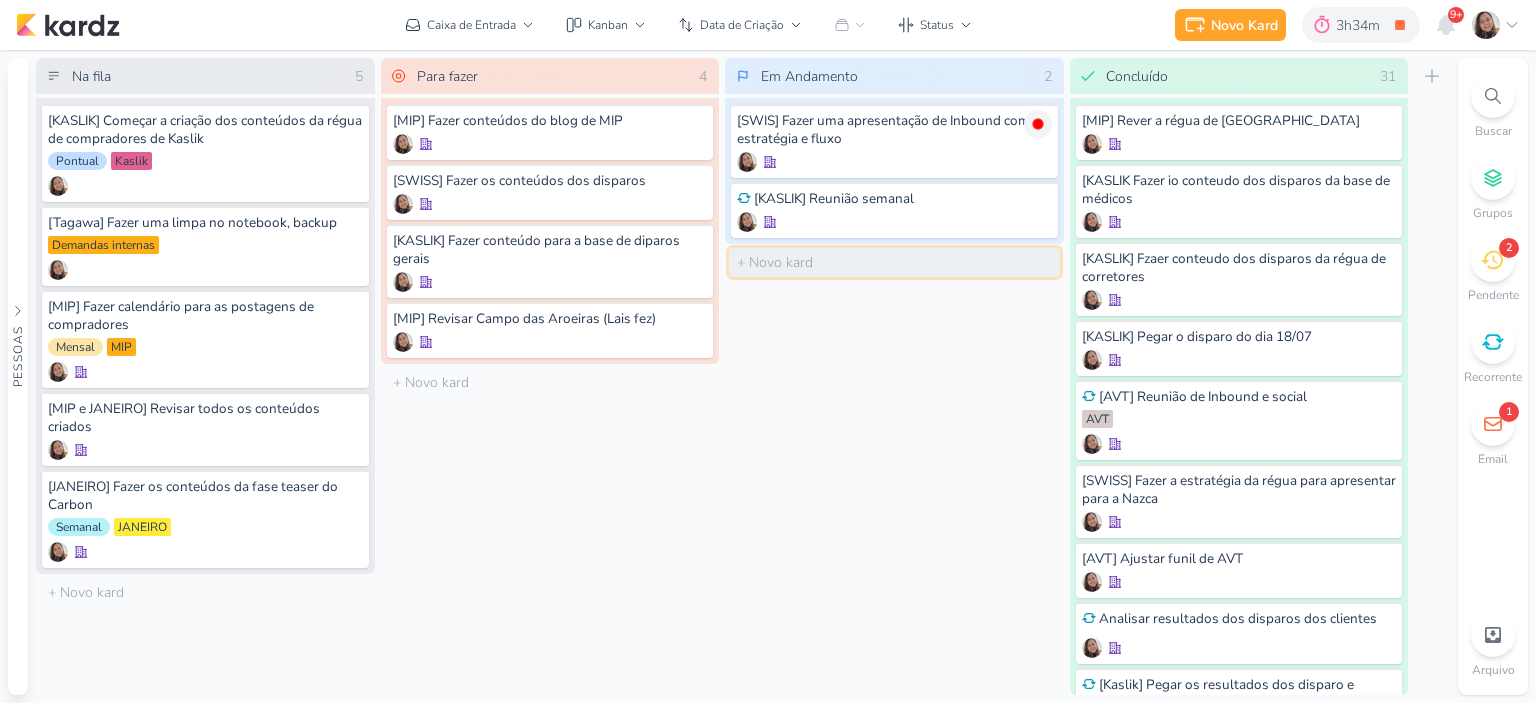 click at bounding box center [894, 262] 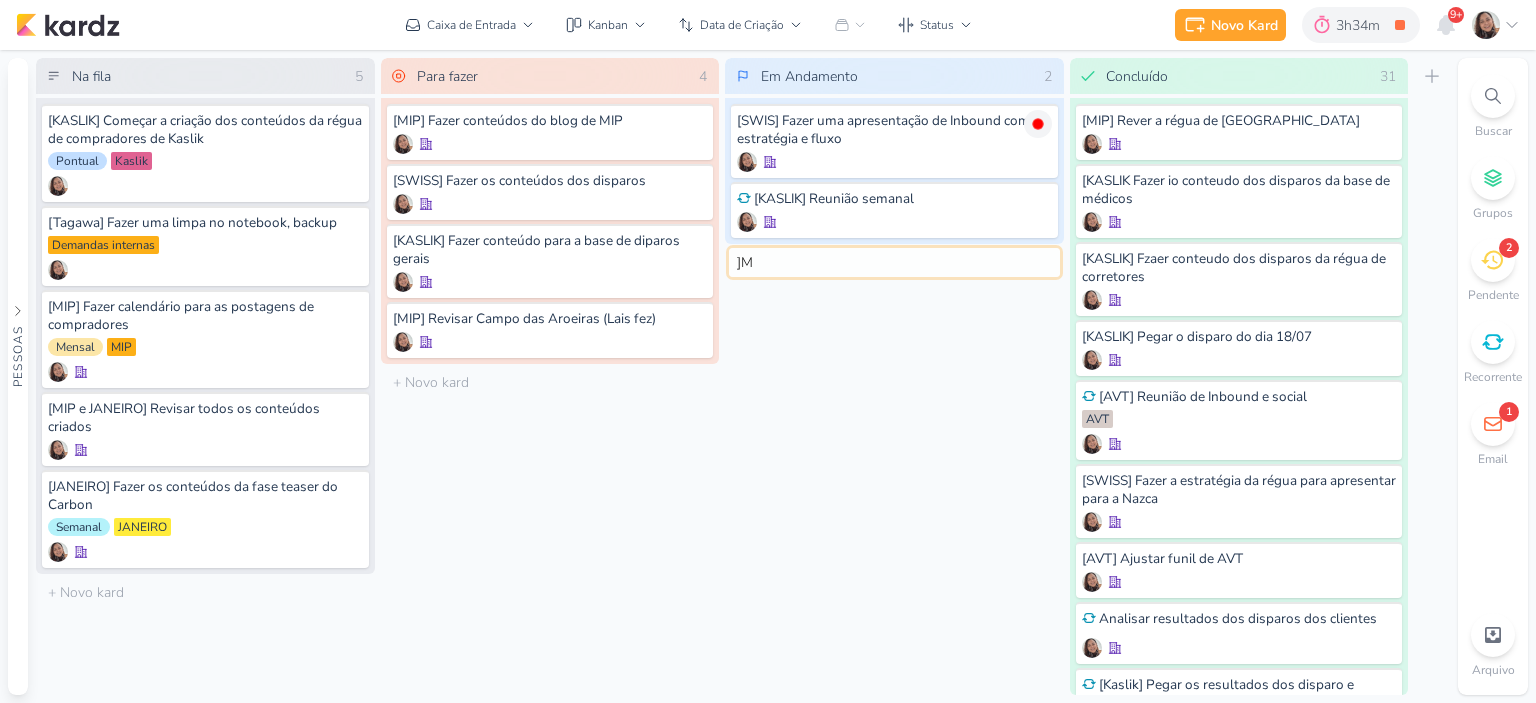 type on "]" 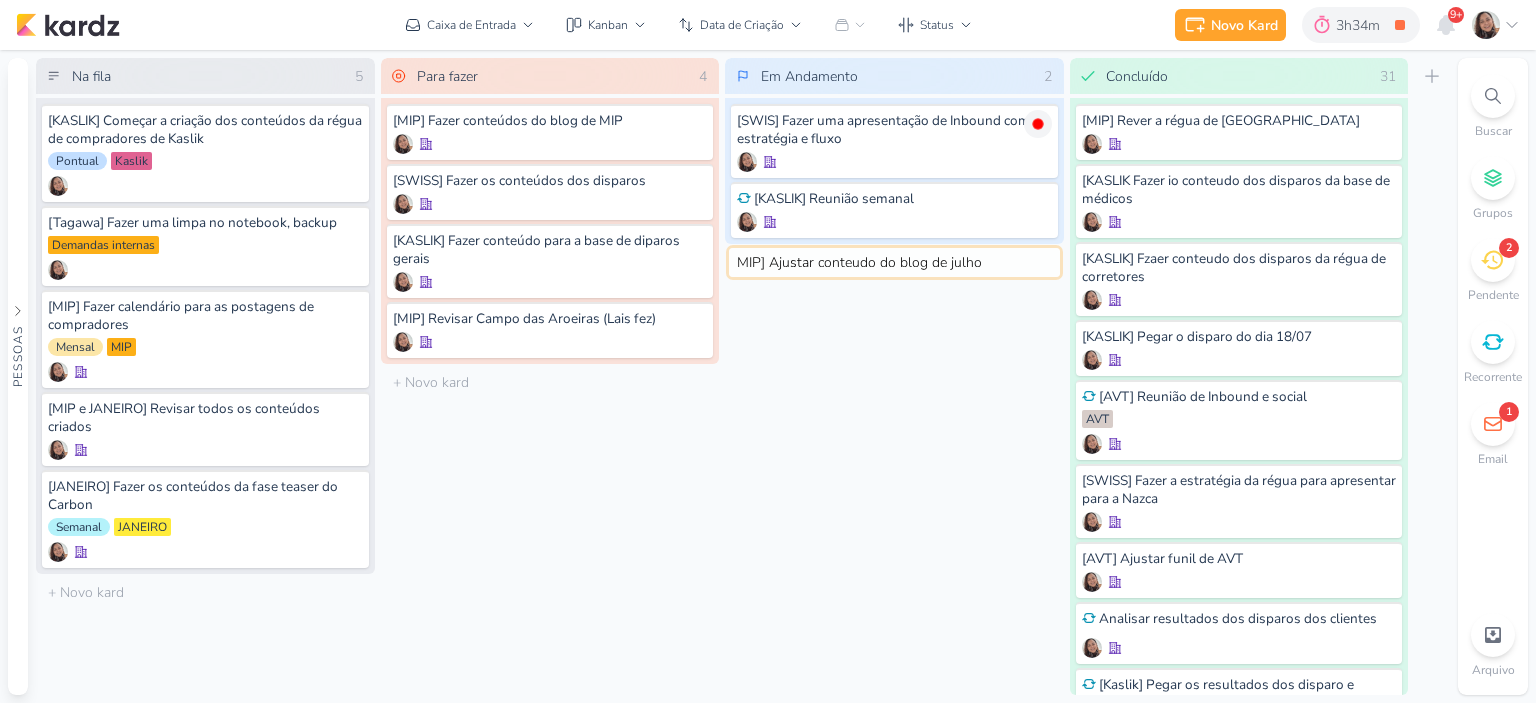 type on "[MIP] Ajustar conteudo do blog de julho" 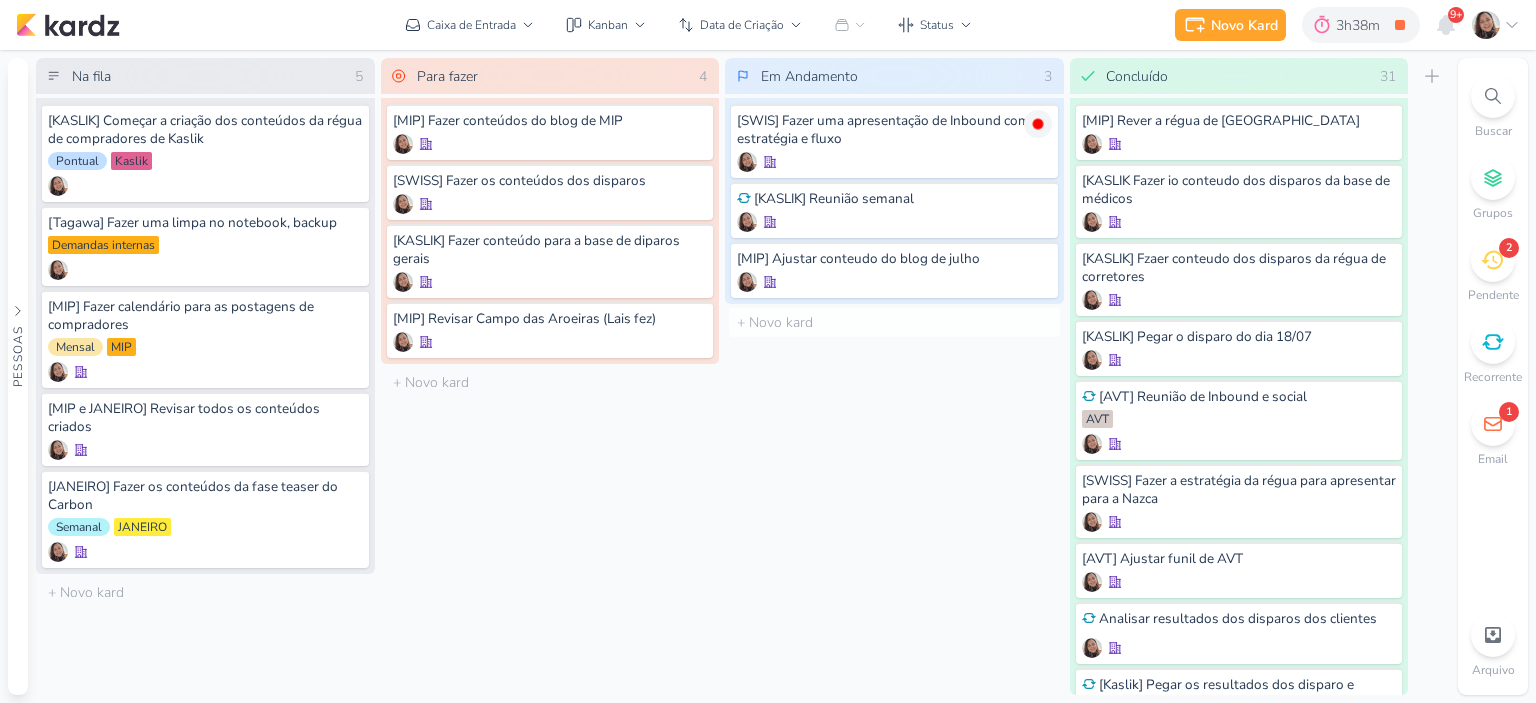 click on "Para fazer
4
Mover Para Esquerda
Mover Para Direita
[GEOGRAPHIC_DATA]
[MIP] Fazer conteúdos do blog de MIP" at bounding box center [550, 376] 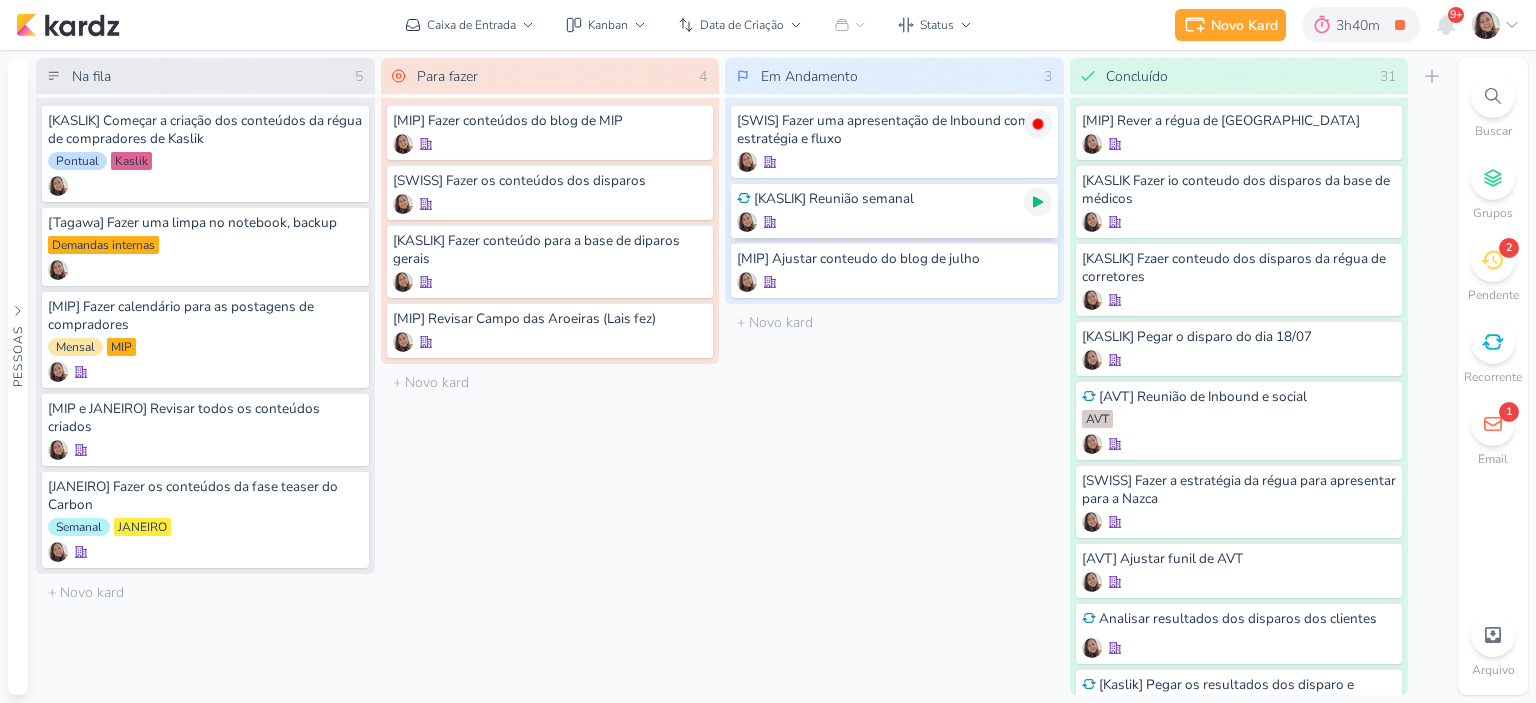 click 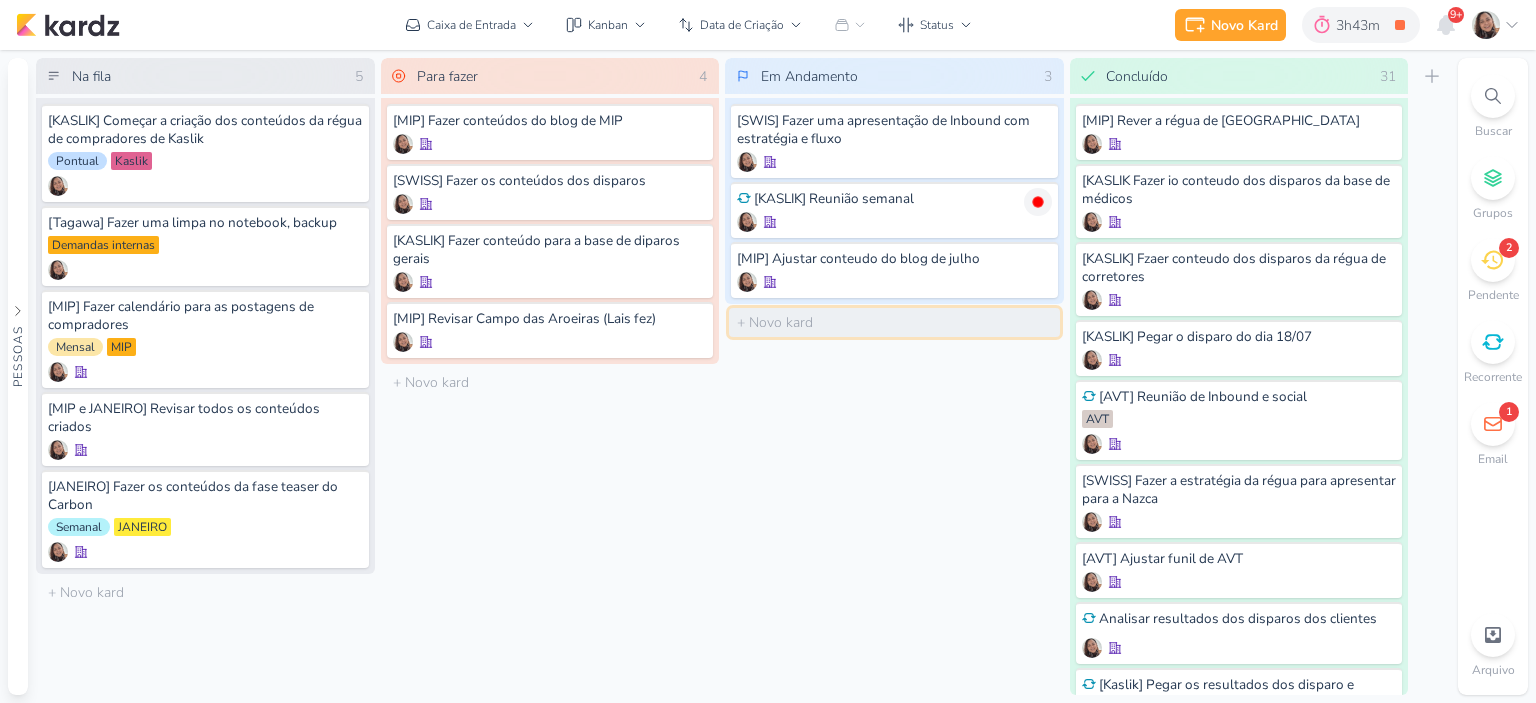 click at bounding box center (894, 322) 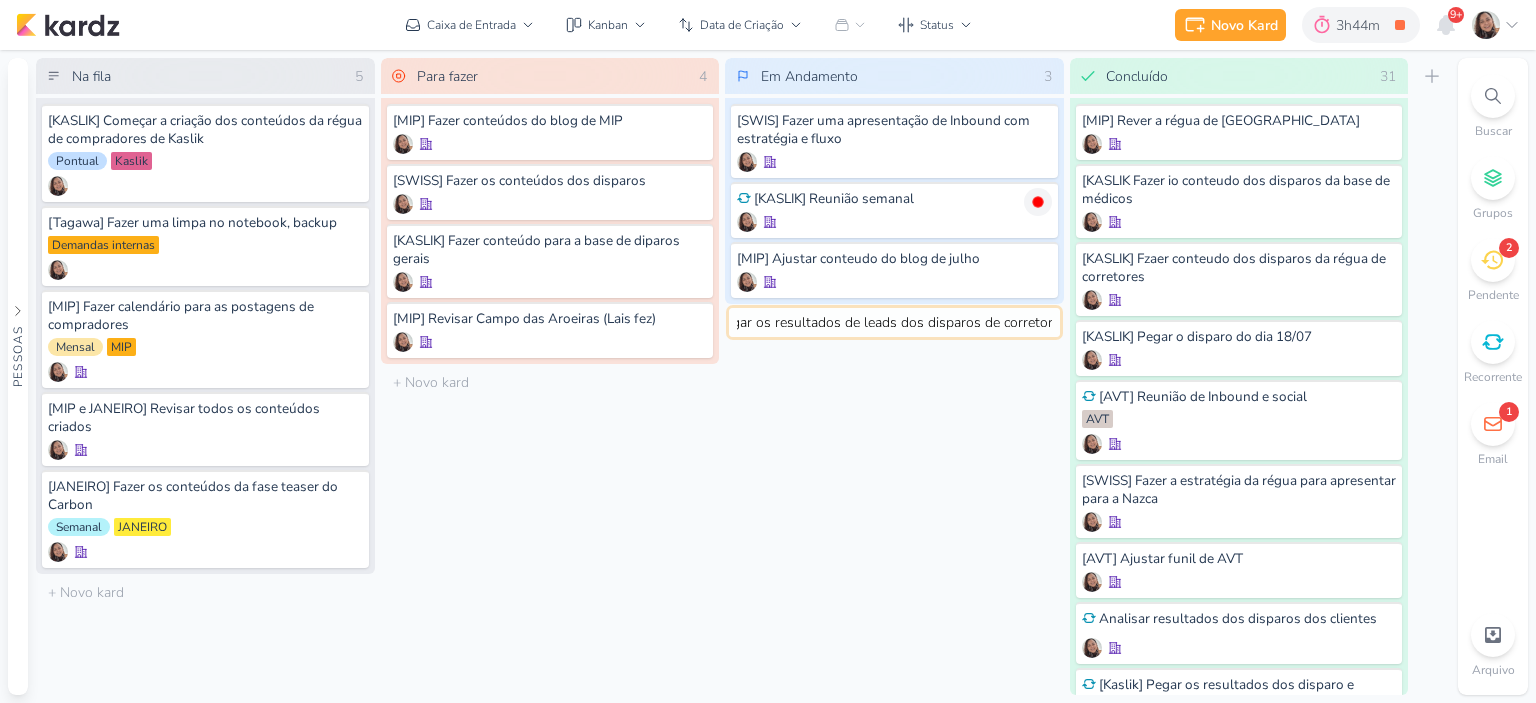 type on "[KASLIK] Pegar os resultados de leads dos disparos de corretores" 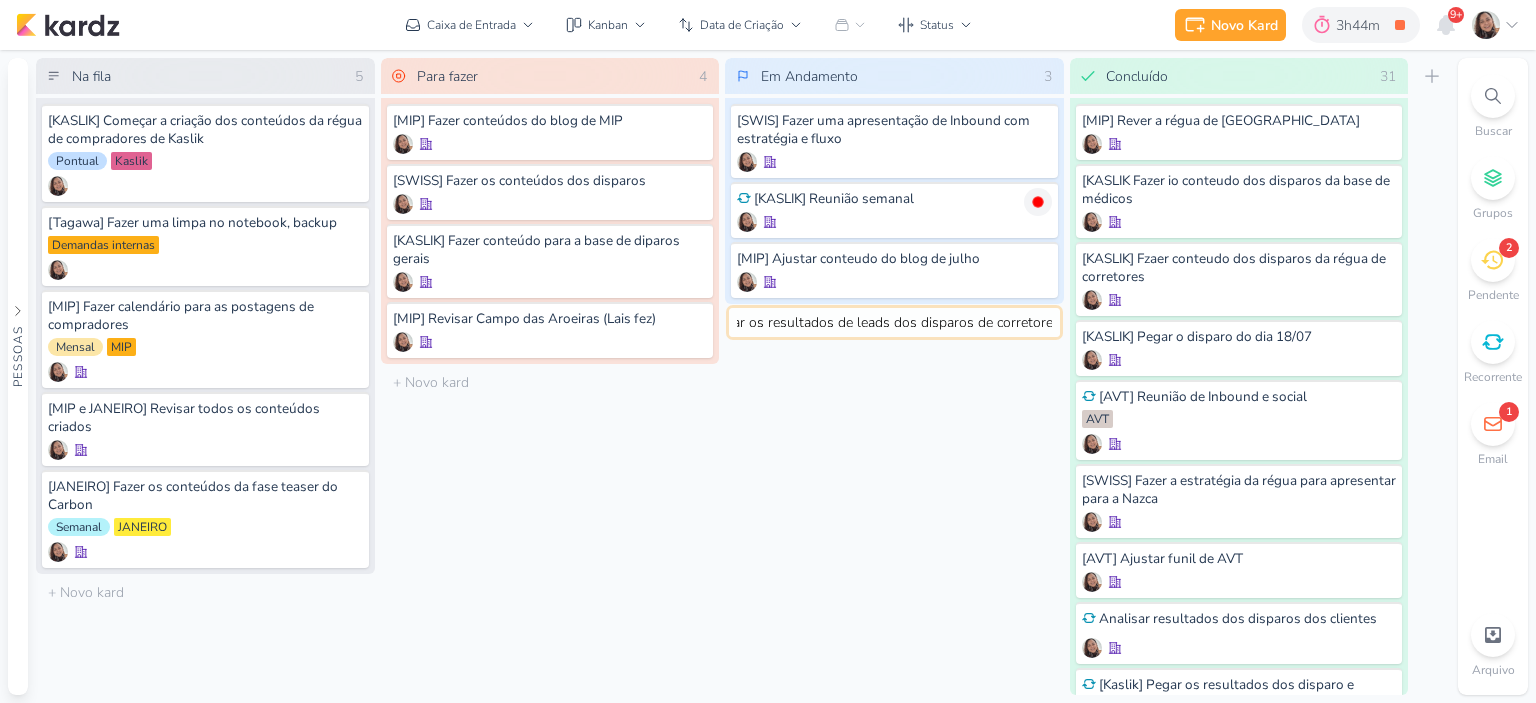 type 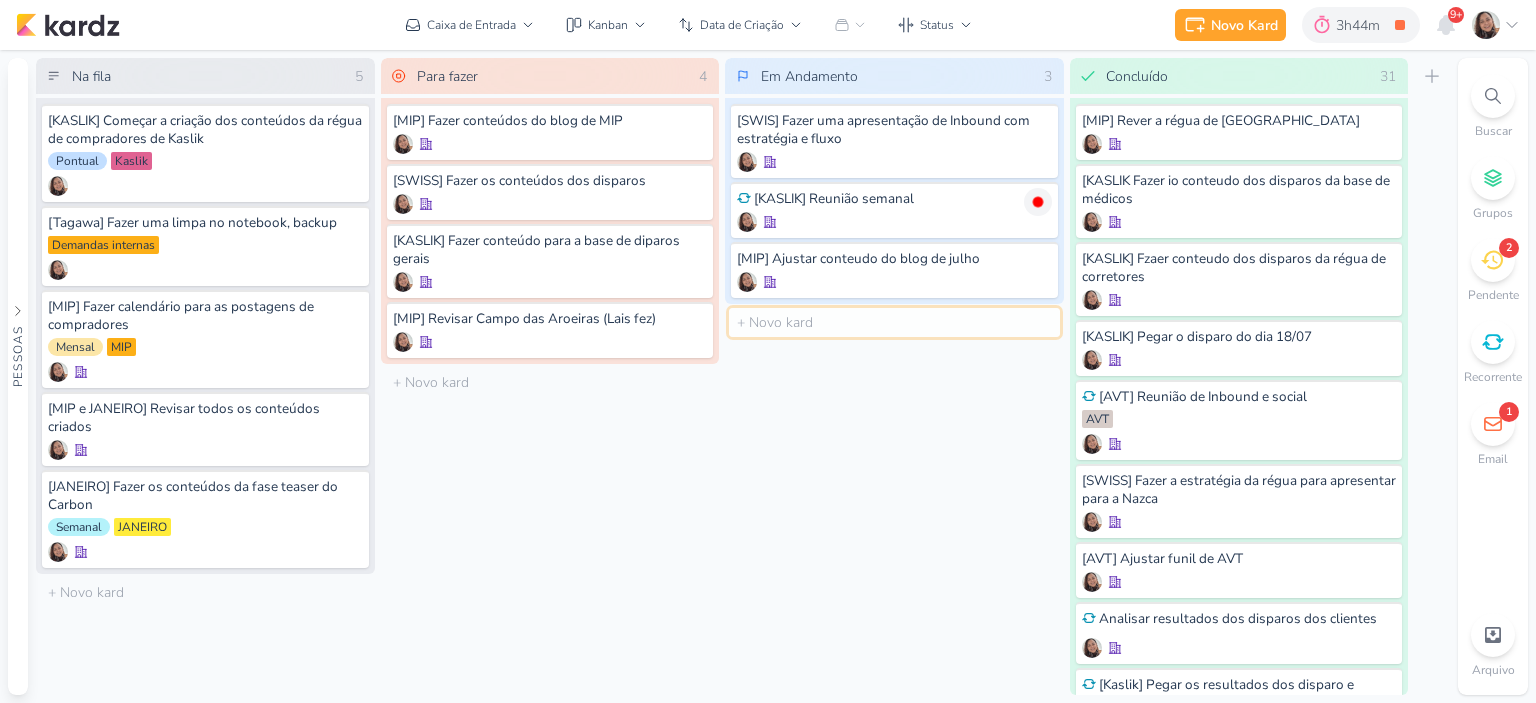 scroll, scrollTop: 0, scrollLeft: 0, axis: both 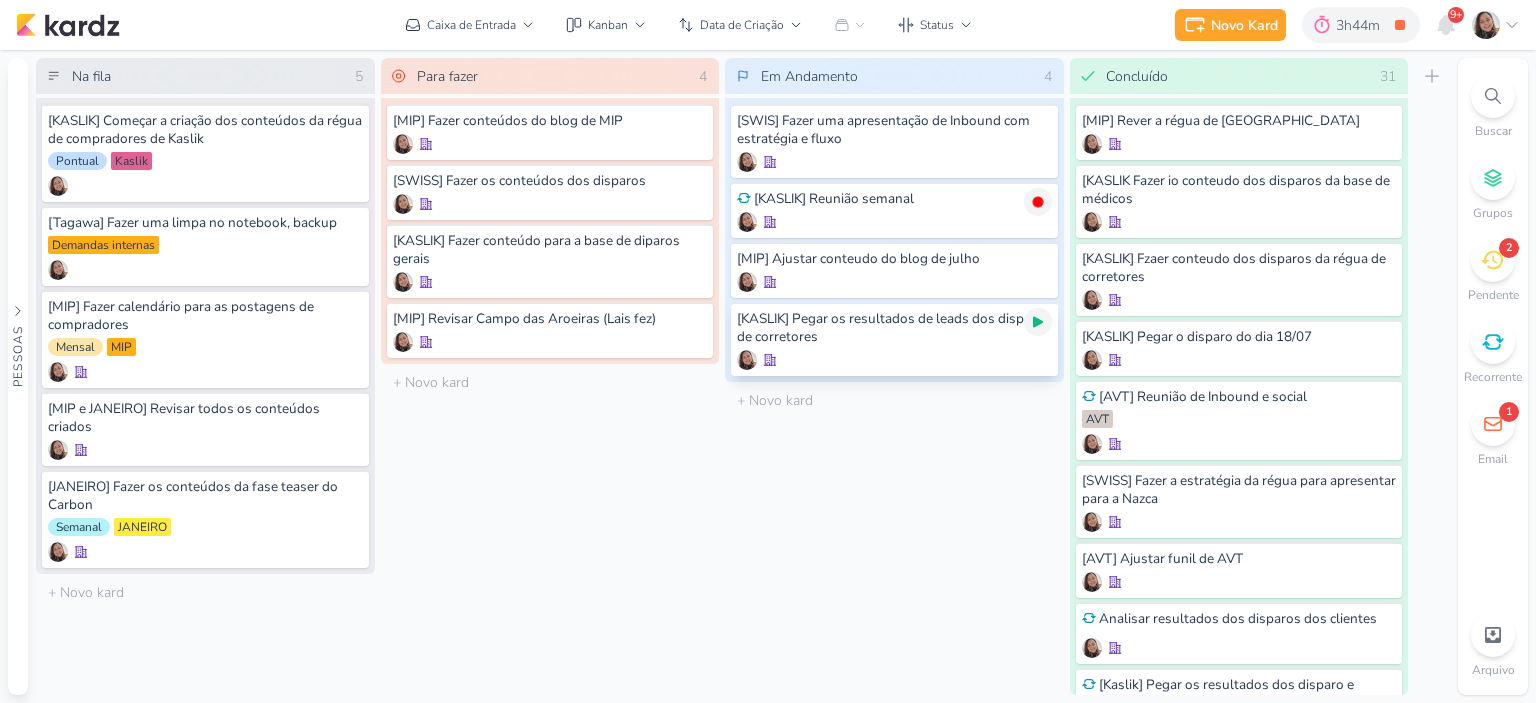 click 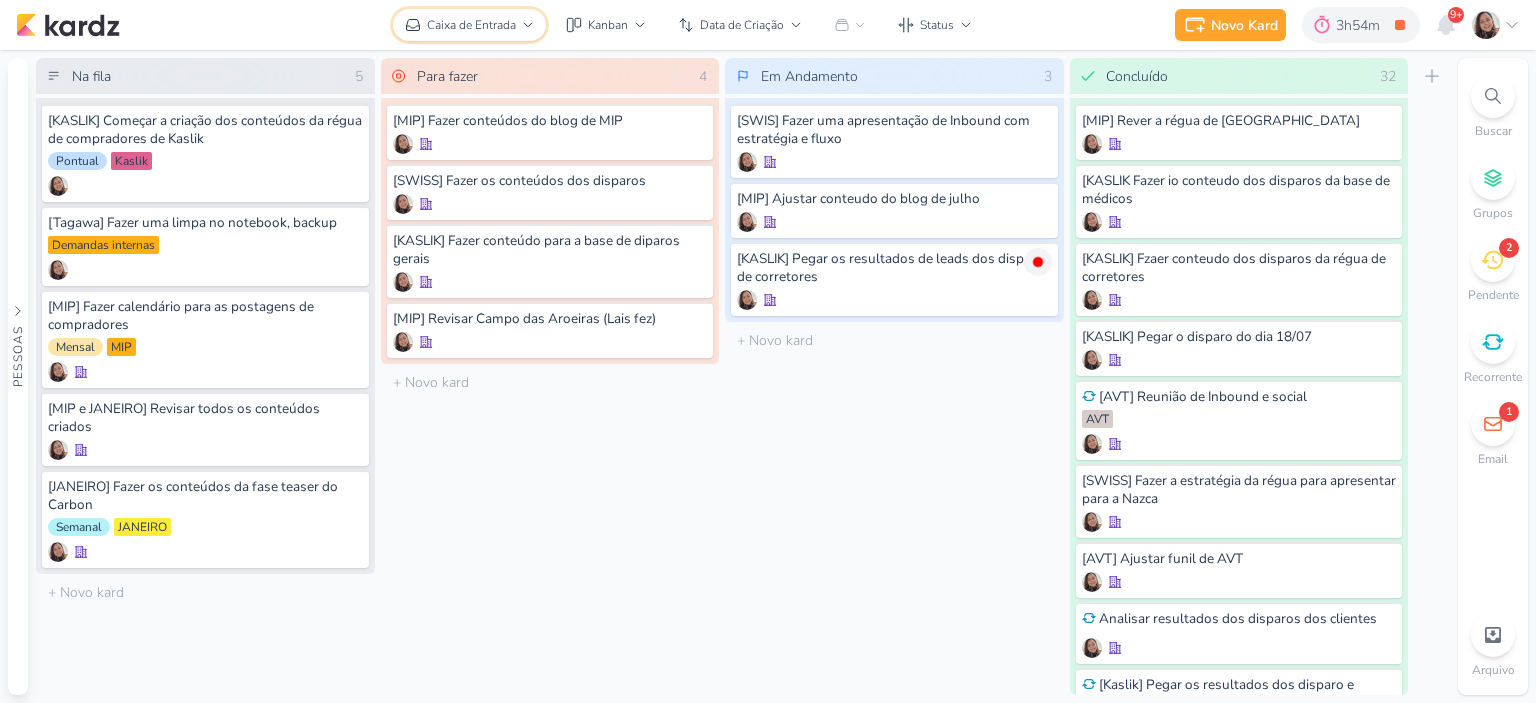 click 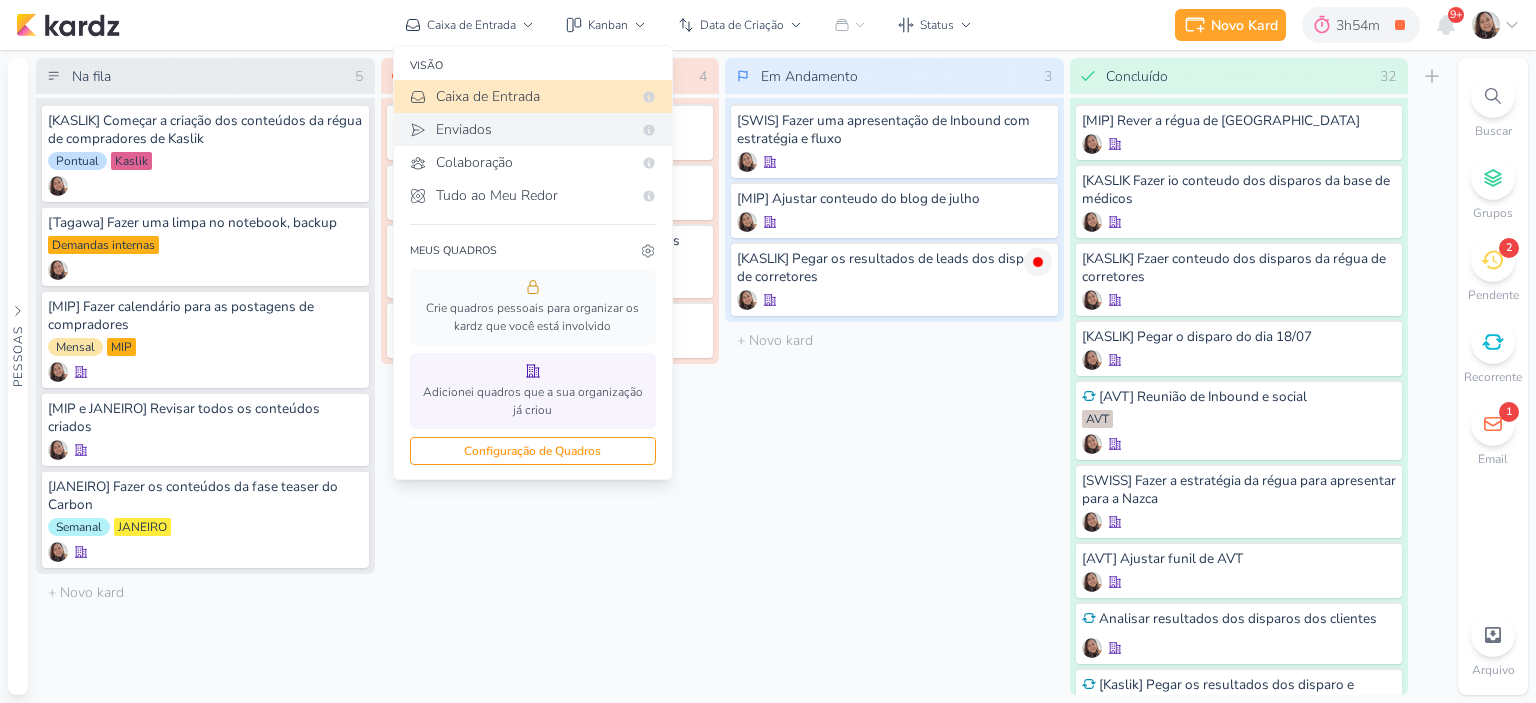 click on "Enviados" at bounding box center [534, 129] 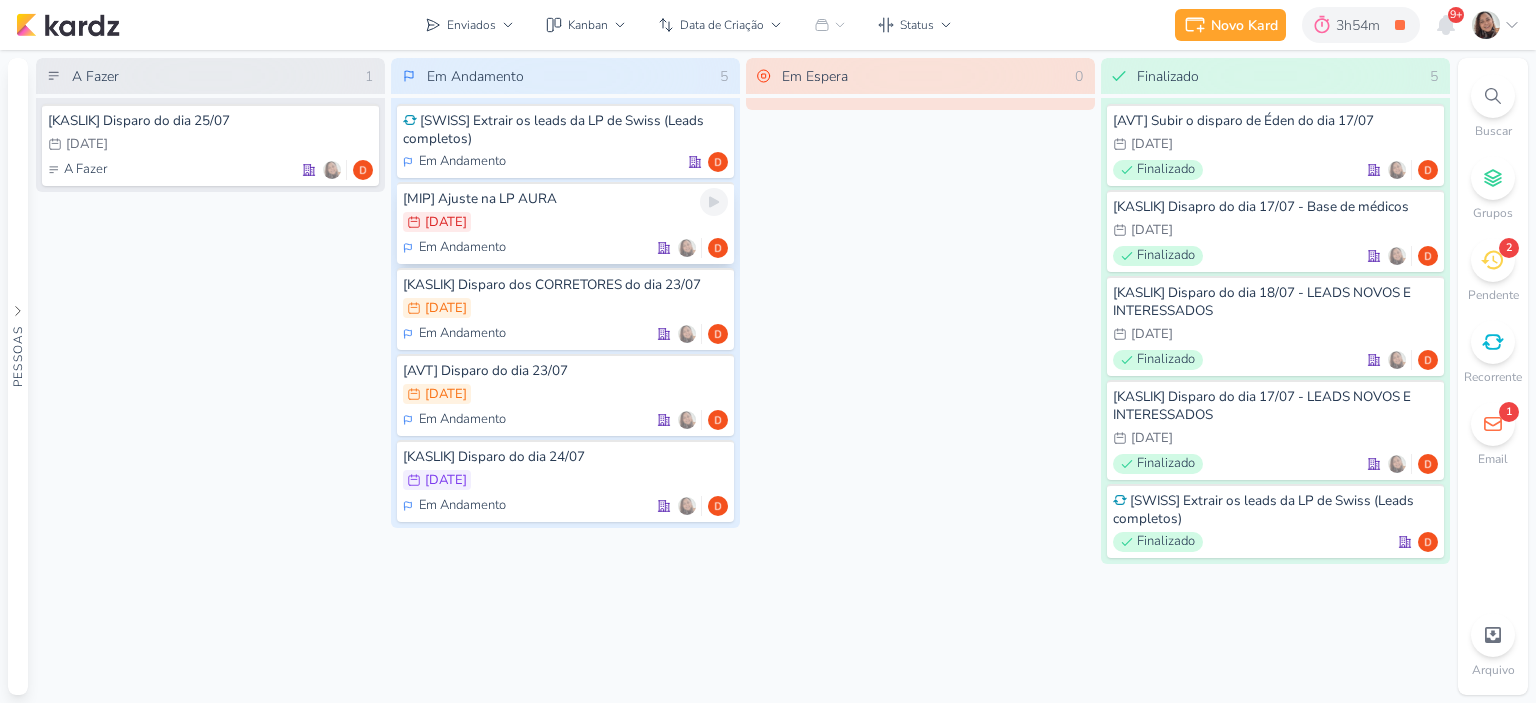 click on "Em Andamento" at bounding box center [565, 248] 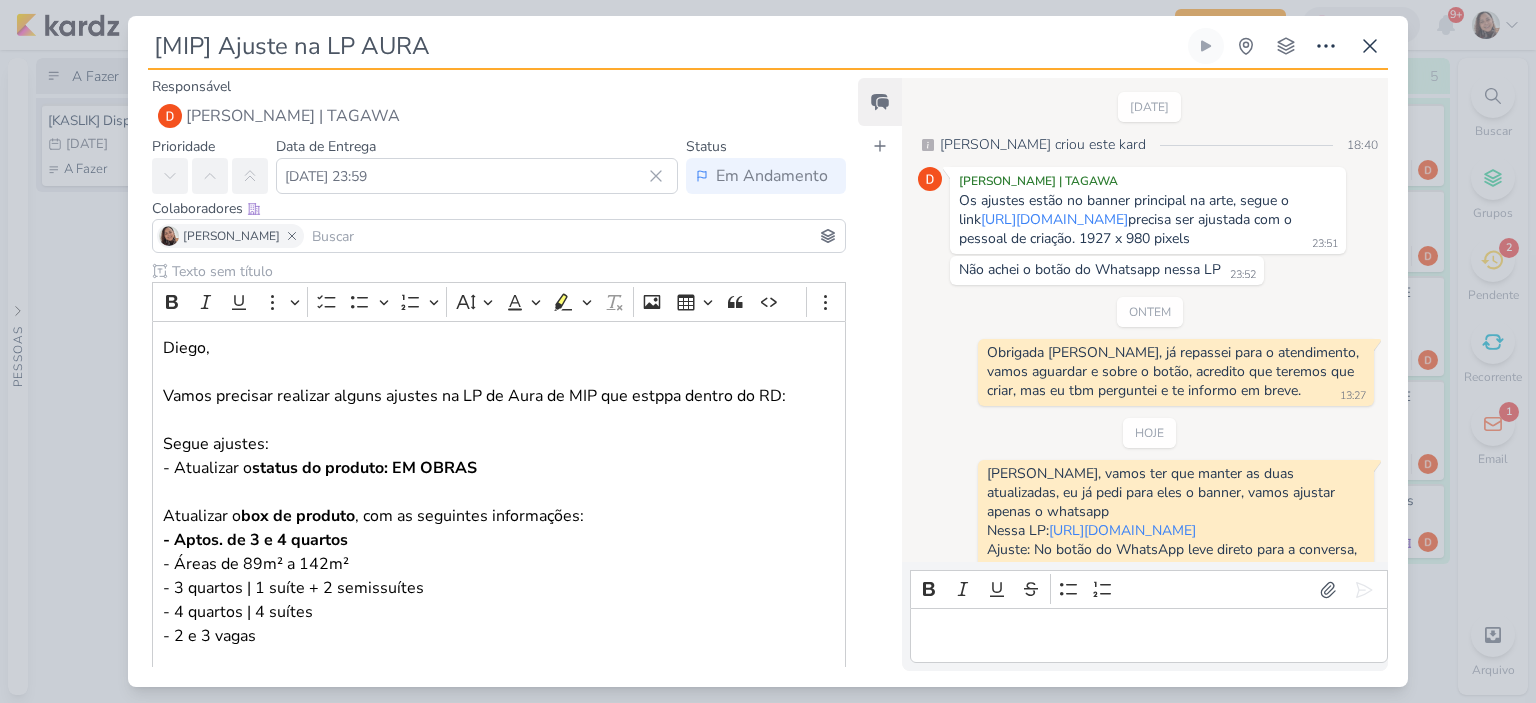 scroll, scrollTop: 185, scrollLeft: 0, axis: vertical 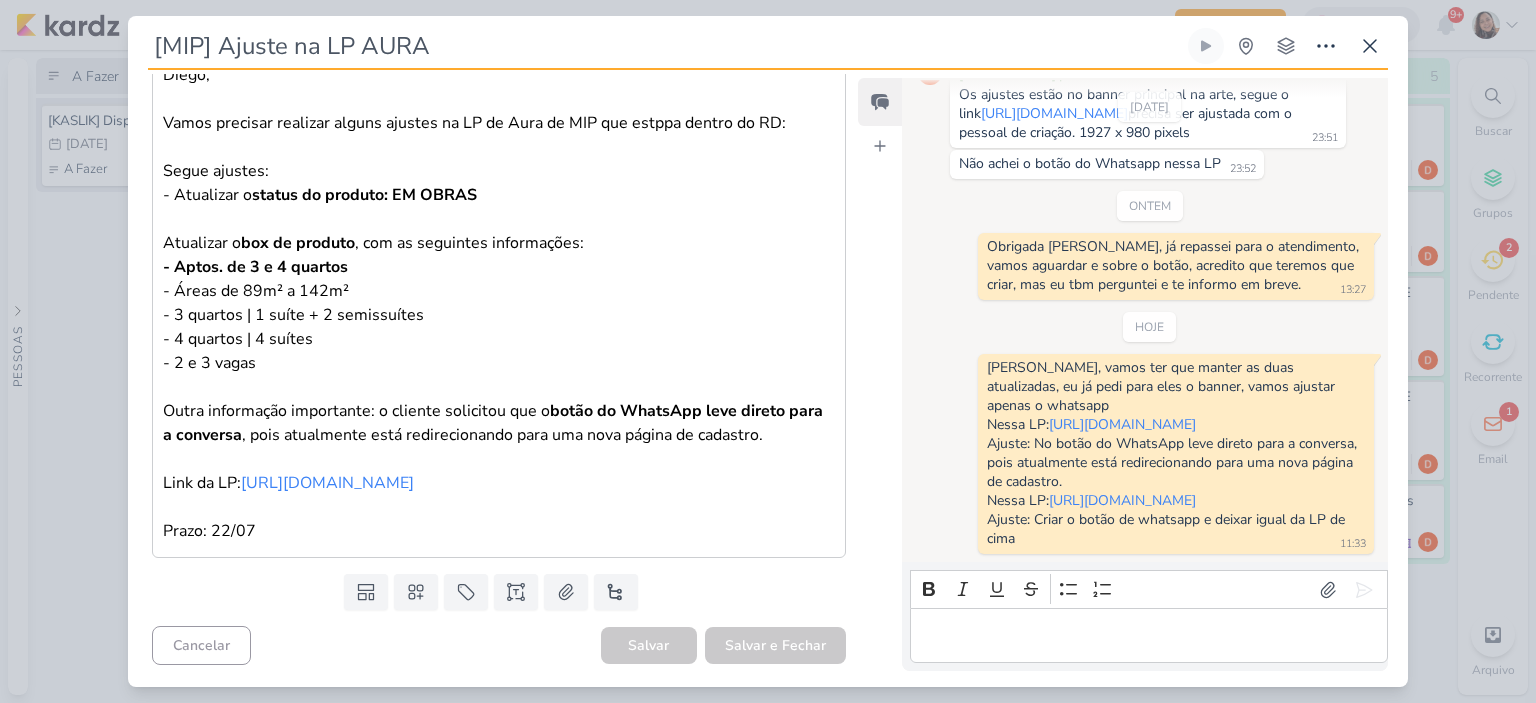 click on "Outra informação importante: o cliente solicitou que o  botão do WhatsApp leve direto para a conversa , pois atualmente está redirecionando para uma nova página de cadastro. Link da LP:  [URL][DOMAIN_NAME] Prazo: 22/07" at bounding box center (499, 459) 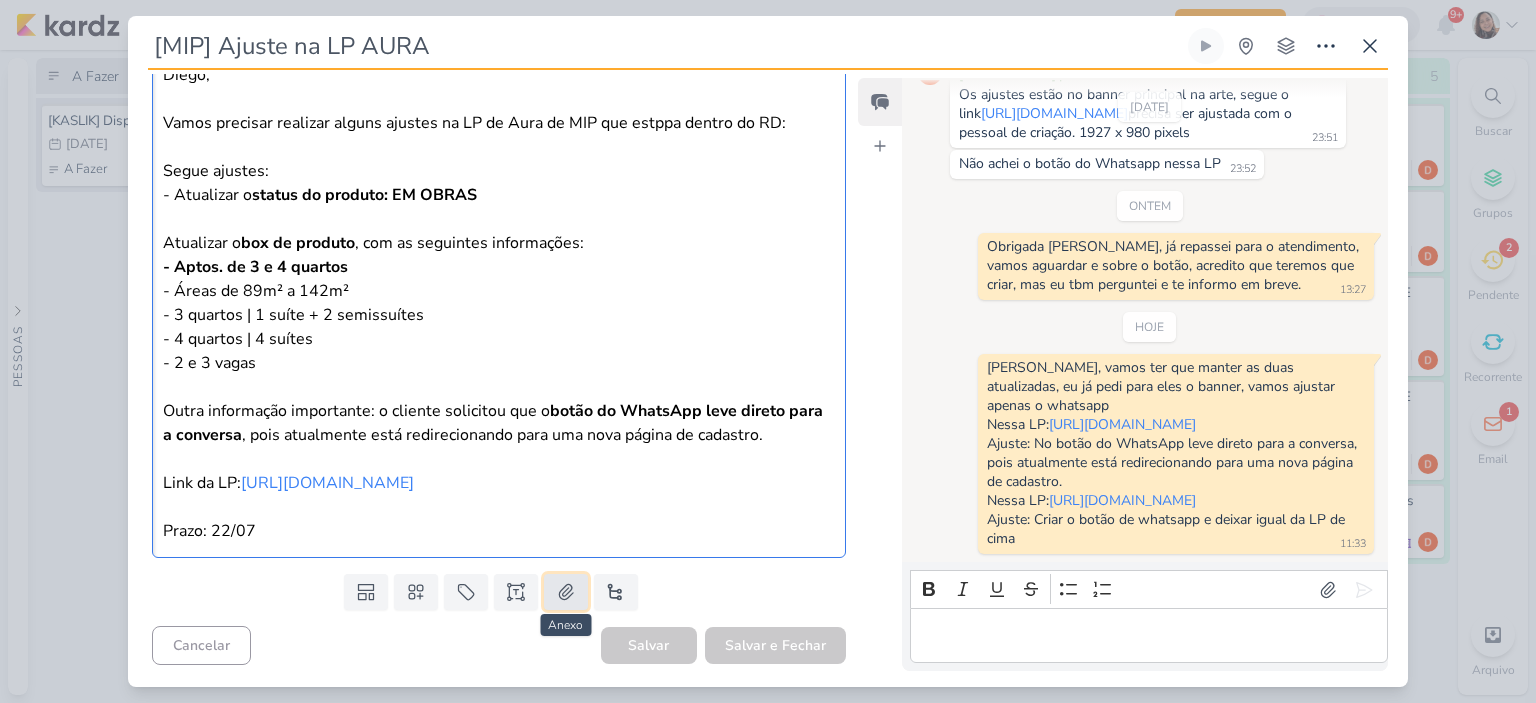 click at bounding box center (566, 592) 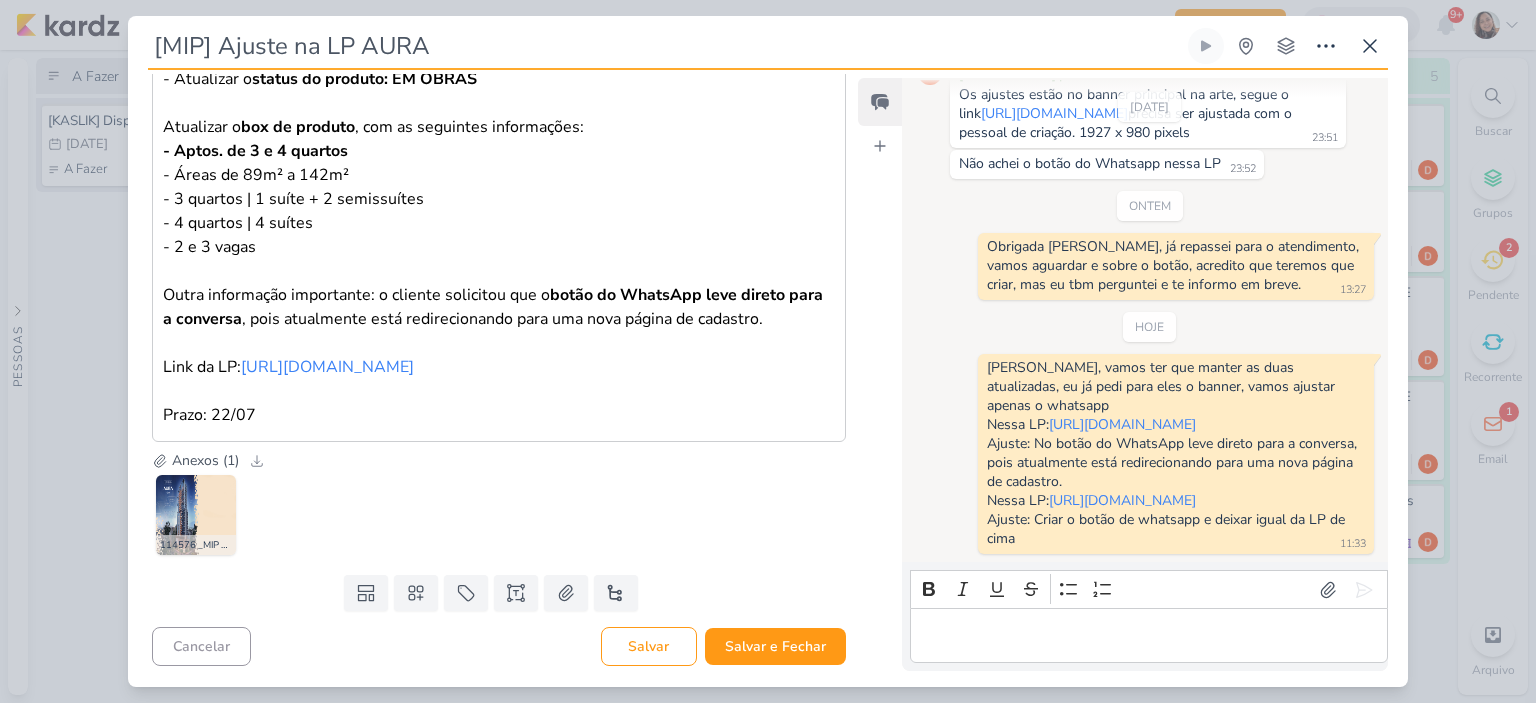 scroll, scrollTop: 391, scrollLeft: 0, axis: vertical 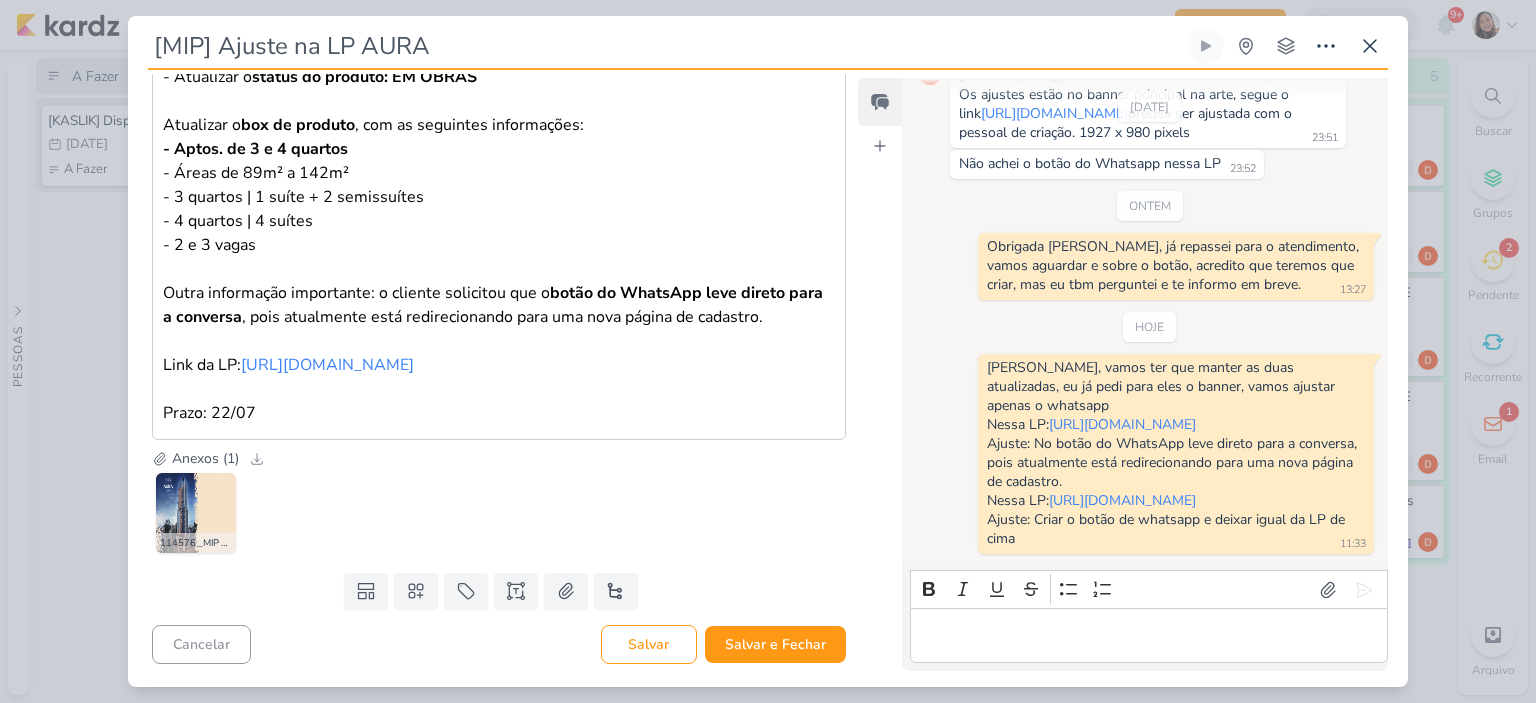 click on "Outra informação importante: o cliente solicitou que o  botão do WhatsApp leve direto para a conversa , pois atualmente está redirecionando para uma nova página de cadastro. Link da LP:  [URL][DOMAIN_NAME] Prazo: 22/07" at bounding box center [499, 341] 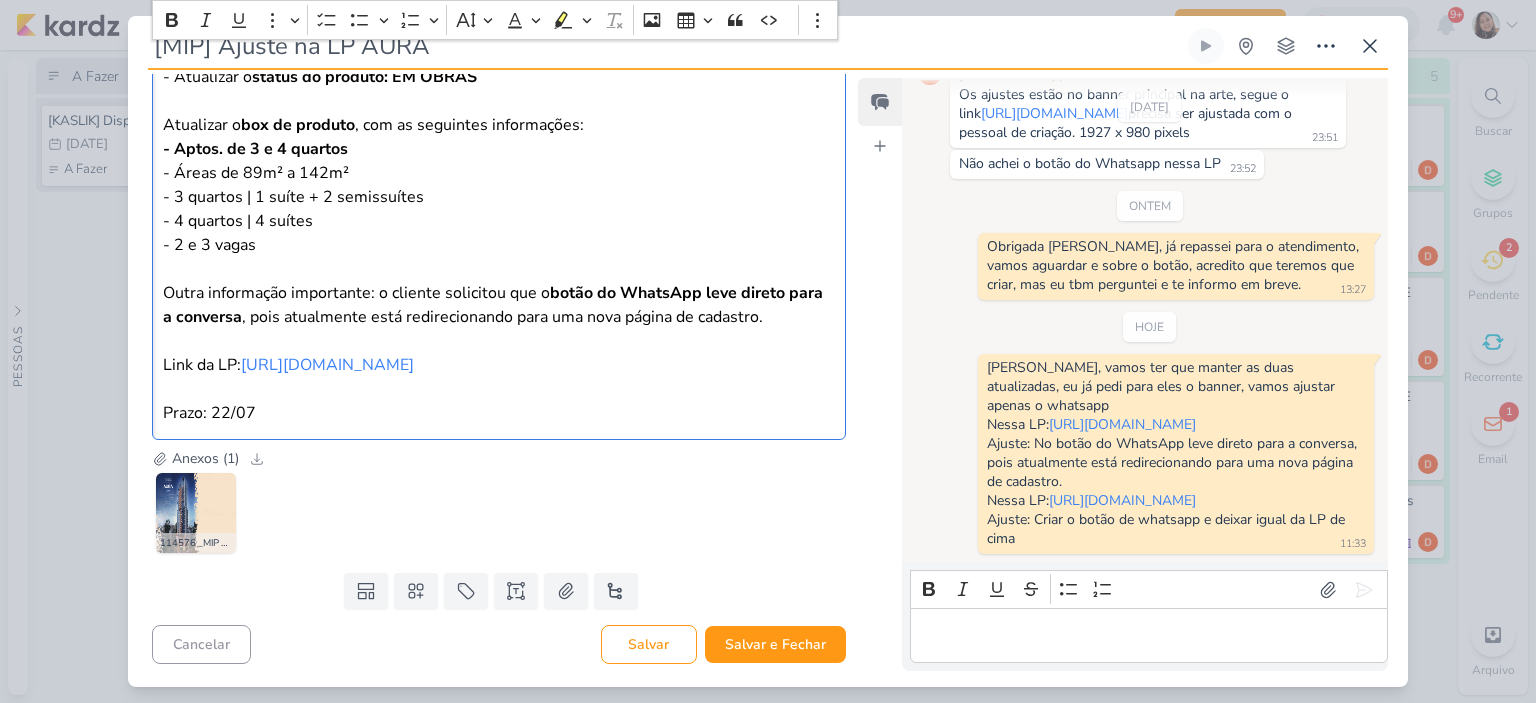 click on "Outra informação importante: o cliente solicitou que o  botão do WhatsApp leve direto para a conversa , pois atualmente está redirecionando para uma nova página de cadastro. Link da LP:  [URL][DOMAIN_NAME] Prazo: 22/07" at bounding box center (499, 341) 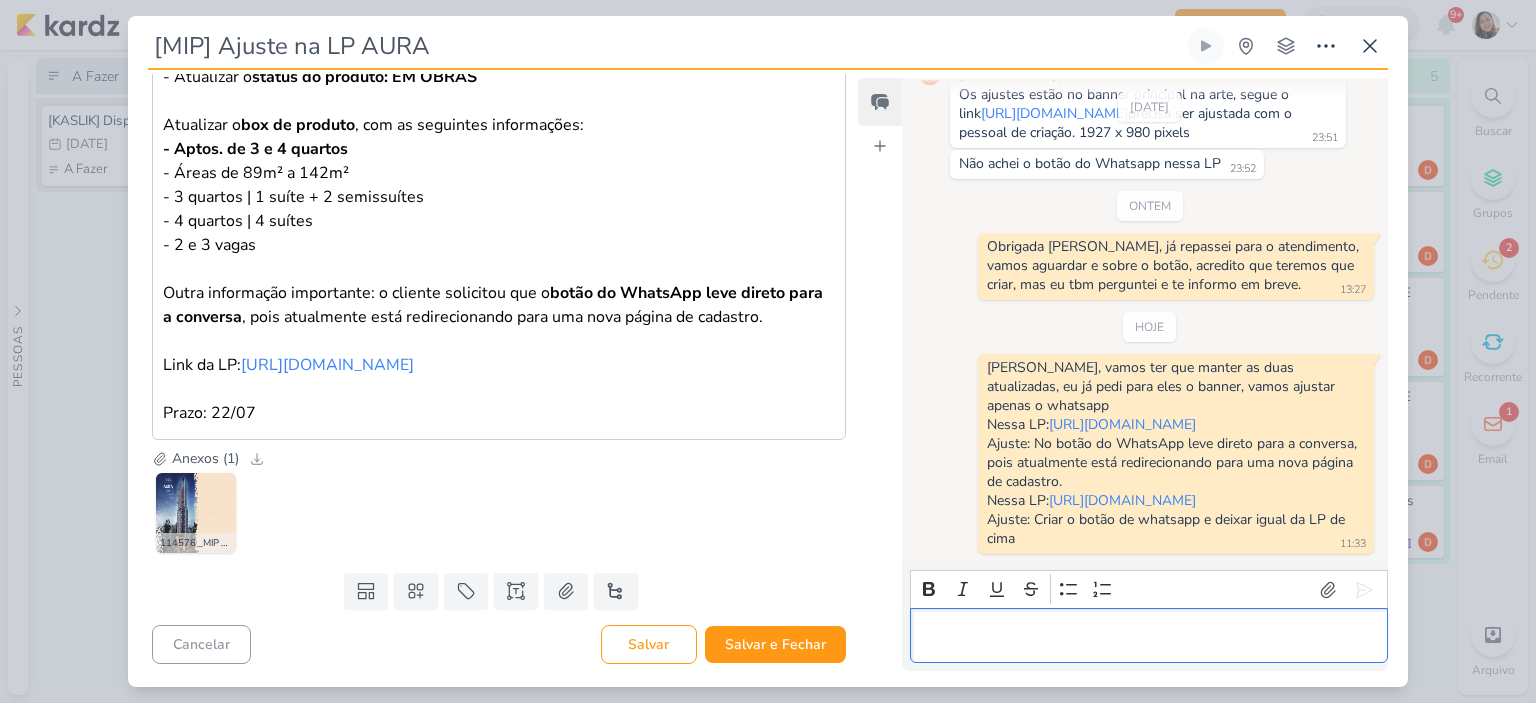 click at bounding box center [1148, 636] 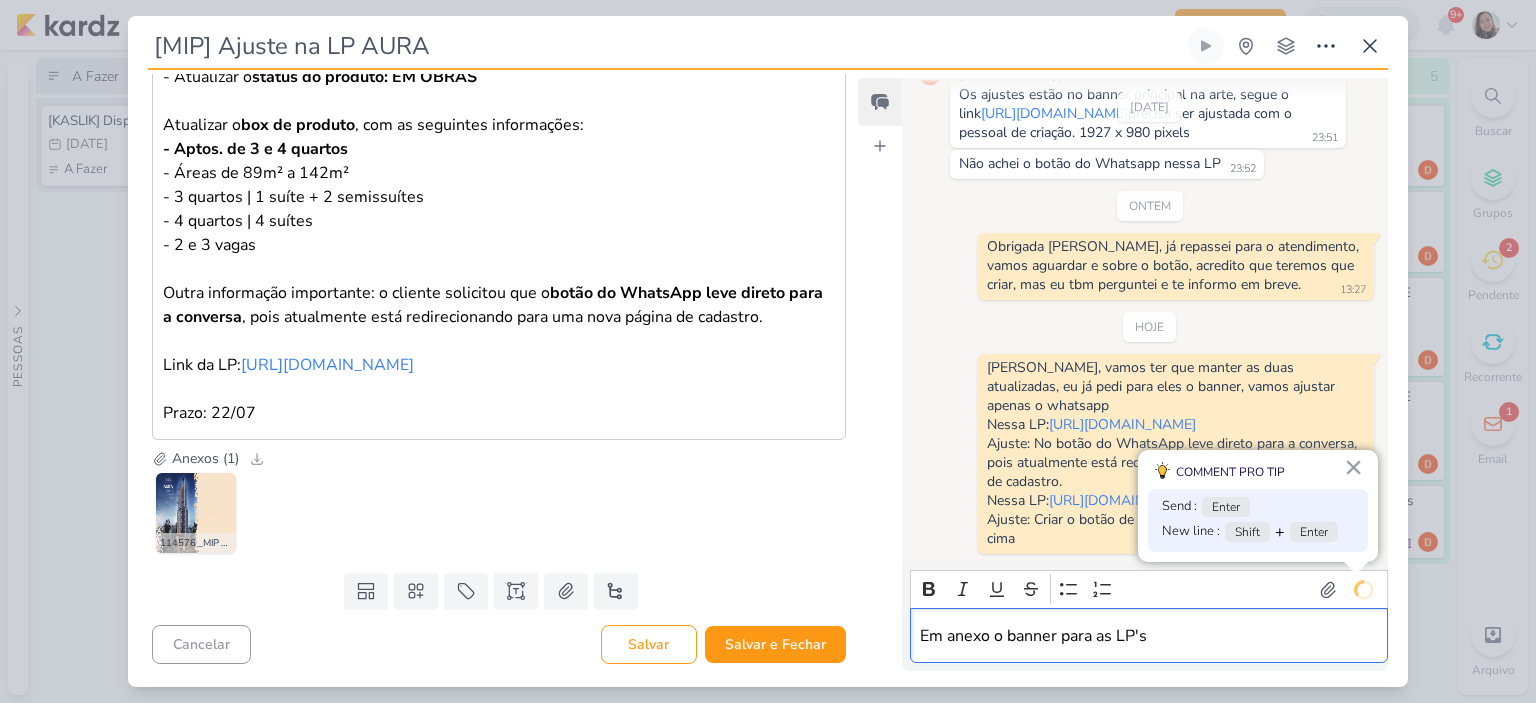 scroll, scrollTop: 216, scrollLeft: 0, axis: vertical 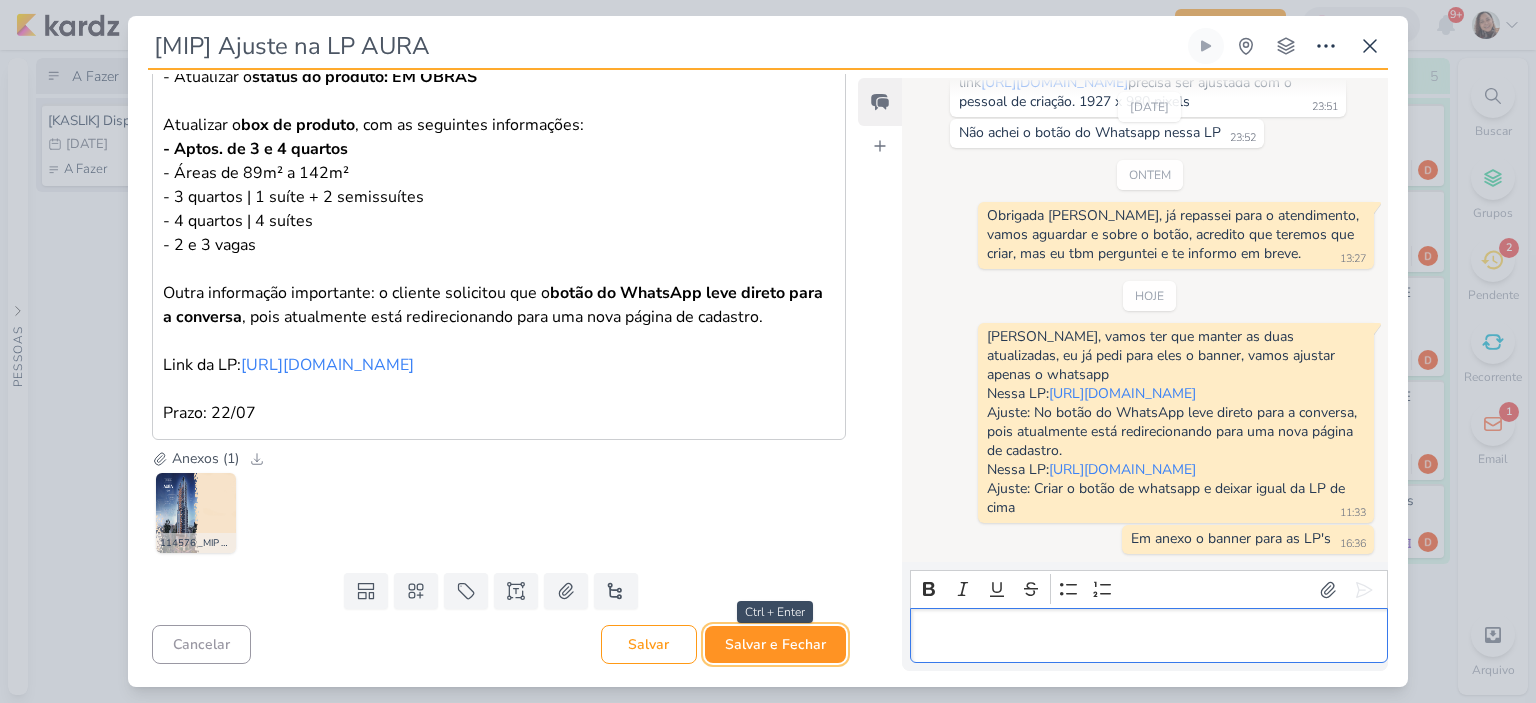 click on "Salvar e Fechar" at bounding box center (775, 644) 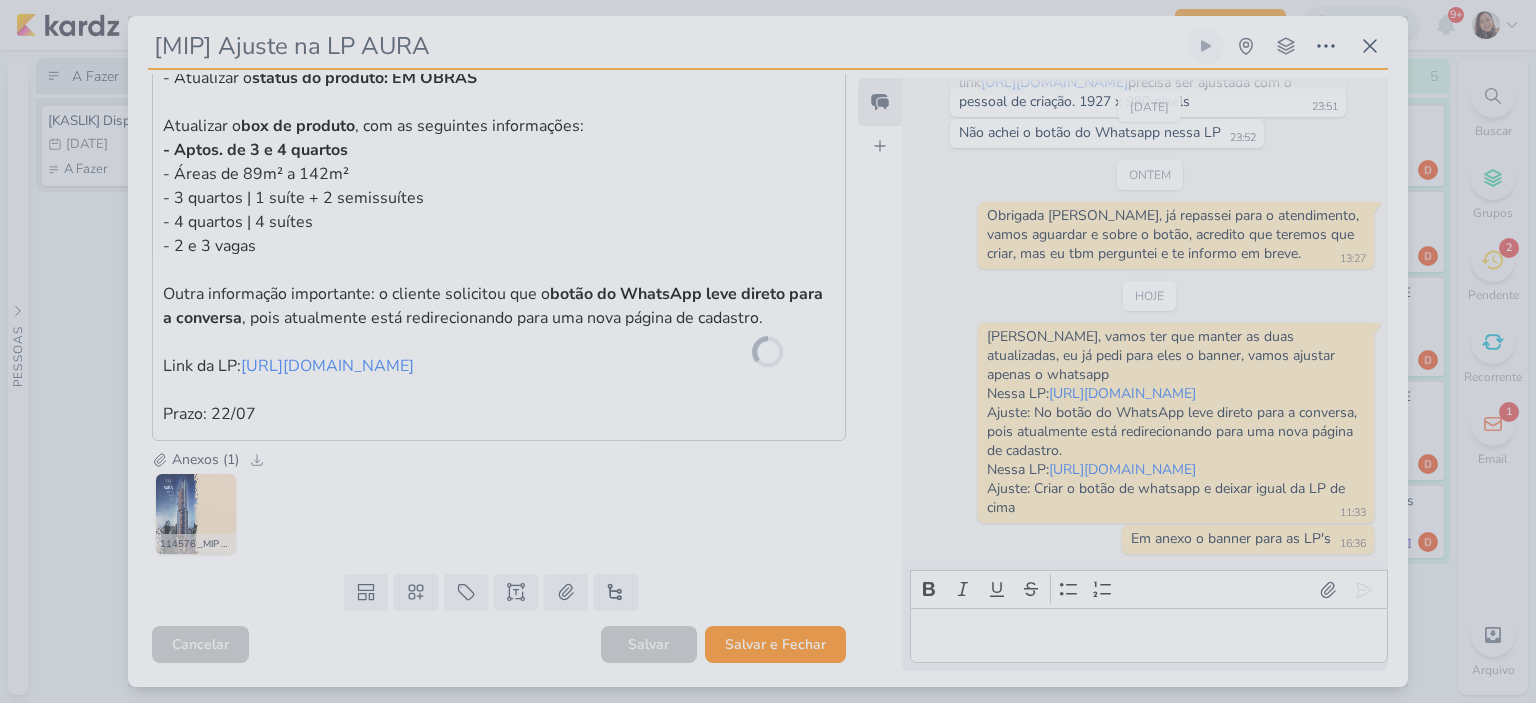 scroll, scrollTop: 389, scrollLeft: 0, axis: vertical 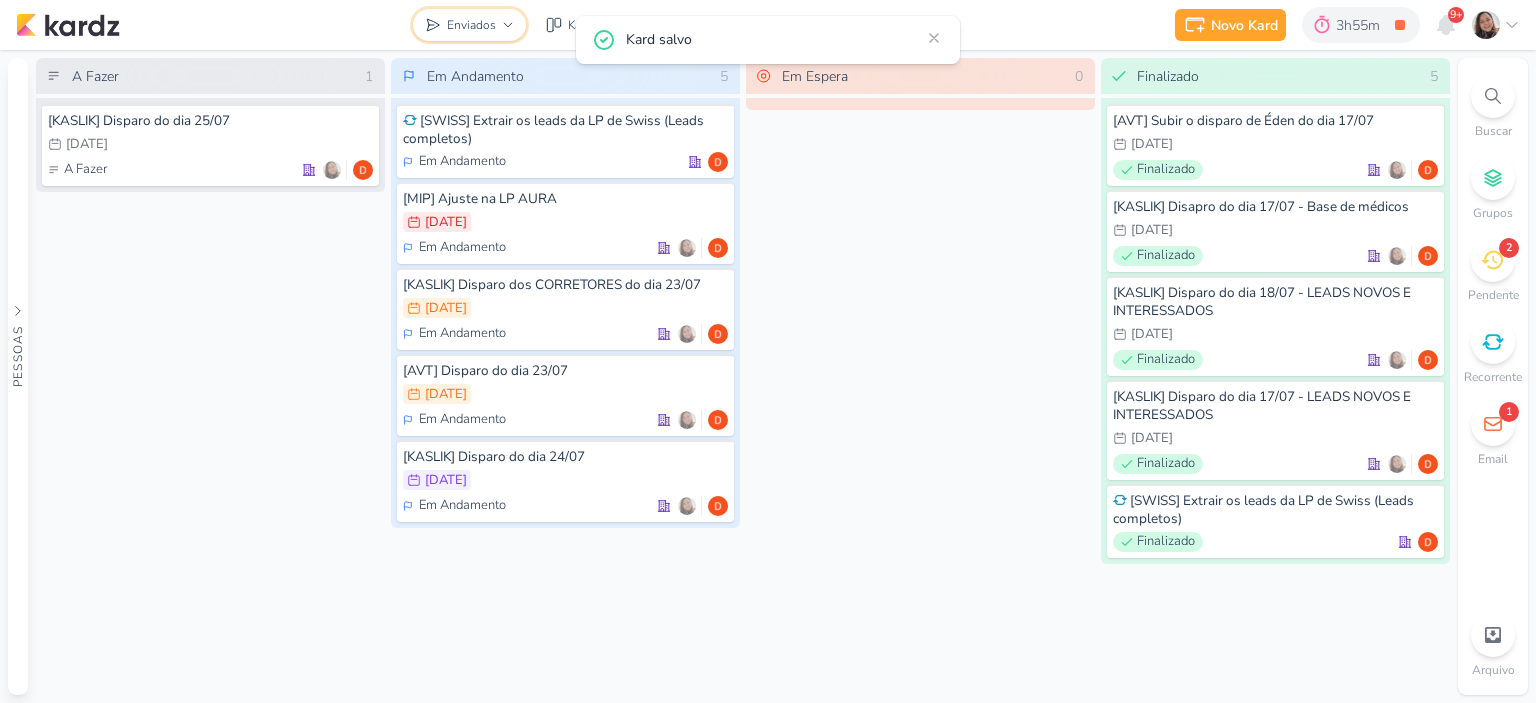 click on "Enviados" at bounding box center (471, 25) 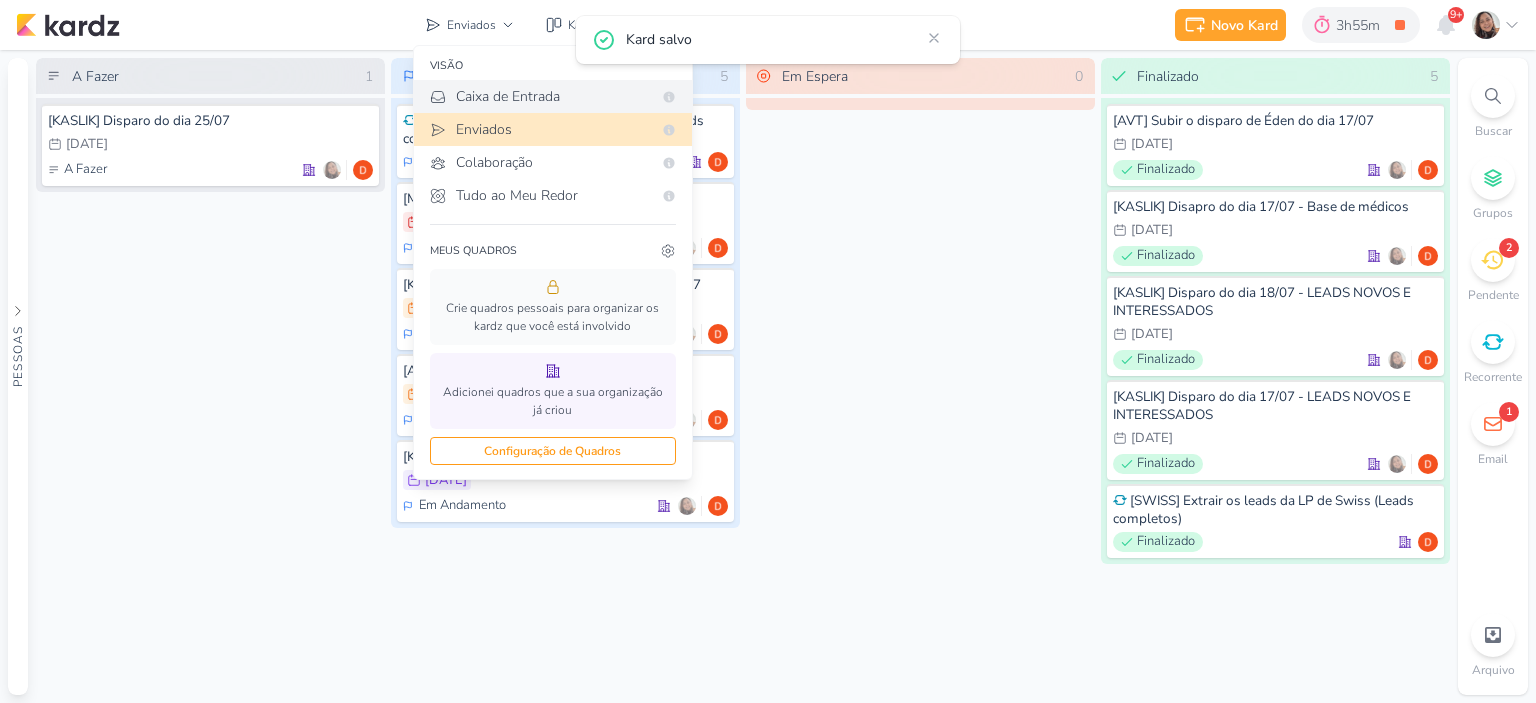 click on "Caixa de Entrada" at bounding box center [554, 96] 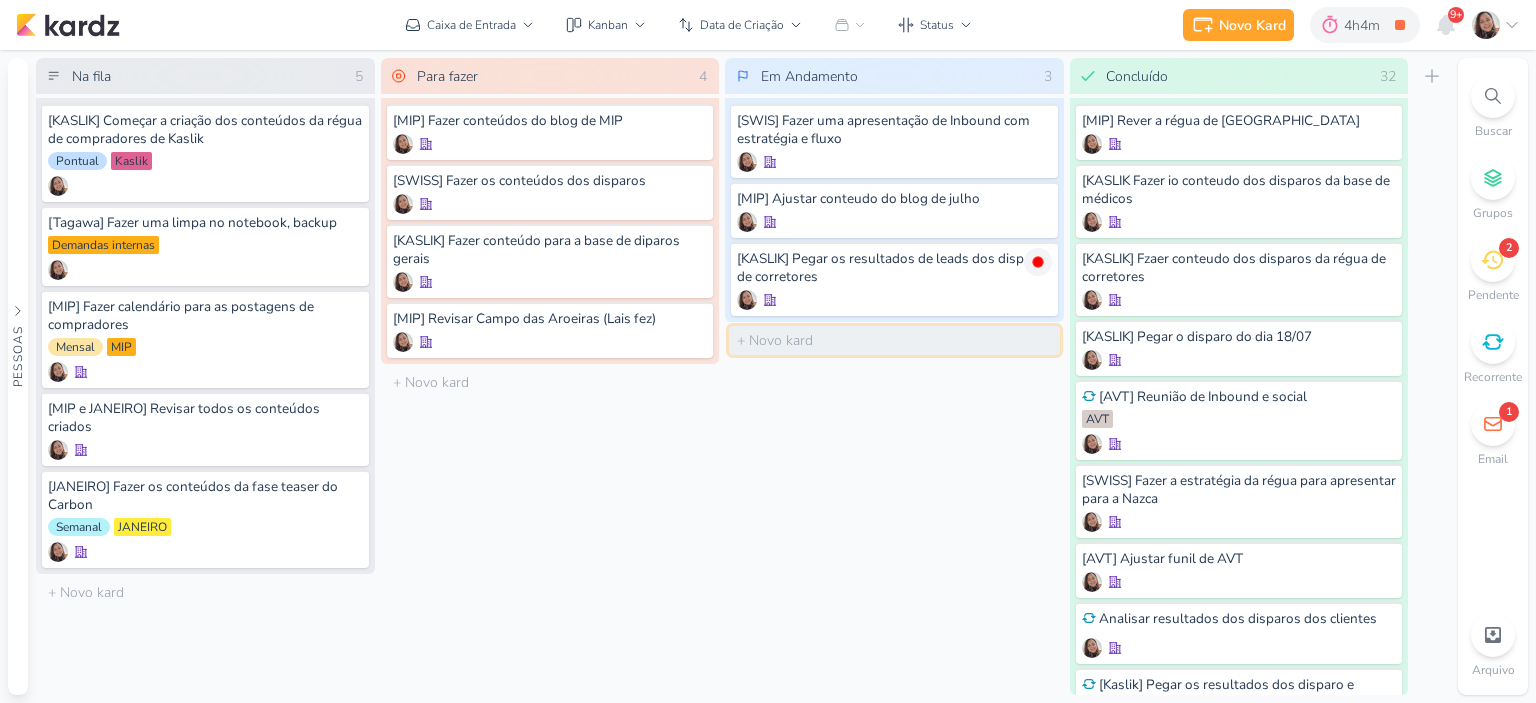 click at bounding box center (894, 340) 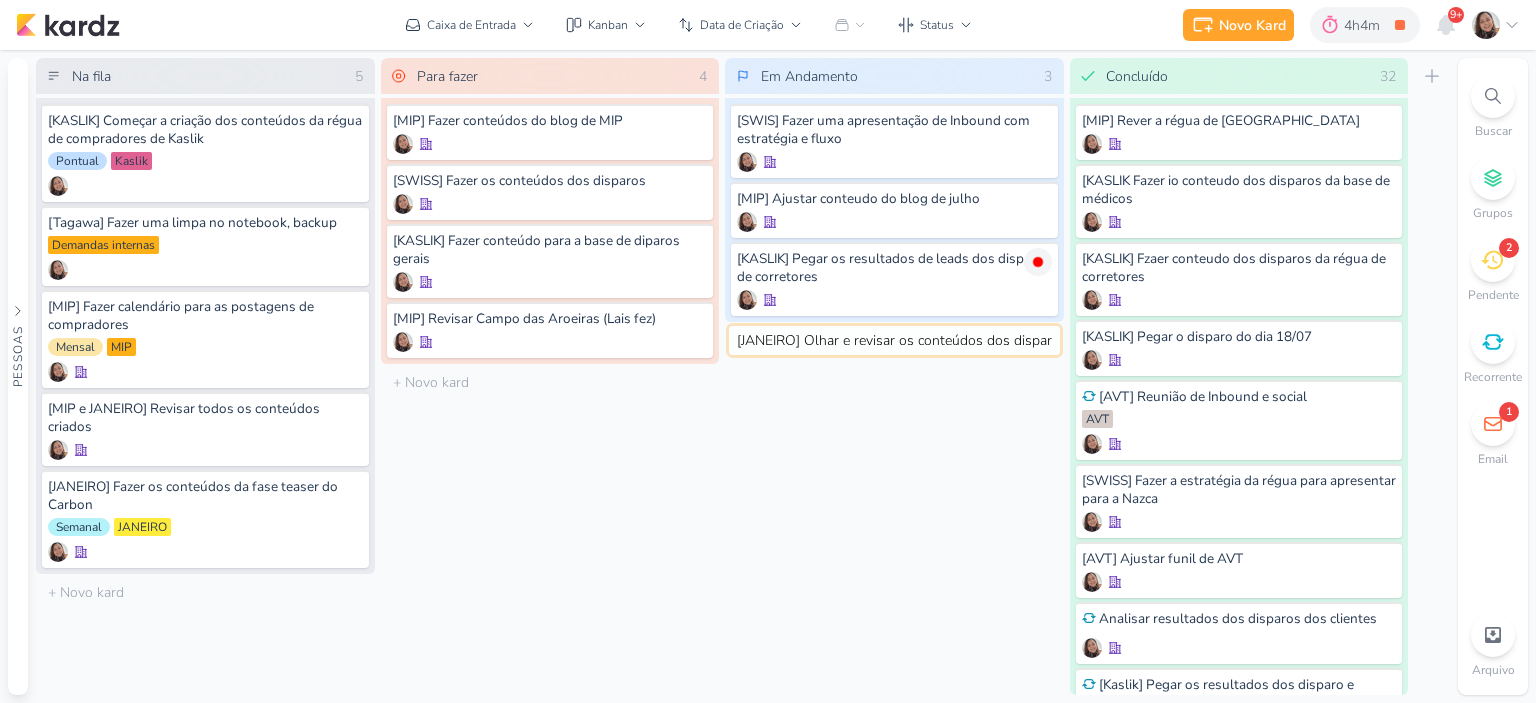 scroll, scrollTop: 0, scrollLeft: 32, axis: horizontal 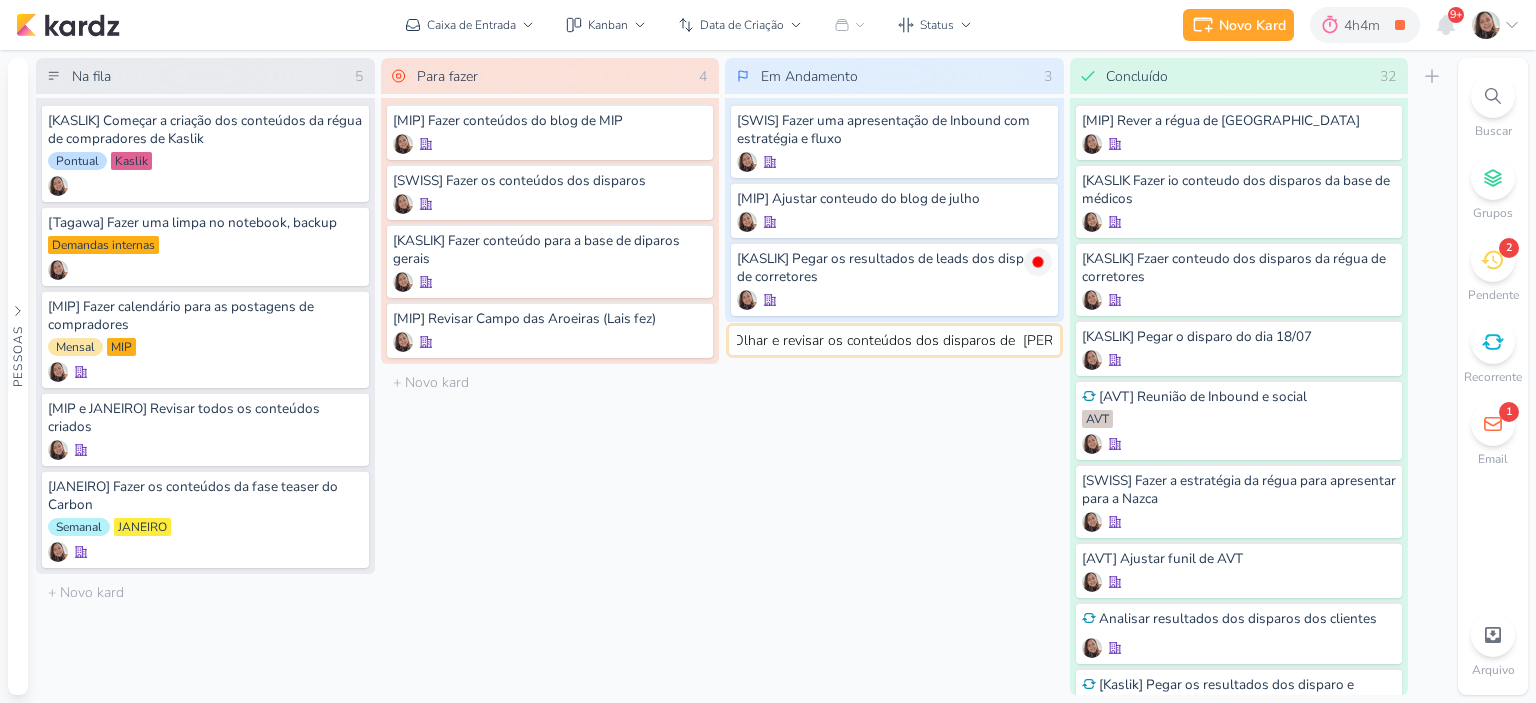 type on "[JANEIRO] Olhar e revisar os conteúdos dos disparos de  Janeiro" 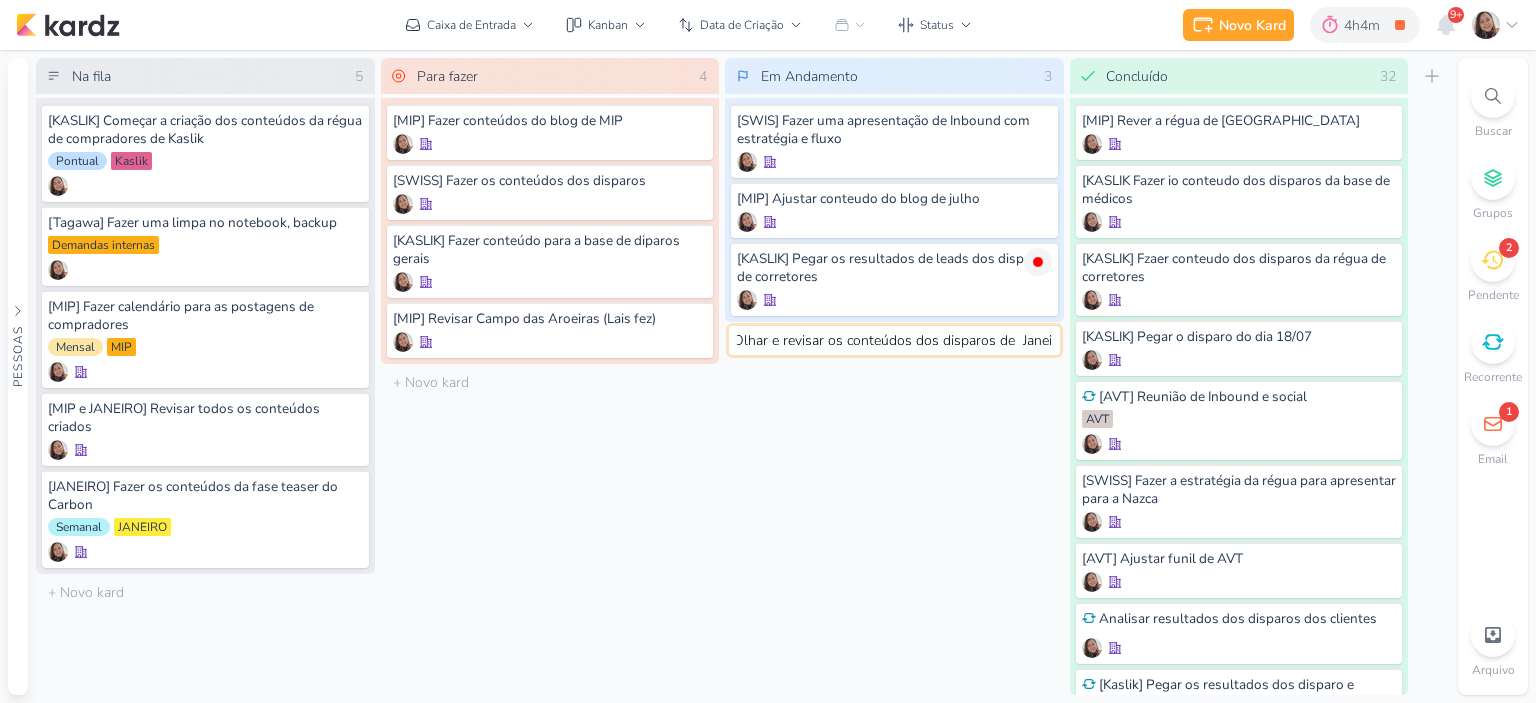 scroll, scrollTop: 0, scrollLeft: 78, axis: horizontal 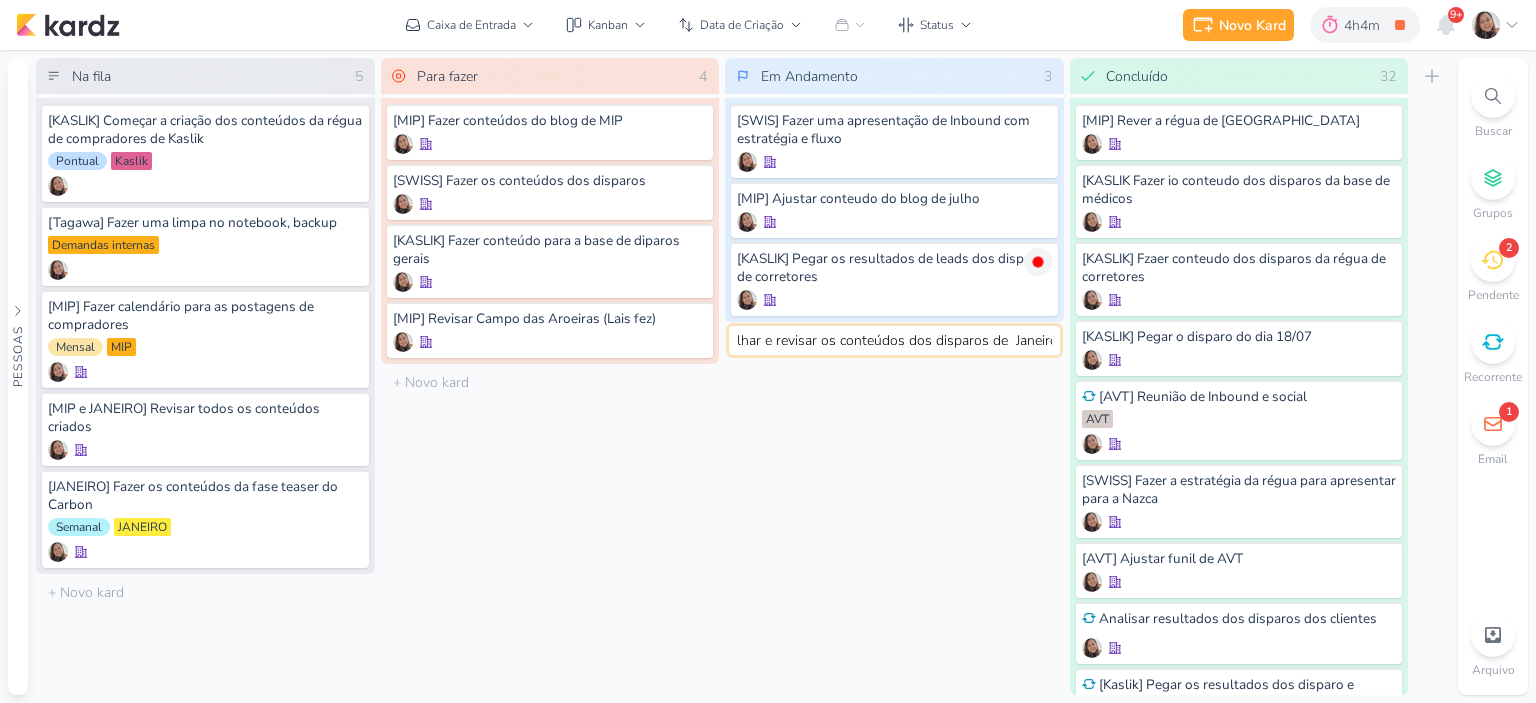 type 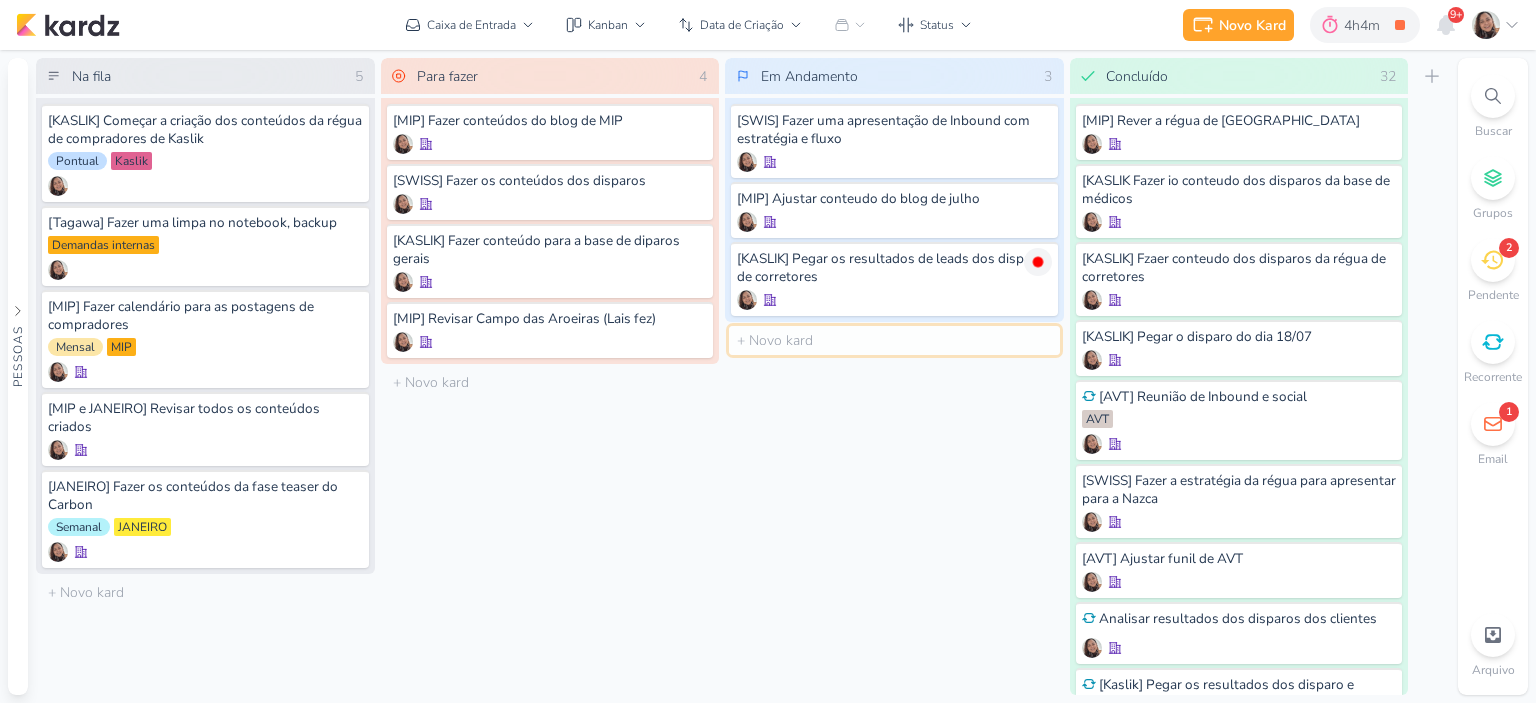 scroll, scrollTop: 0, scrollLeft: 0, axis: both 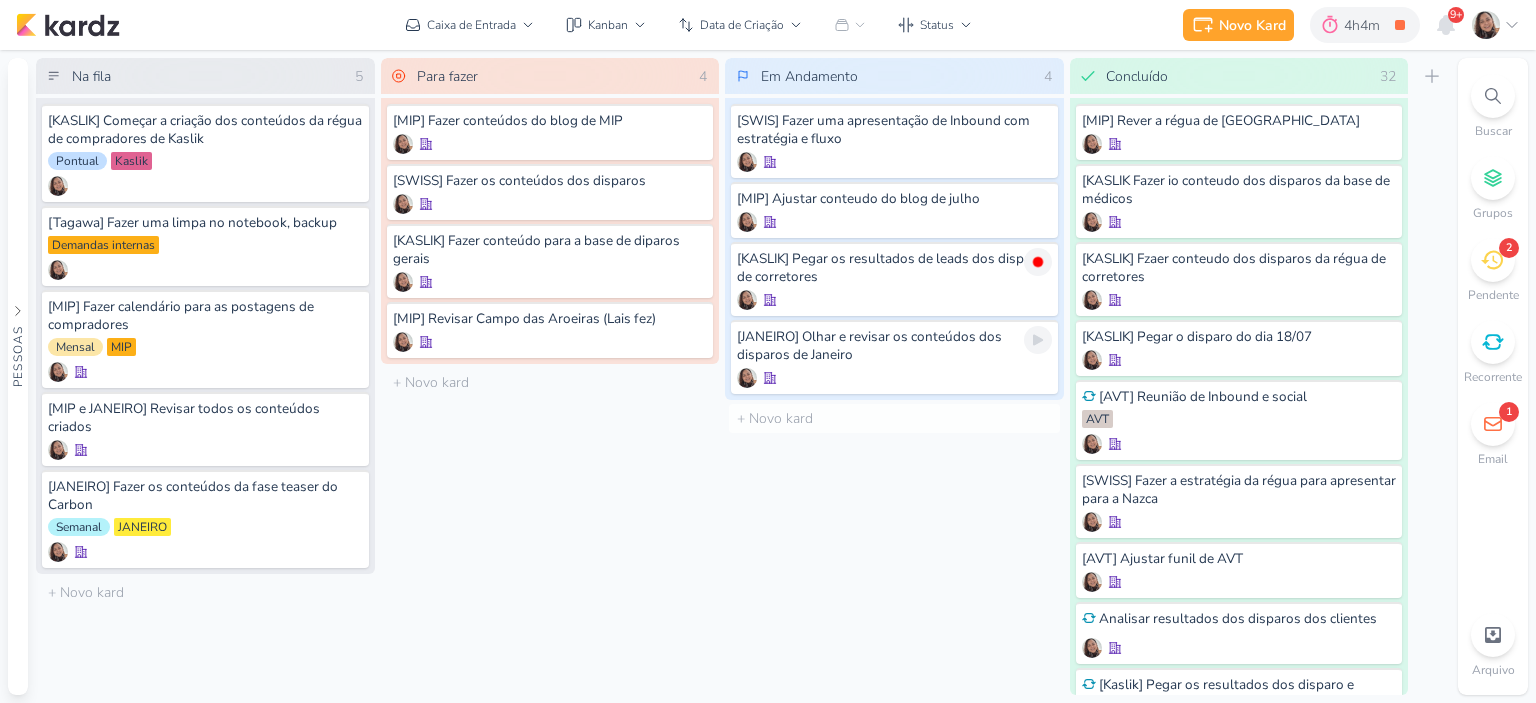 click 